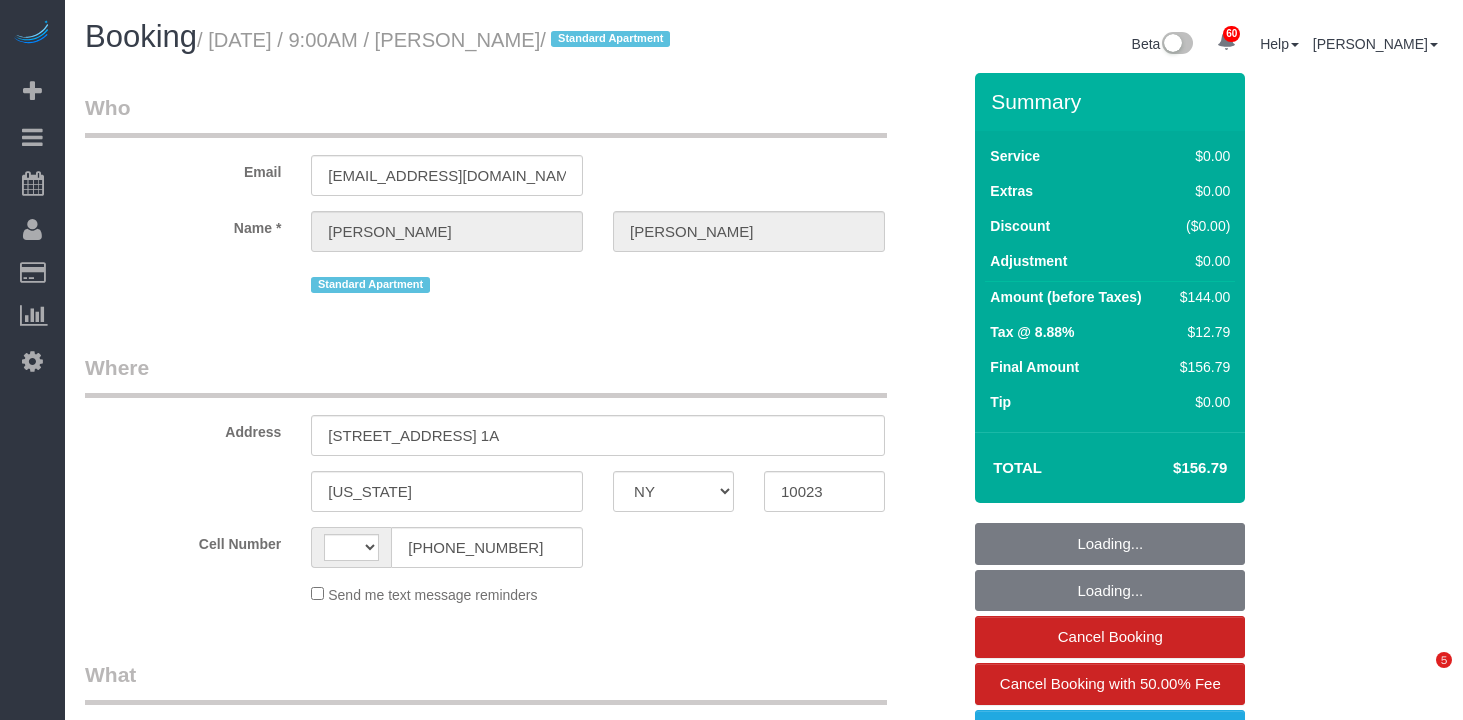select on "NY" 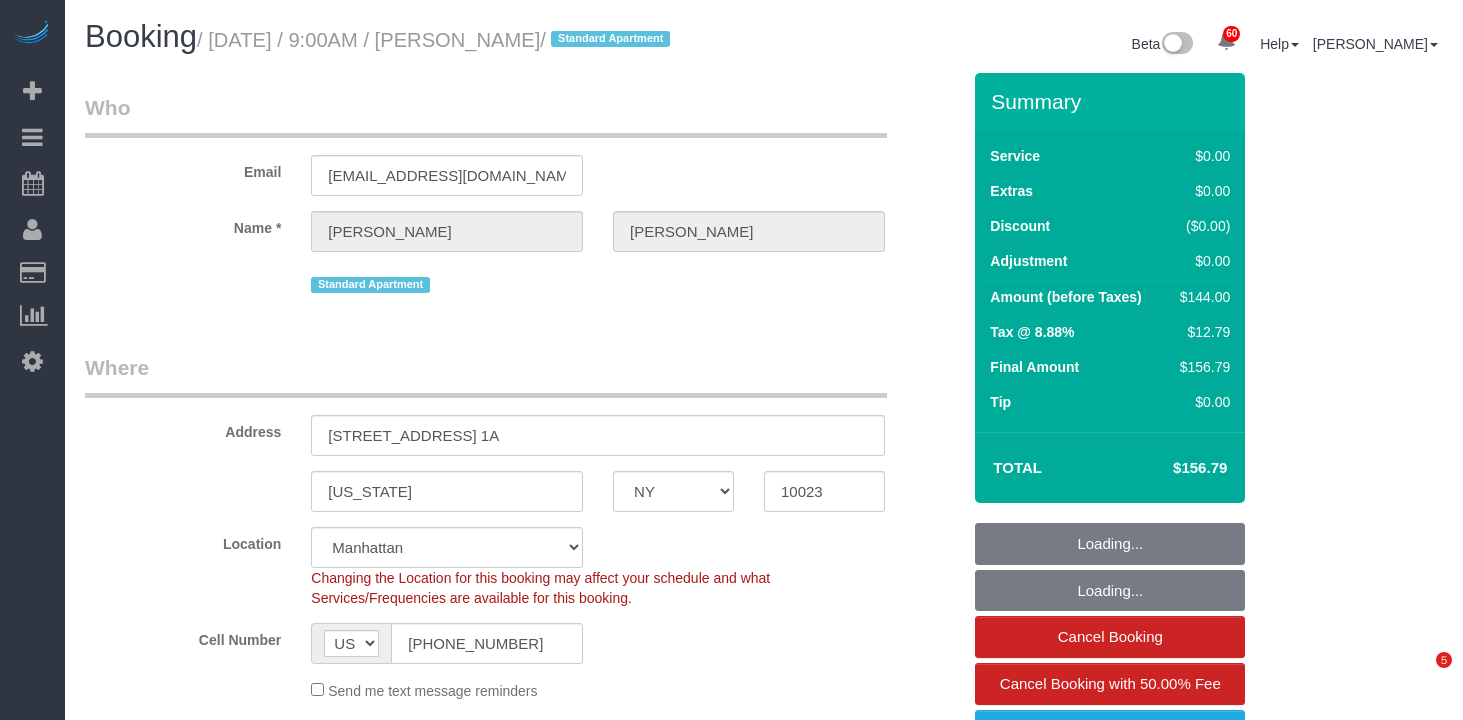 select on "spot1" 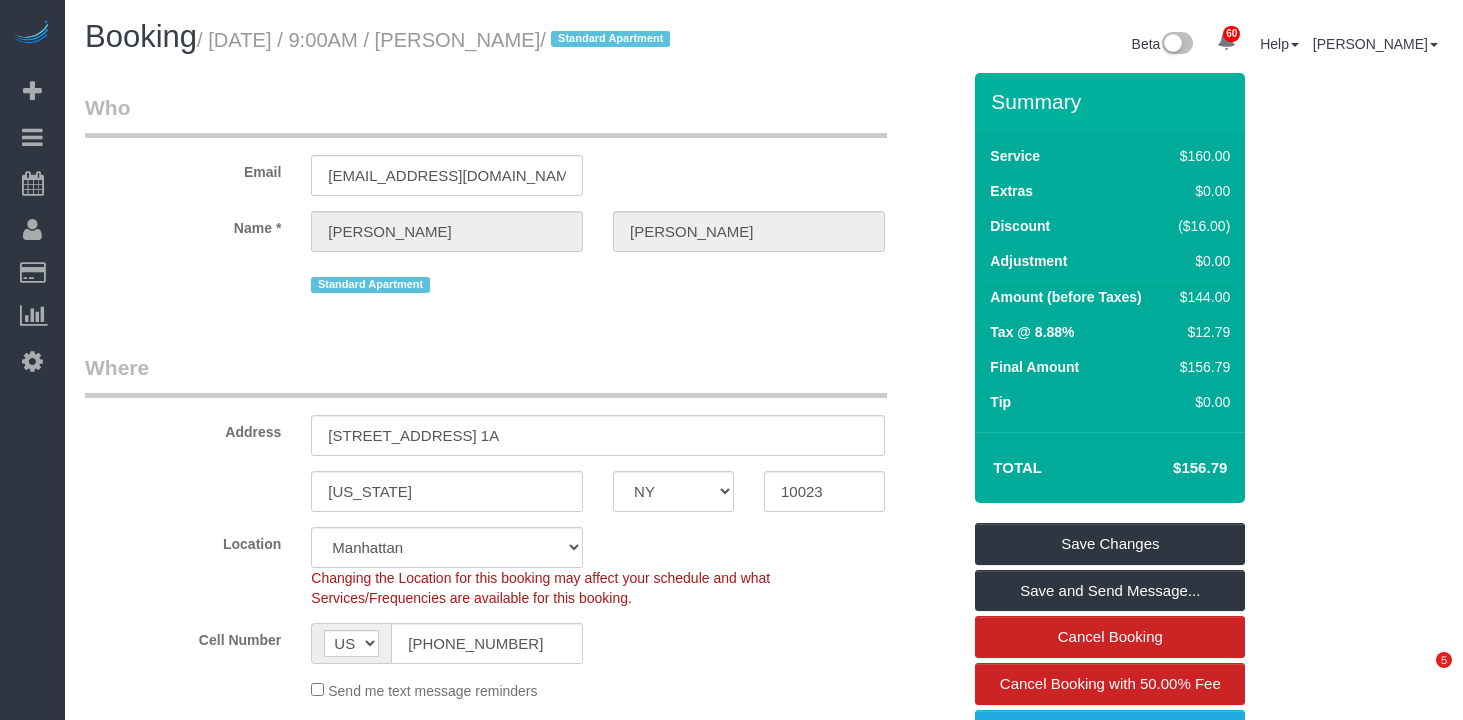 scroll, scrollTop: 0, scrollLeft: 0, axis: both 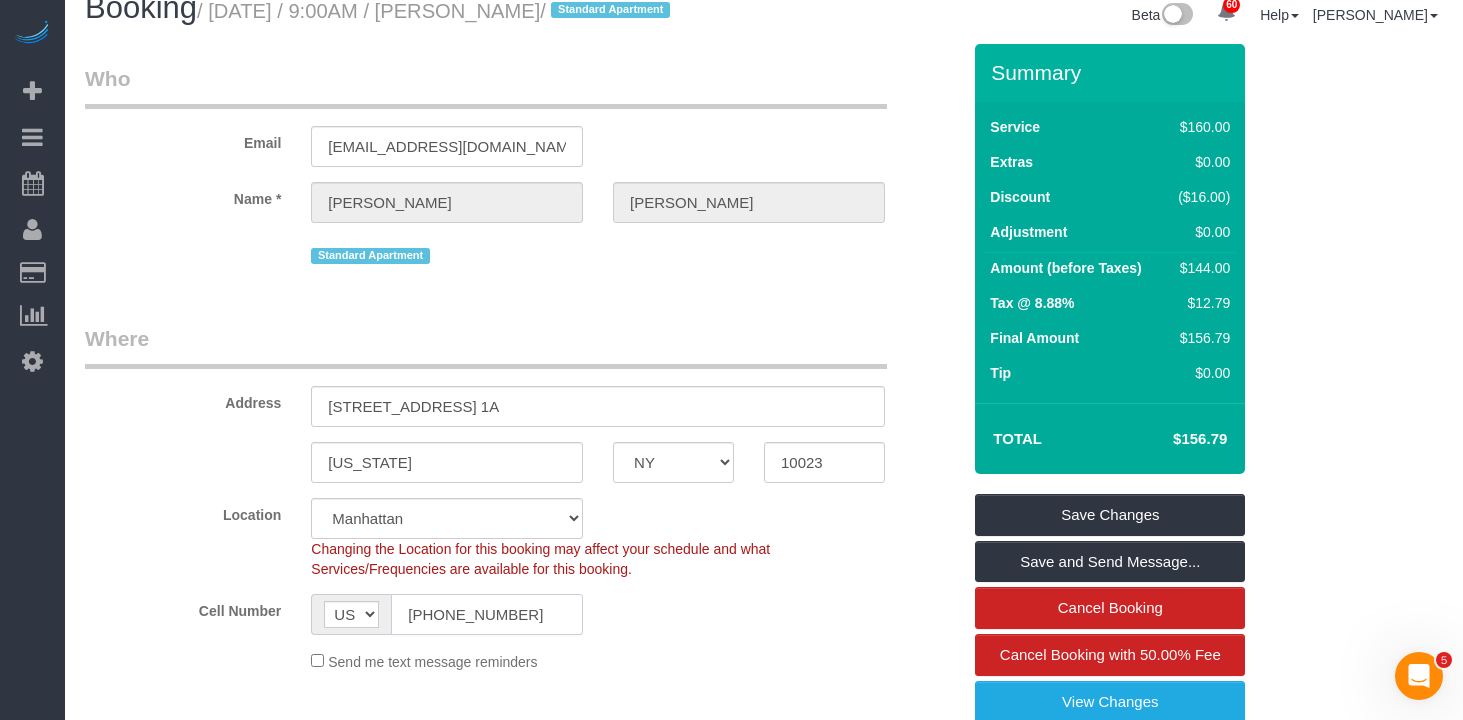 click on "[PHONE_NUMBER]" 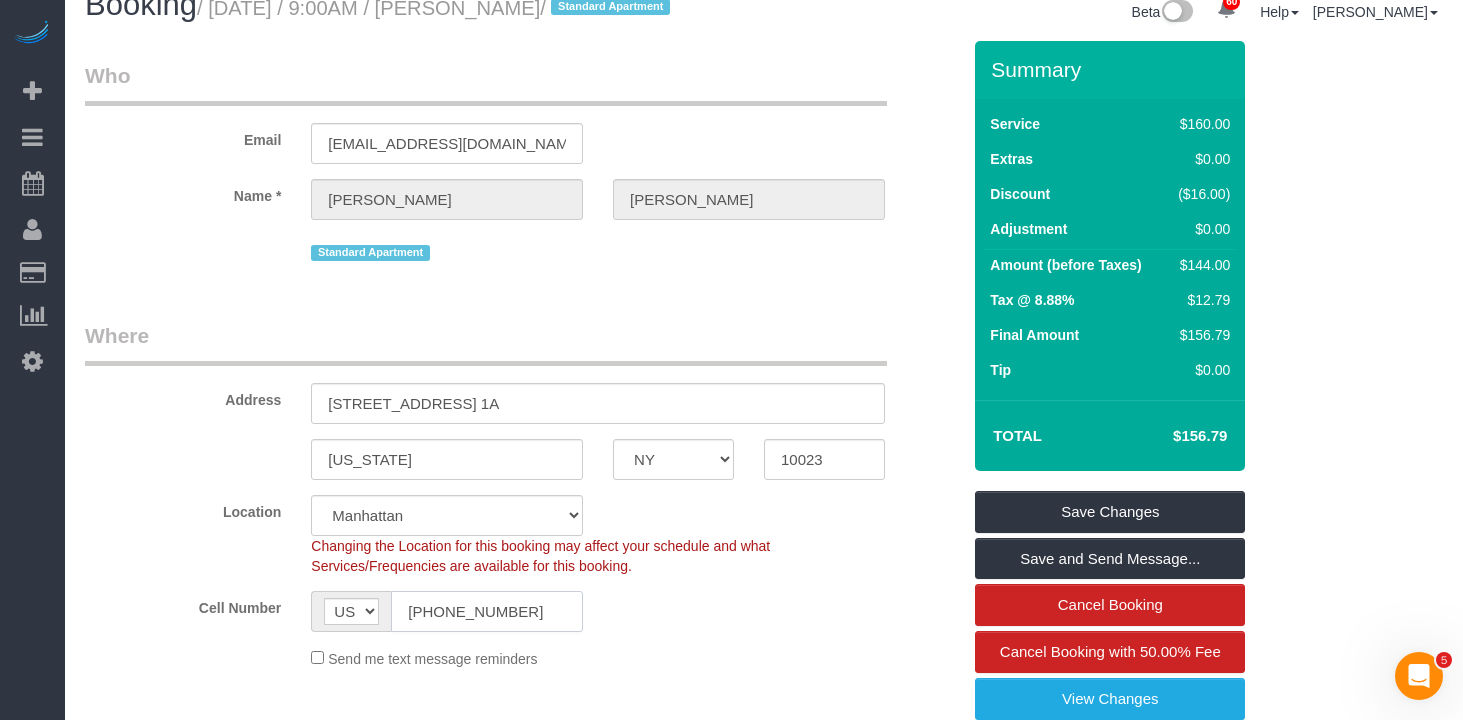 click on "[PHONE_NUMBER]" 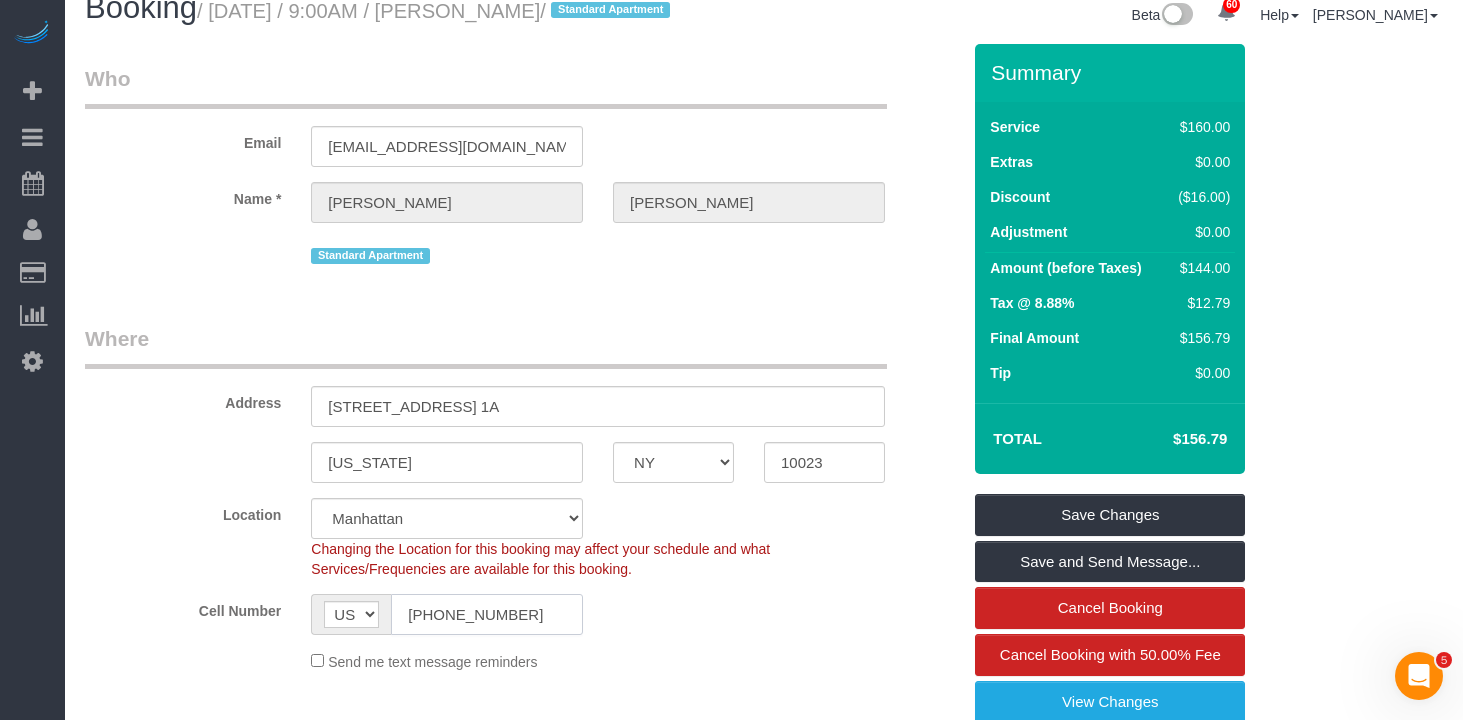 click on "[PHONE_NUMBER]" 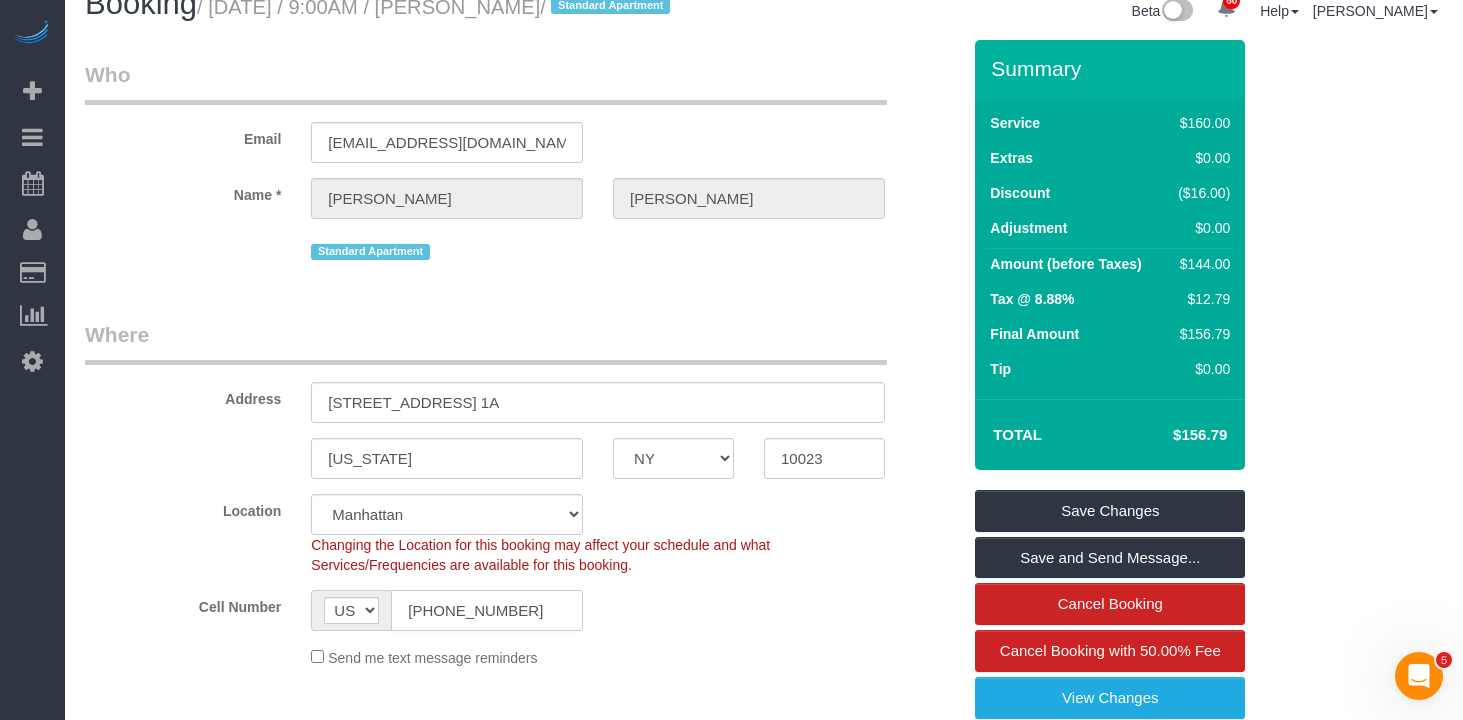 click on "(732) 241-3966" 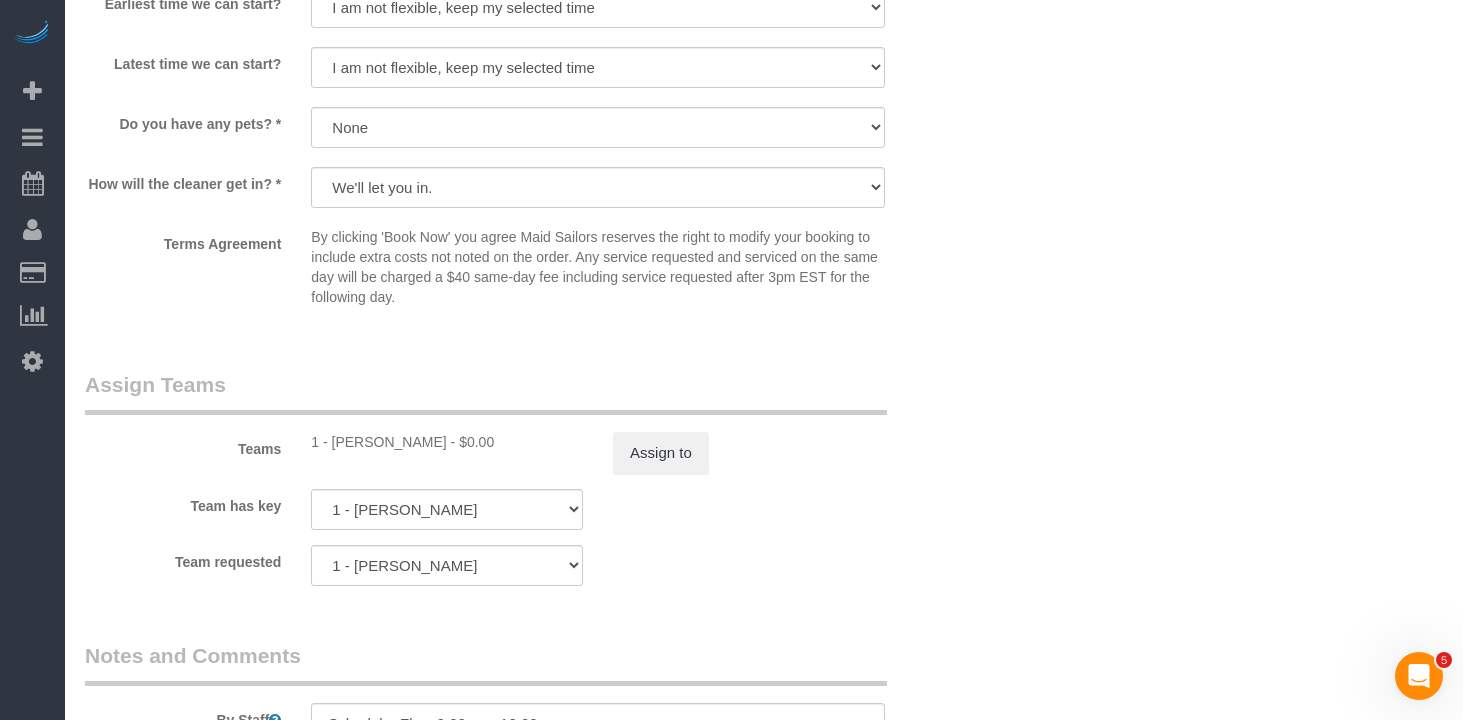 scroll, scrollTop: 2446, scrollLeft: 0, axis: vertical 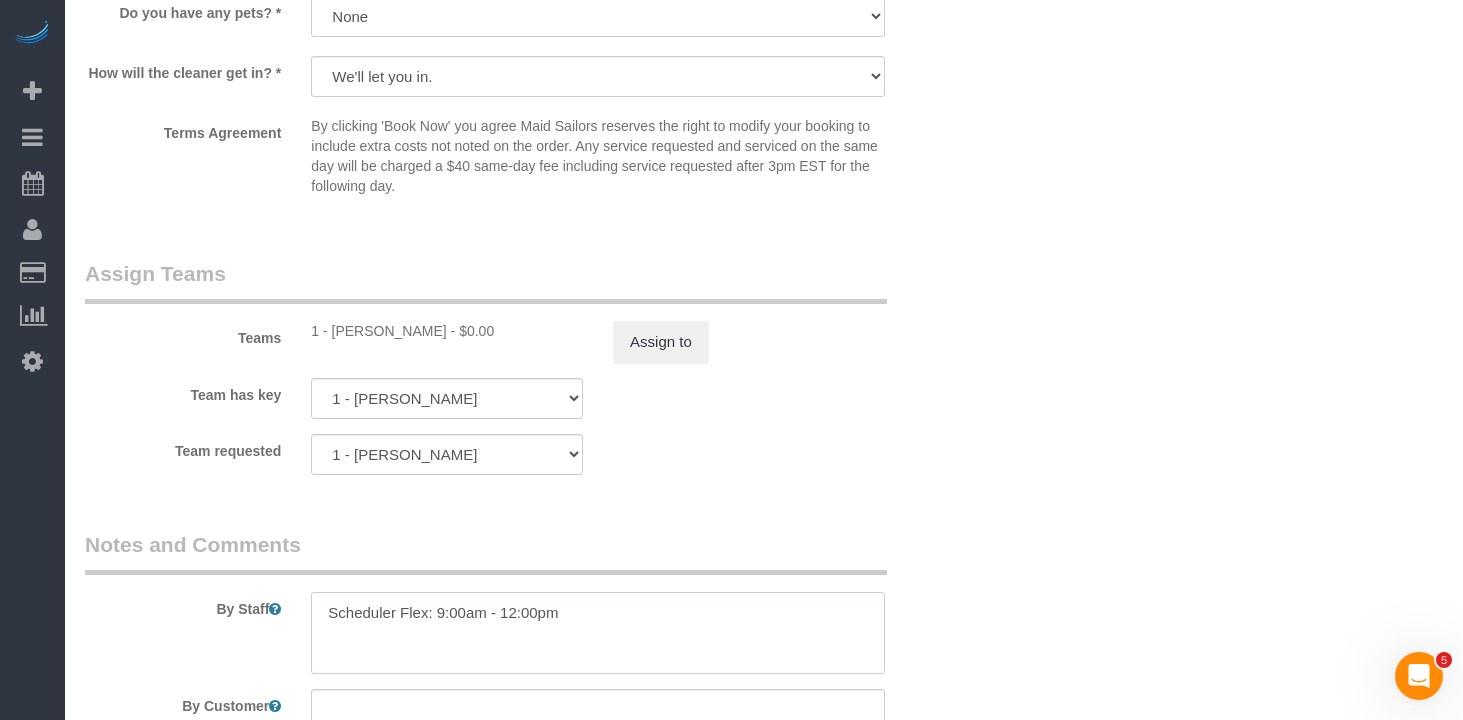 click at bounding box center (598, 633) 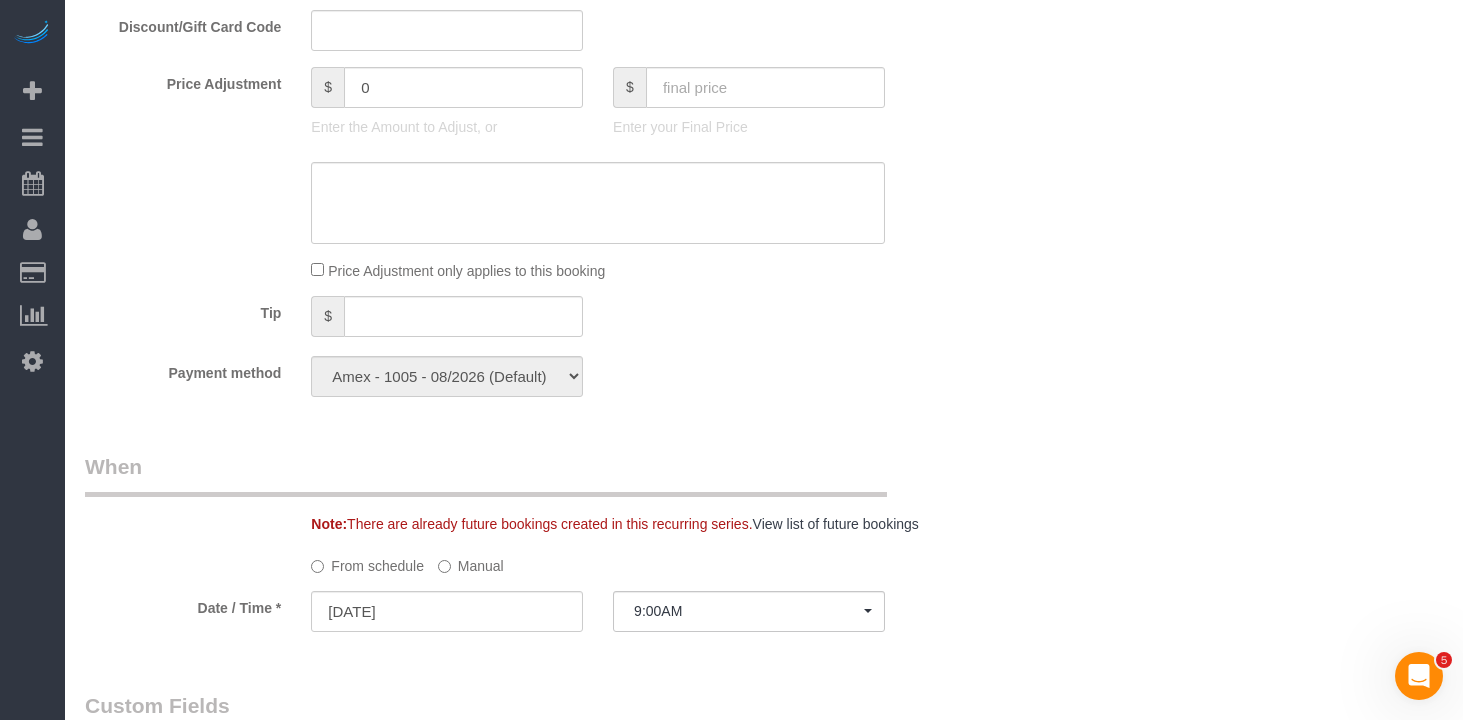 scroll, scrollTop: 1449, scrollLeft: 0, axis: vertical 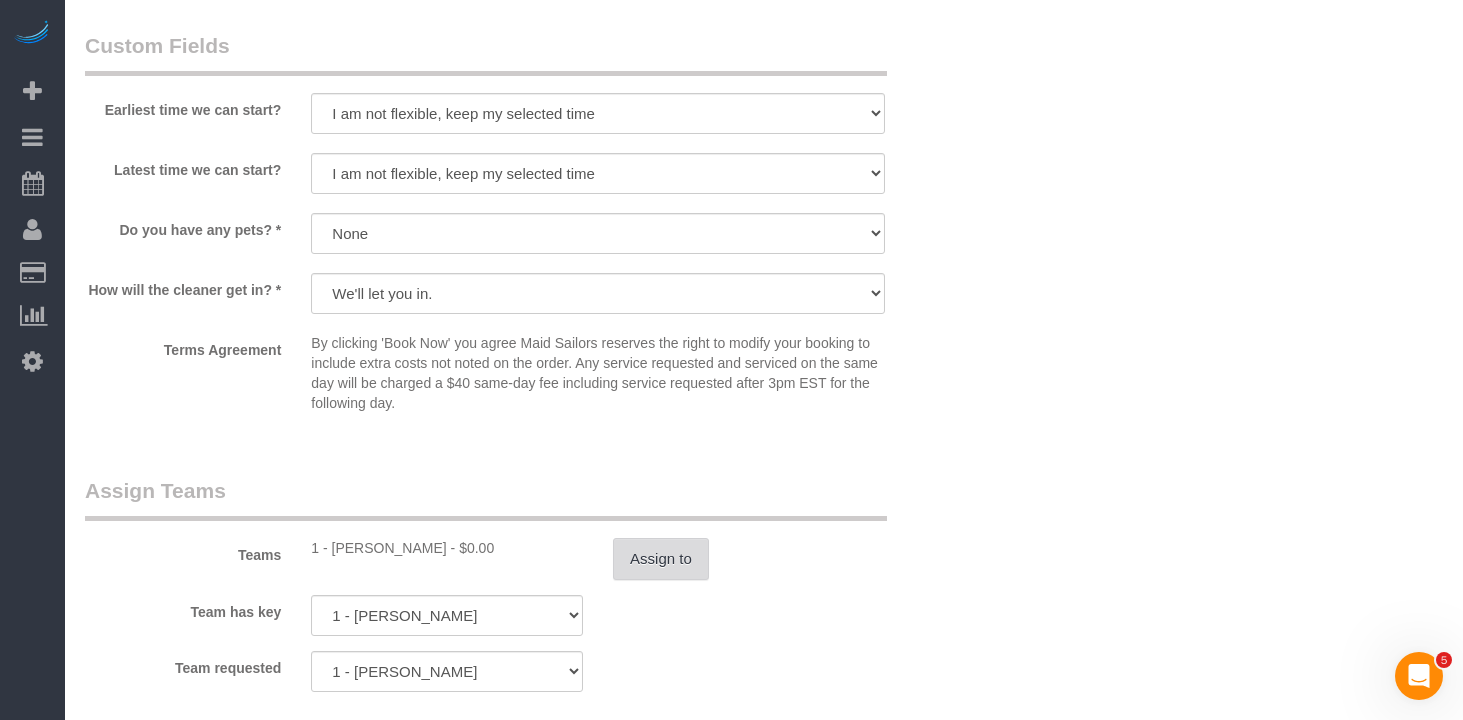 click on "Assign to" at bounding box center (661, 559) 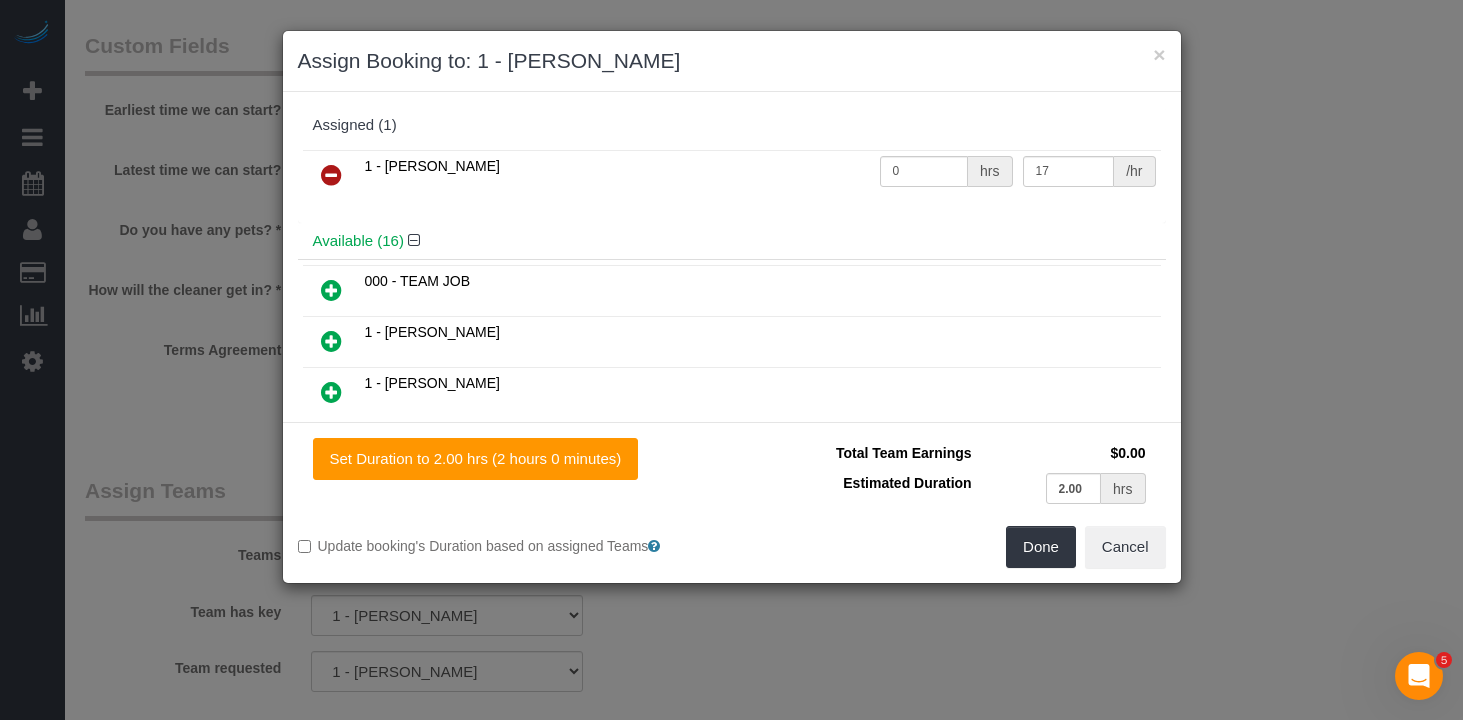 click at bounding box center (331, 175) 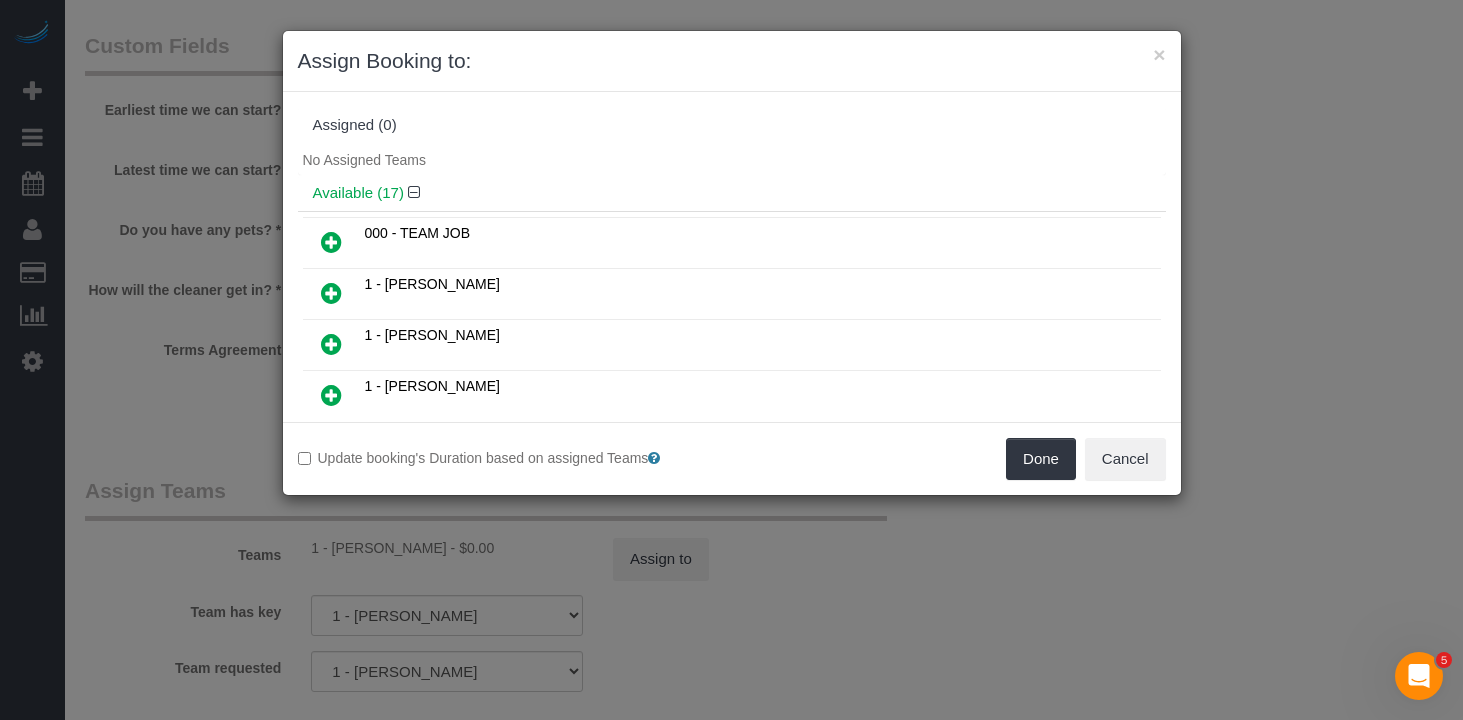 click at bounding box center [331, 293] 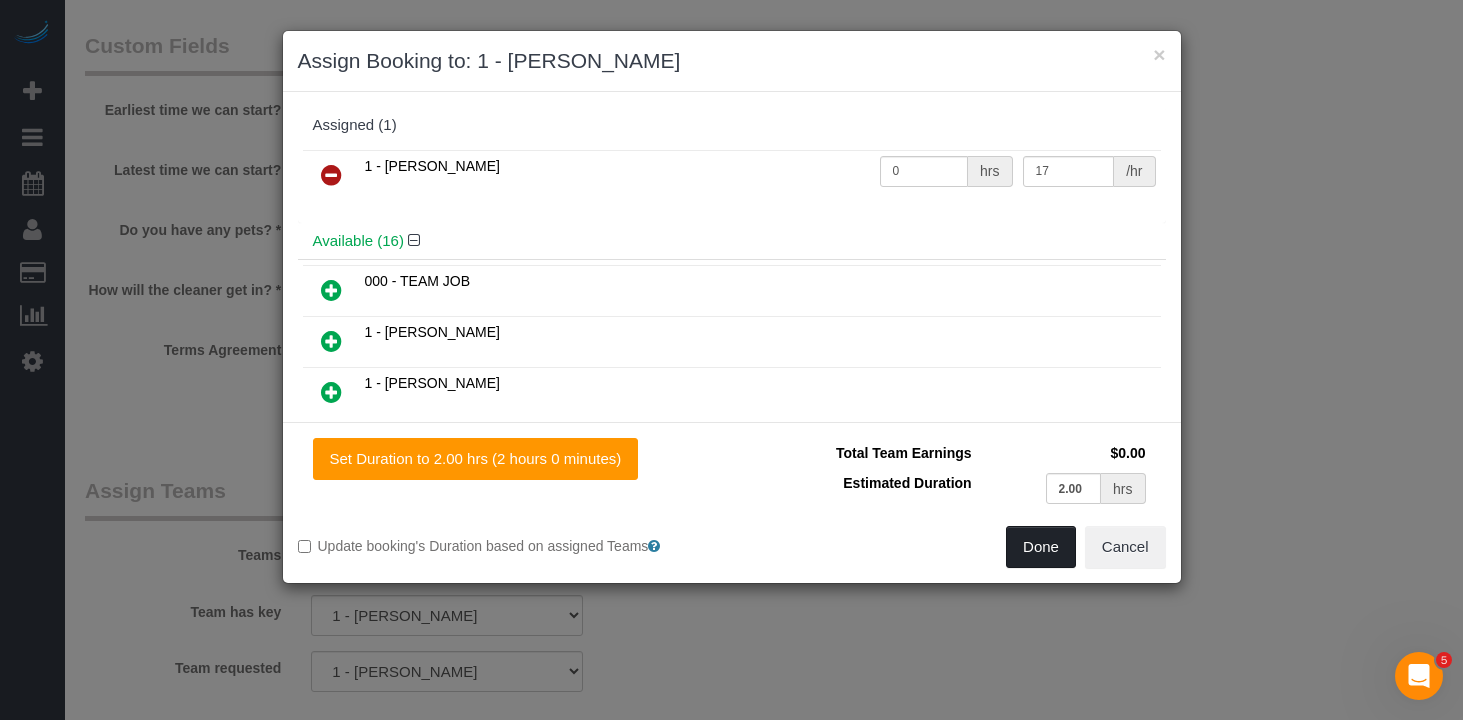 click on "Done" at bounding box center (1041, 547) 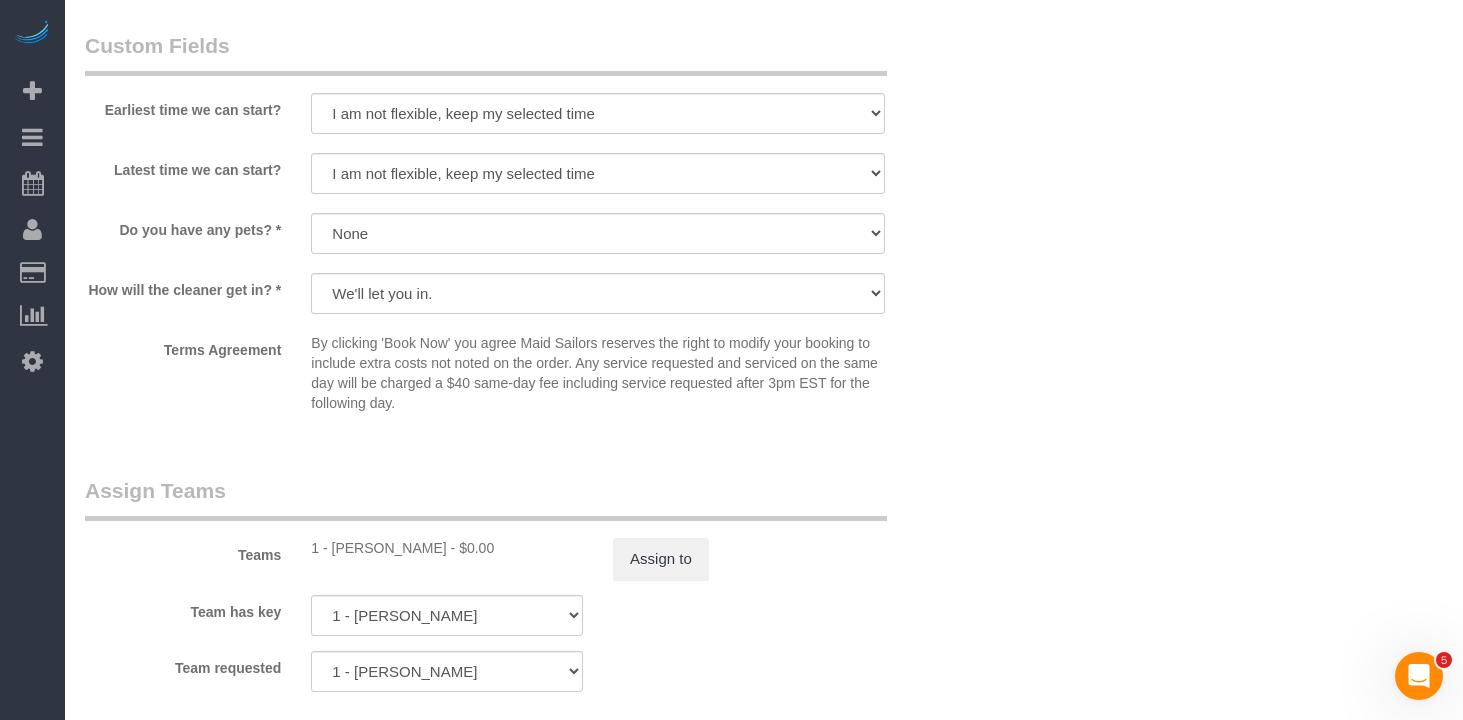 click on "Assign Teams" at bounding box center [486, 498] 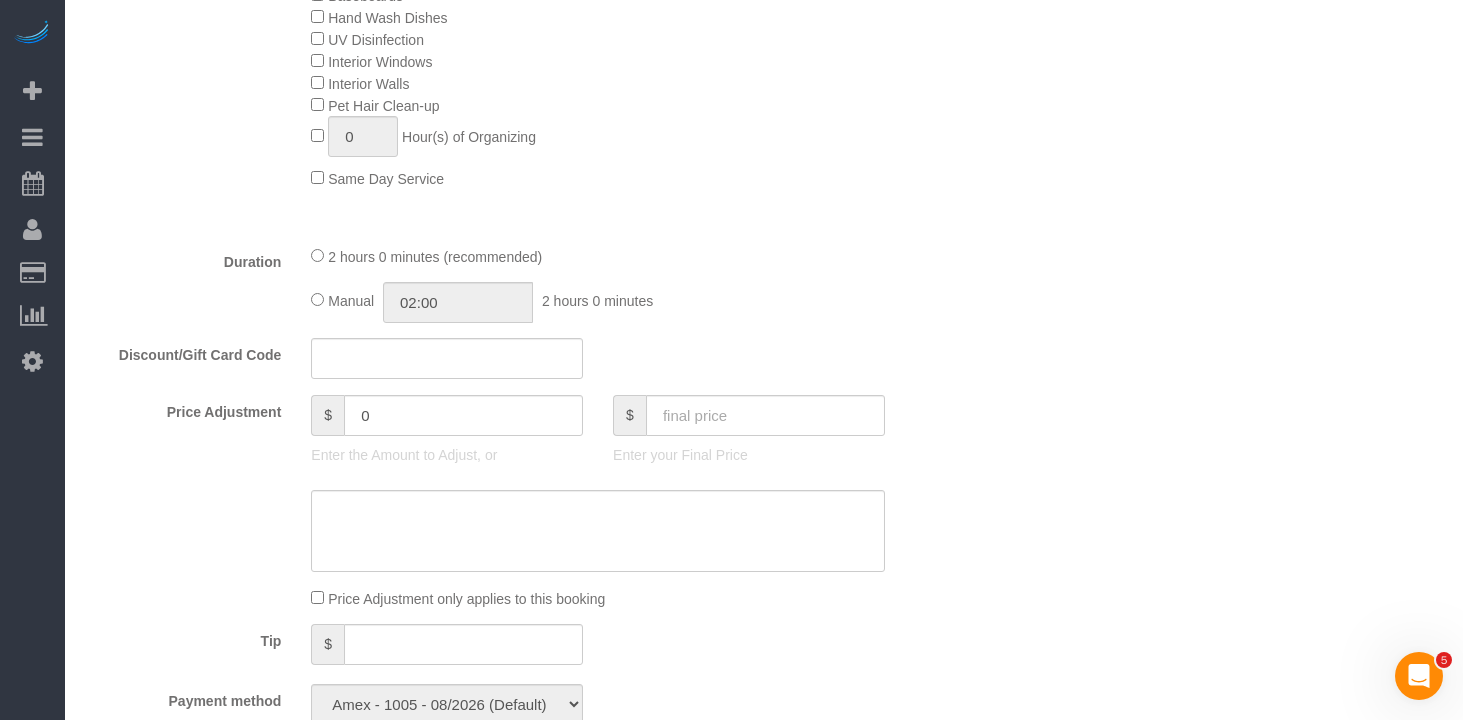 scroll, scrollTop: 1538, scrollLeft: 0, axis: vertical 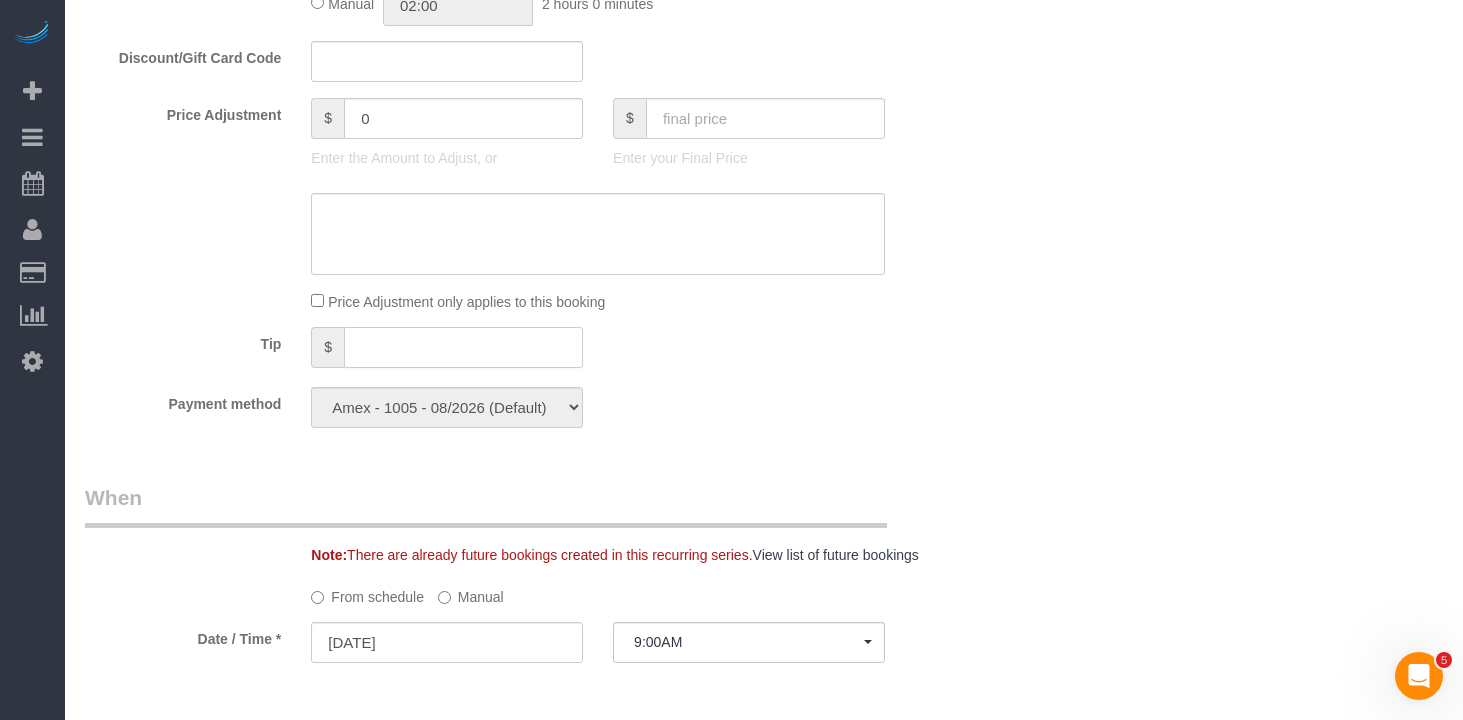 click 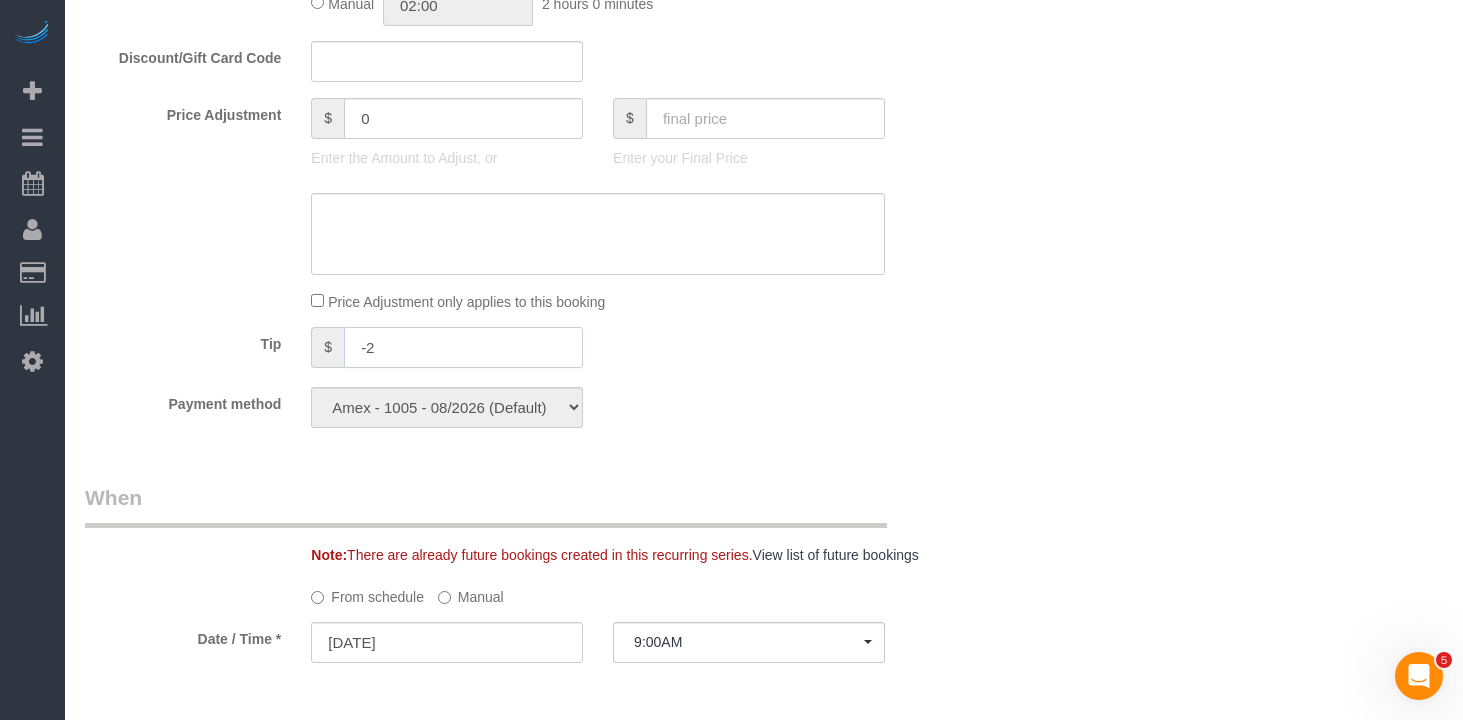 type on "-" 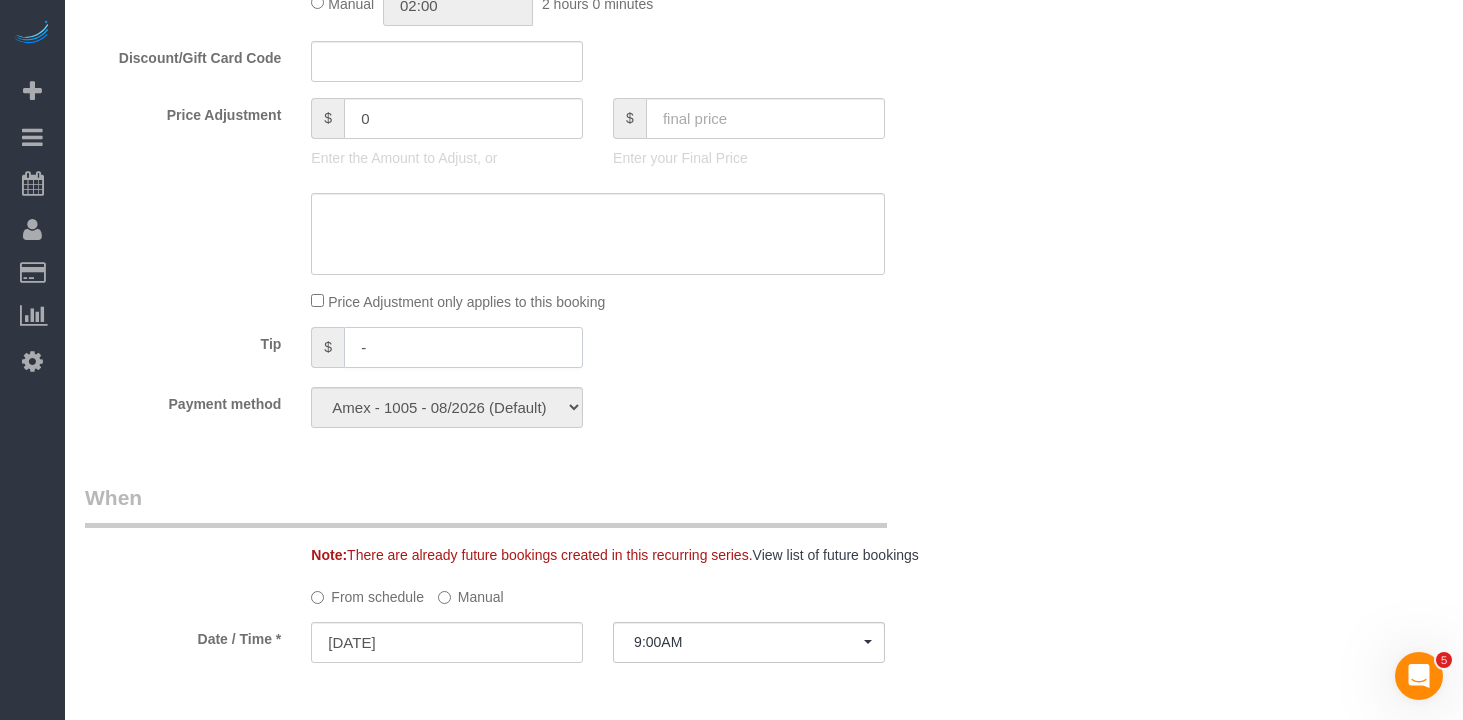 type 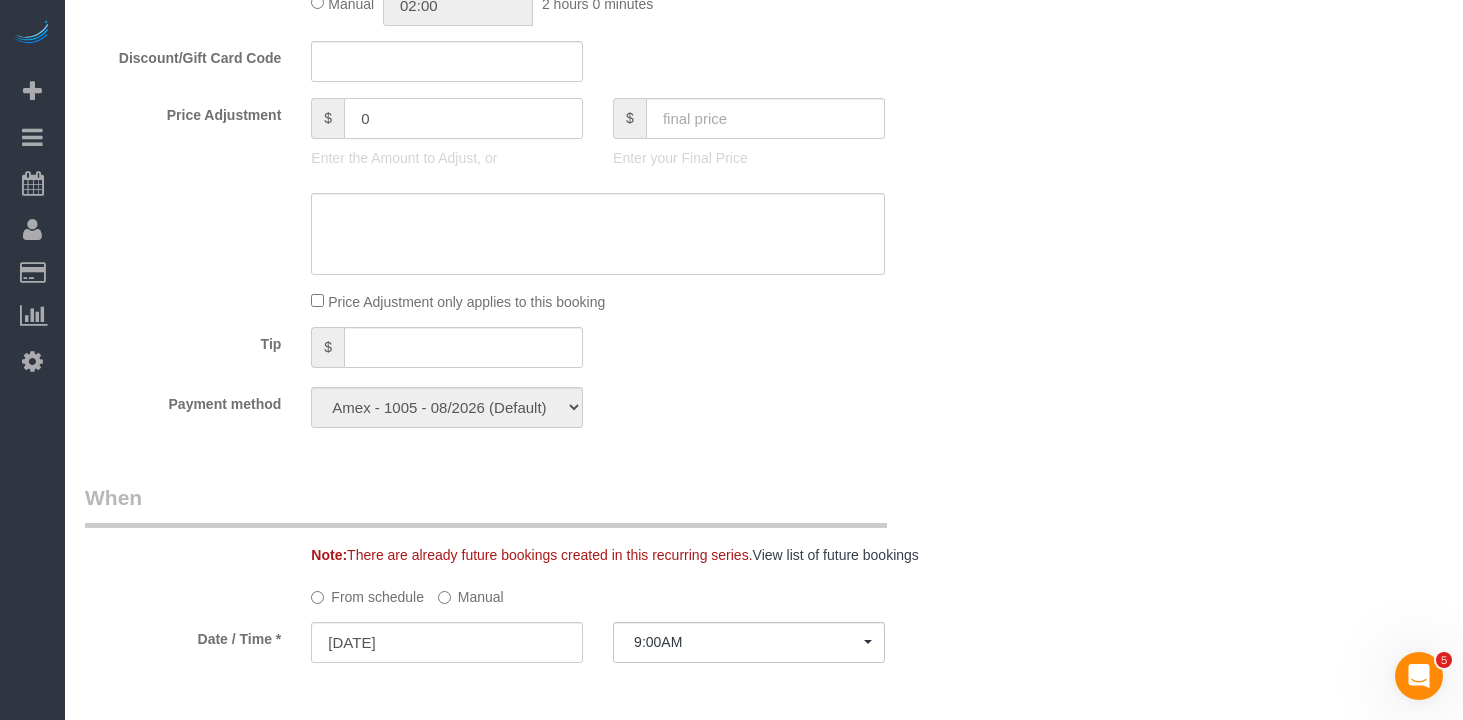 click on "0" 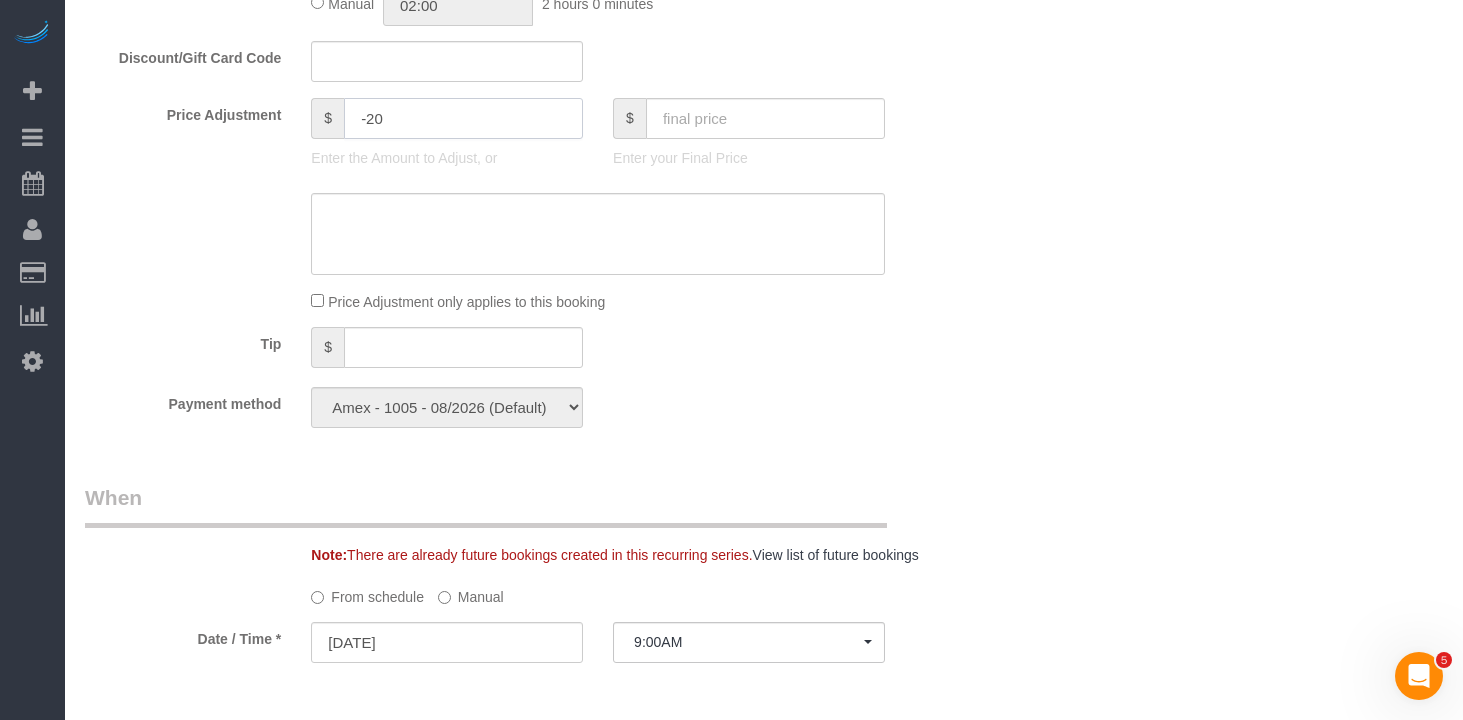 type on "-20" 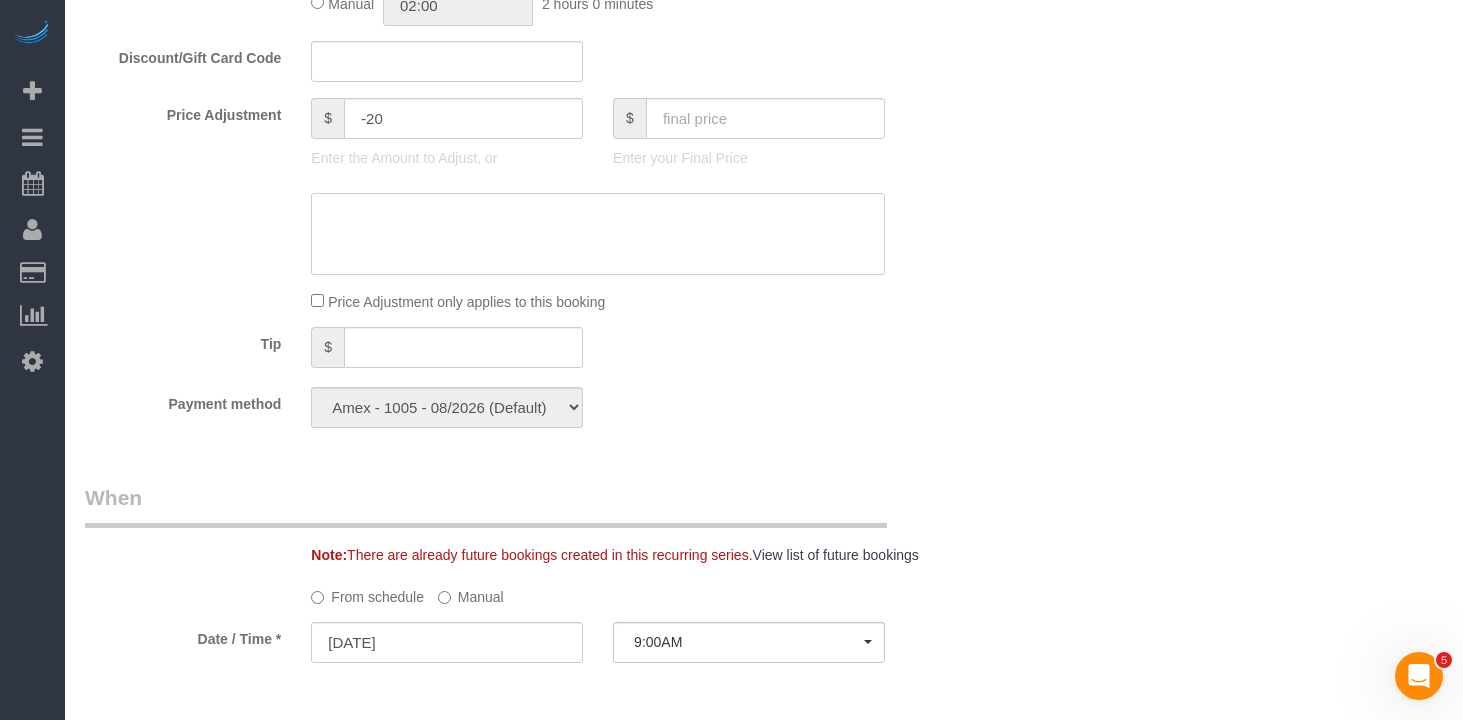 click 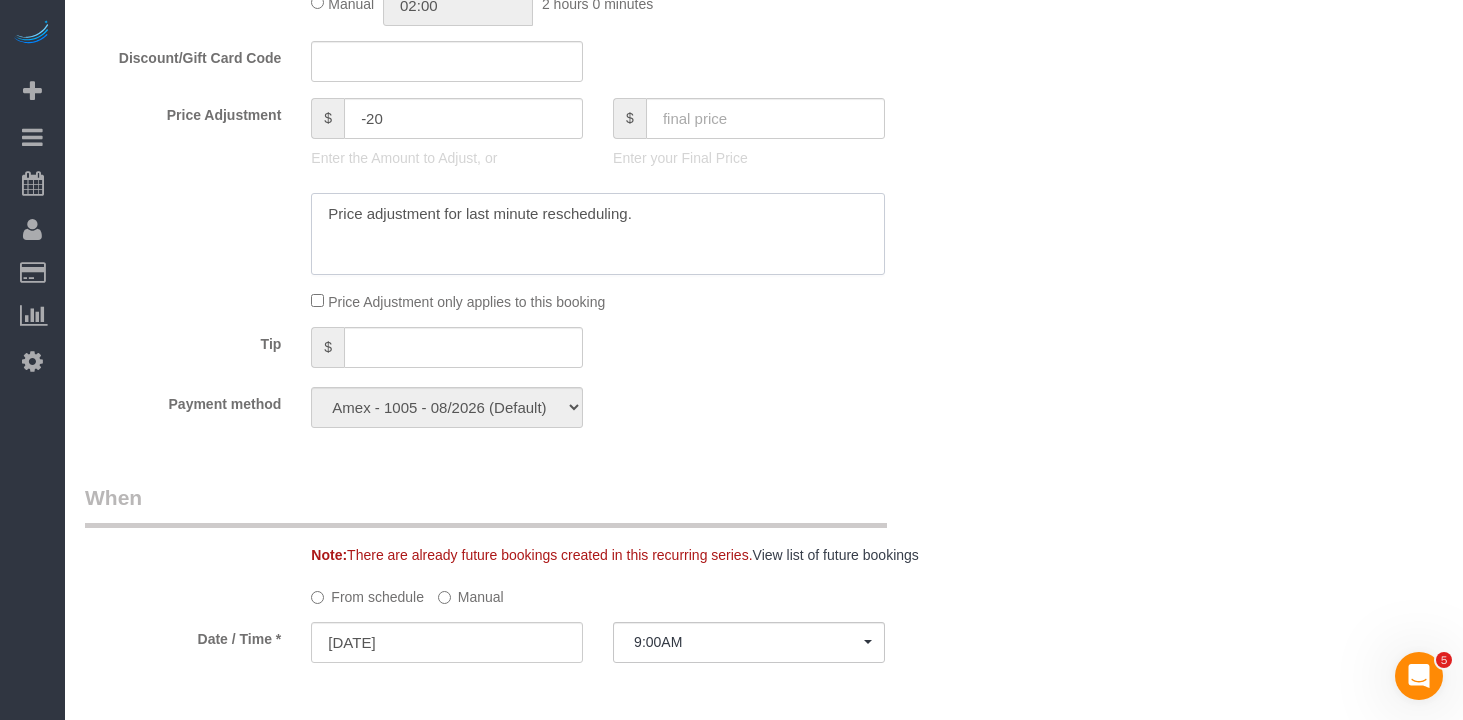 type on "Price adjustment for last minute rescheduling." 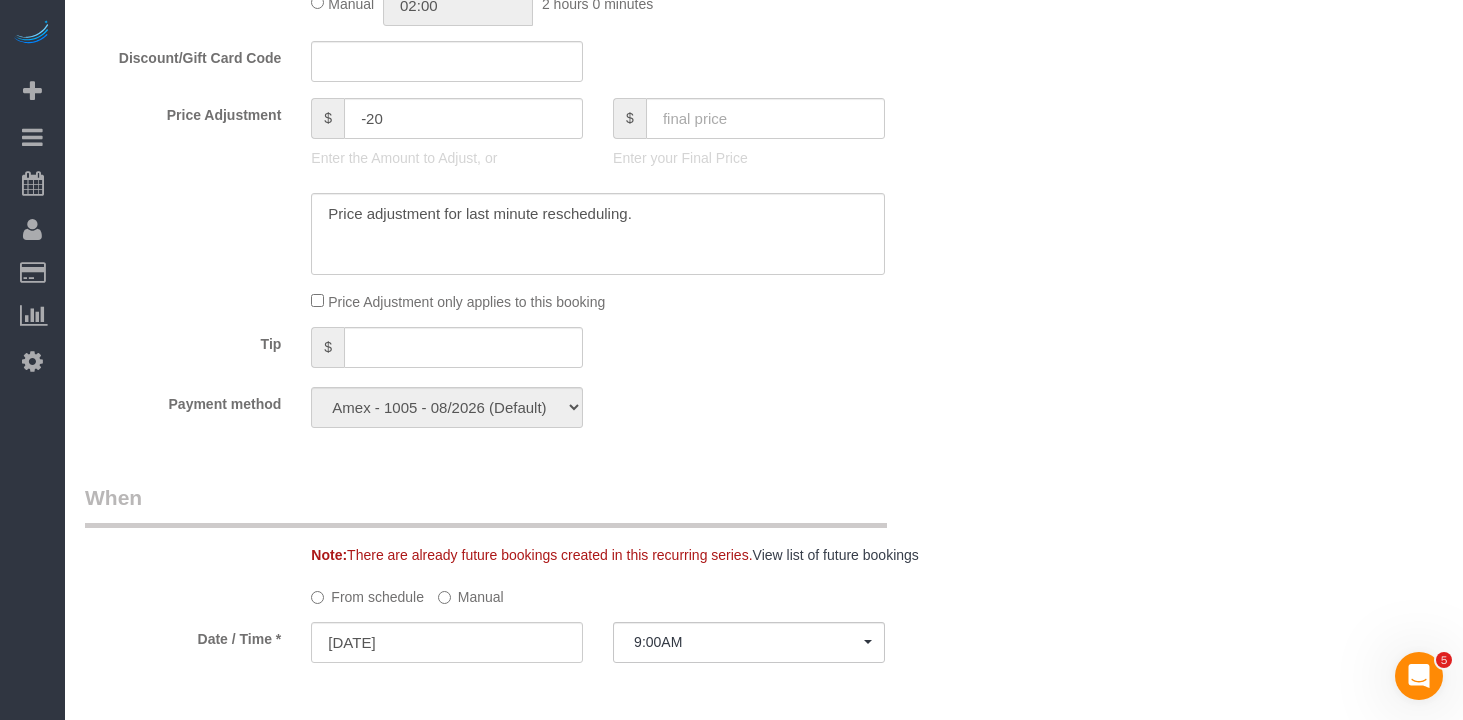 click on "Who
Email
thakkerneil15@gmail.com
Name *
Neil
Thakker
Standard Apartment
Where
Address
105 West 74th Street, Apt. 1A
New York
AK
AL
AR
AZ
CA
CO
CT
DC
DE
FL
GA
HI
IA
ID
IL
IN
KS
KY
LA
MA
MD
ME
MI
MN
MO
MS
MT
NC" at bounding box center (764, 235) 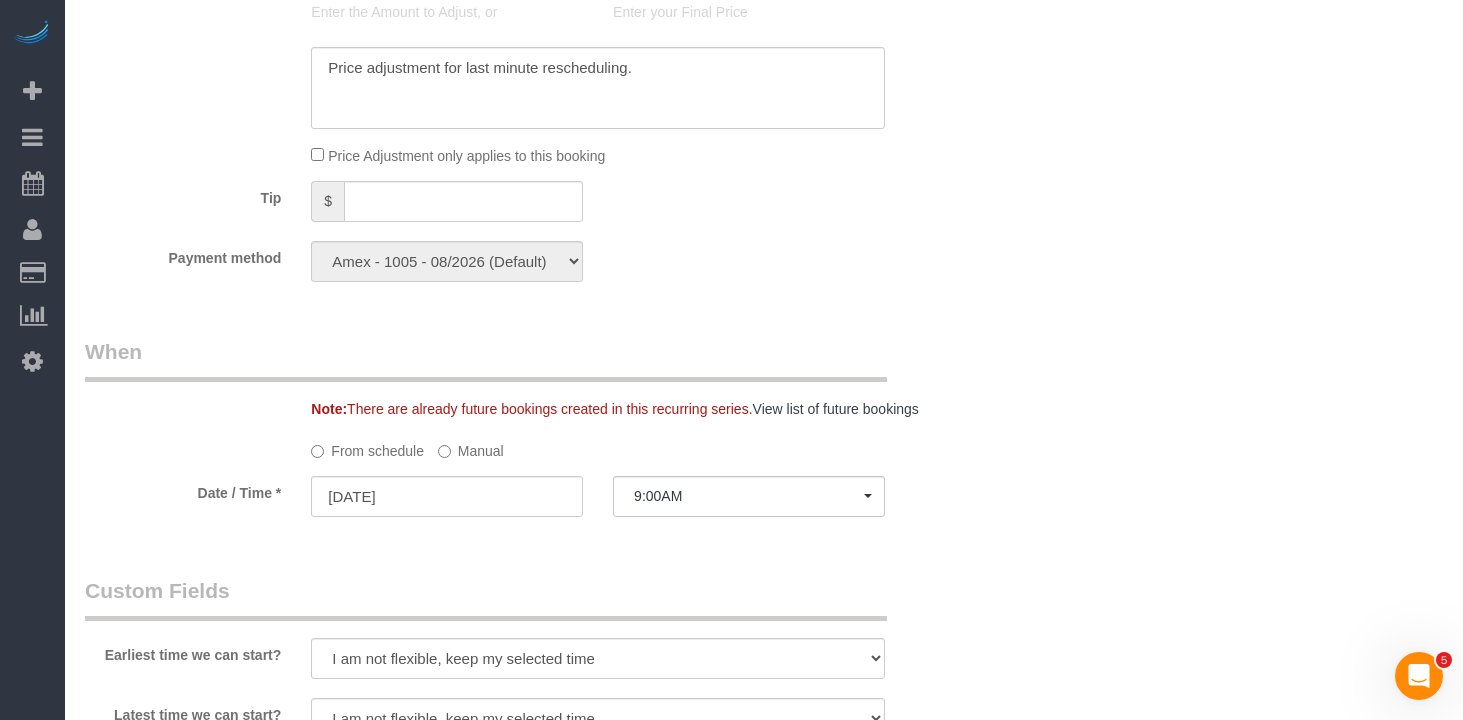 scroll, scrollTop: 1835, scrollLeft: 0, axis: vertical 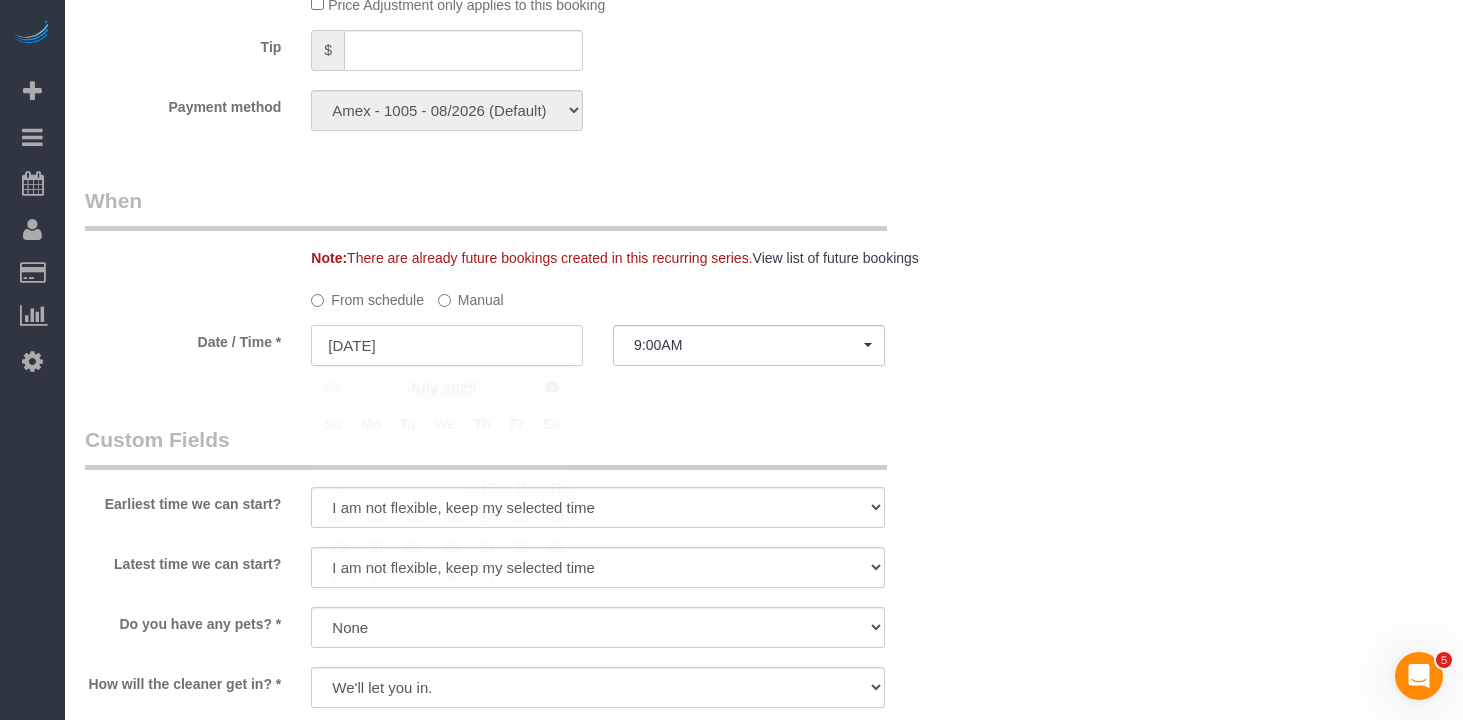click on "[DATE]" at bounding box center [447, 345] 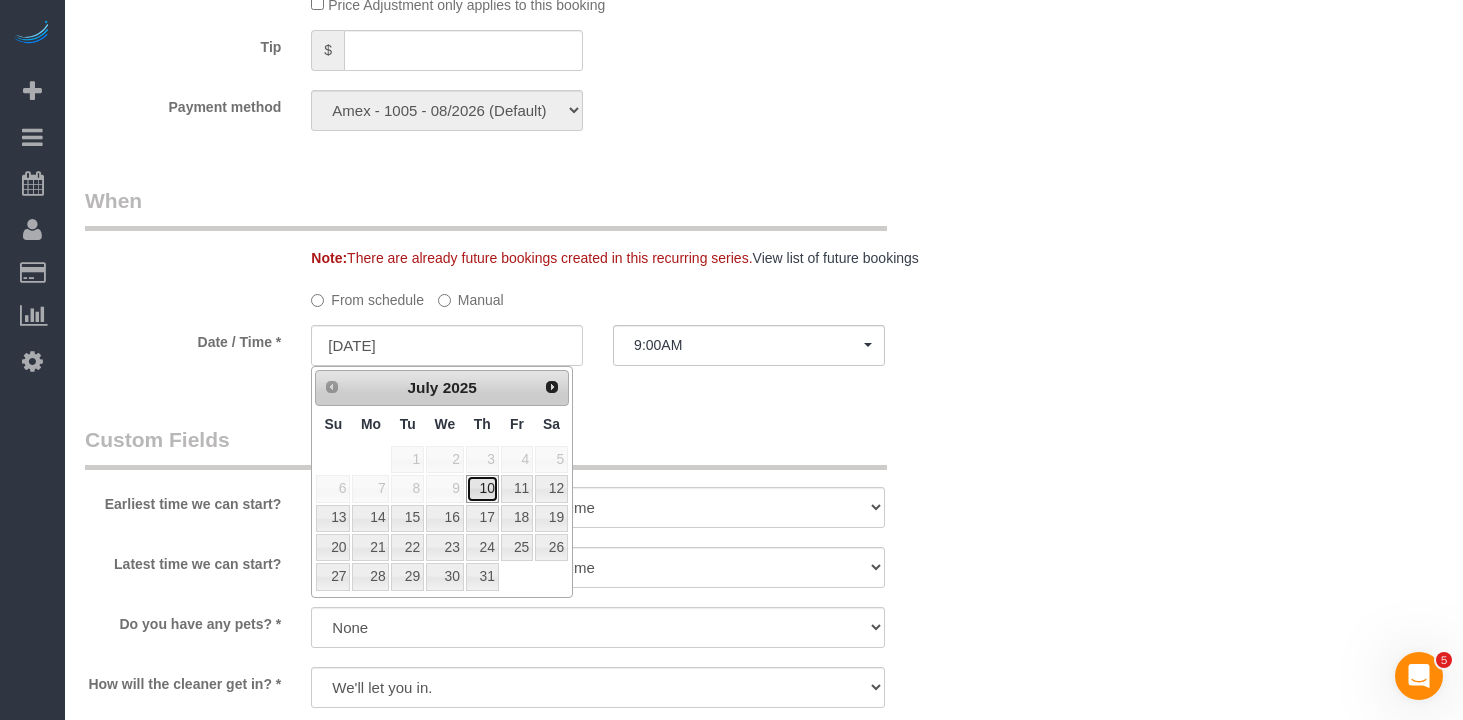 click on "10" at bounding box center [482, 488] 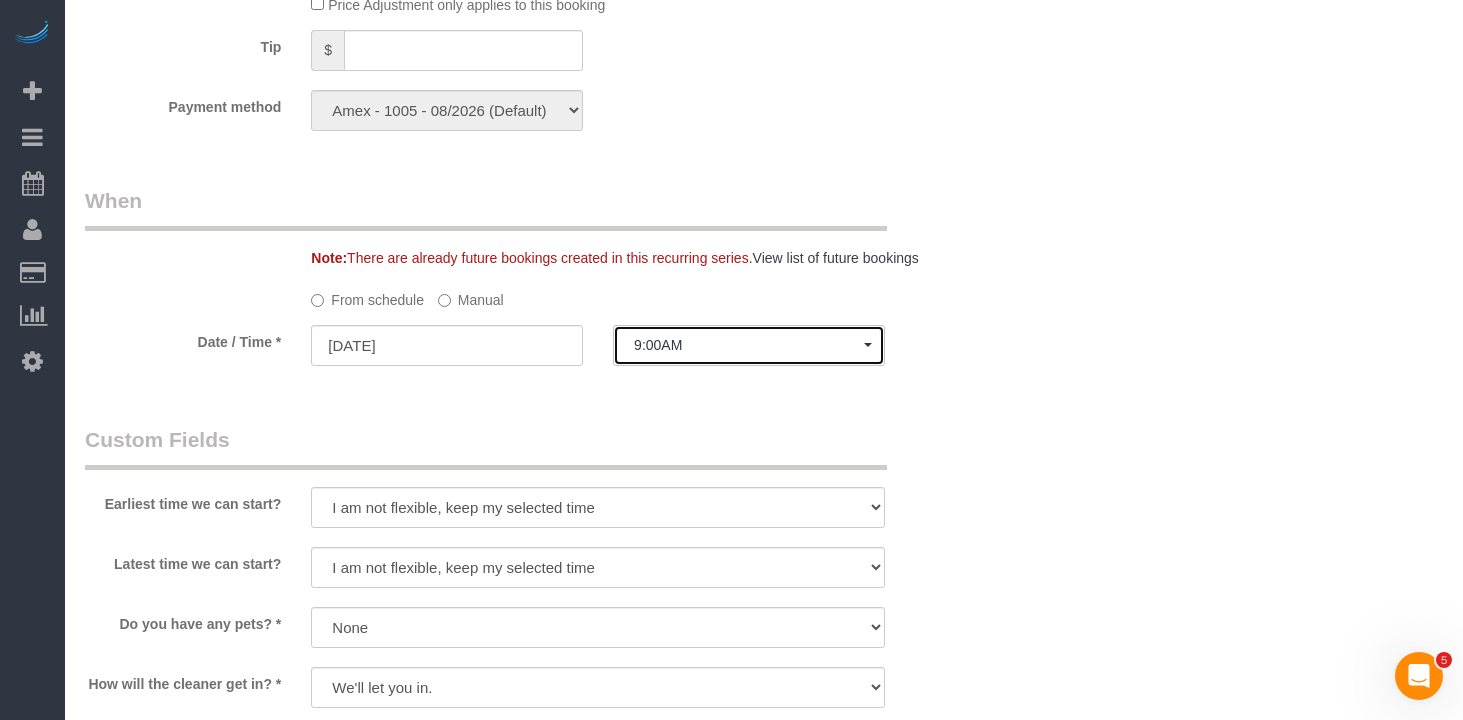 click on "9:00AM" 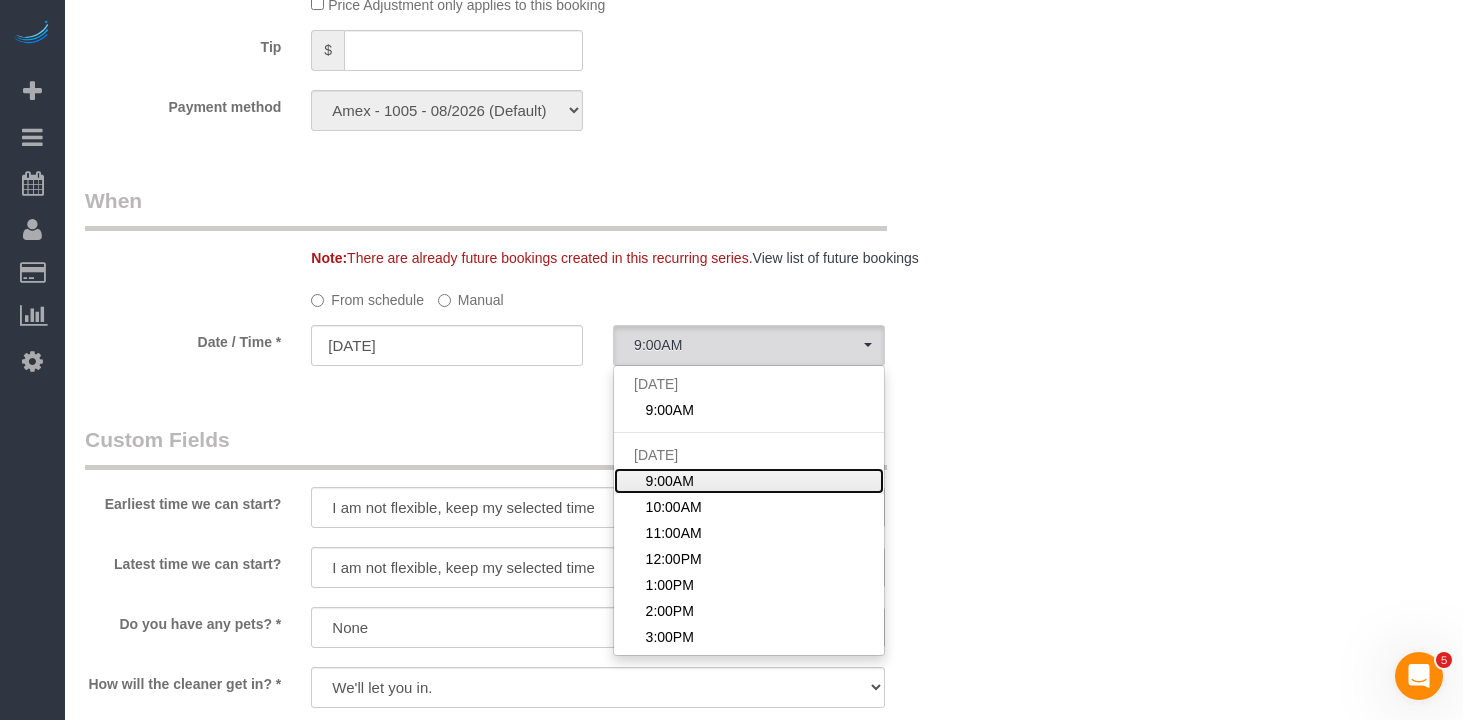 click on "9:00AM" 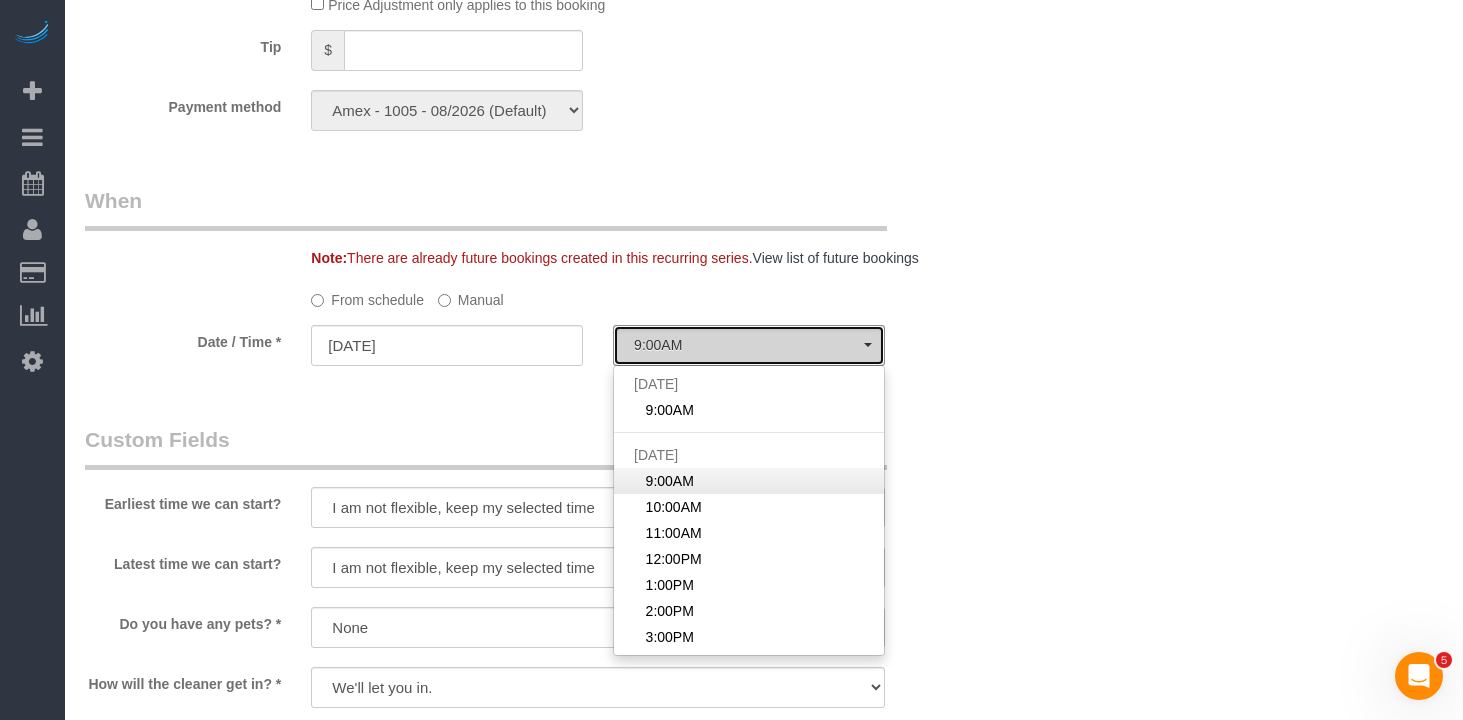 select on "spot2" 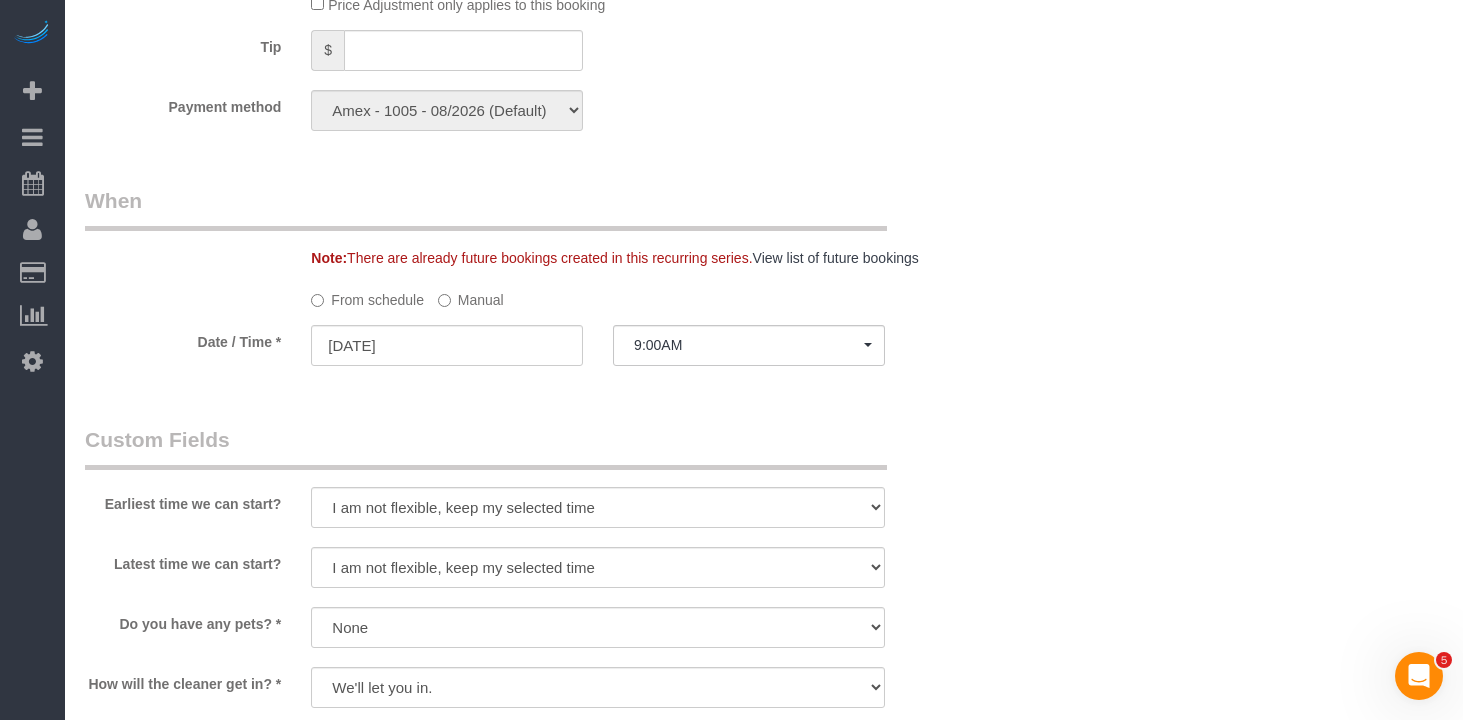 click on "Who
Email
thakkerneil15@gmail.com
Name *
Neil
Thakker
Standard Apartment
Where
Address
105 West 74th Street, Apt. 1A
New York
AK
AL
AR
AZ
CA
CO
CT
DC
DE
FL
GA
HI
IA
ID
IL
IN
KS
KY
LA
MA
MD
ME
MI
MN
MO
MS
MT
NC" at bounding box center [764, -62] 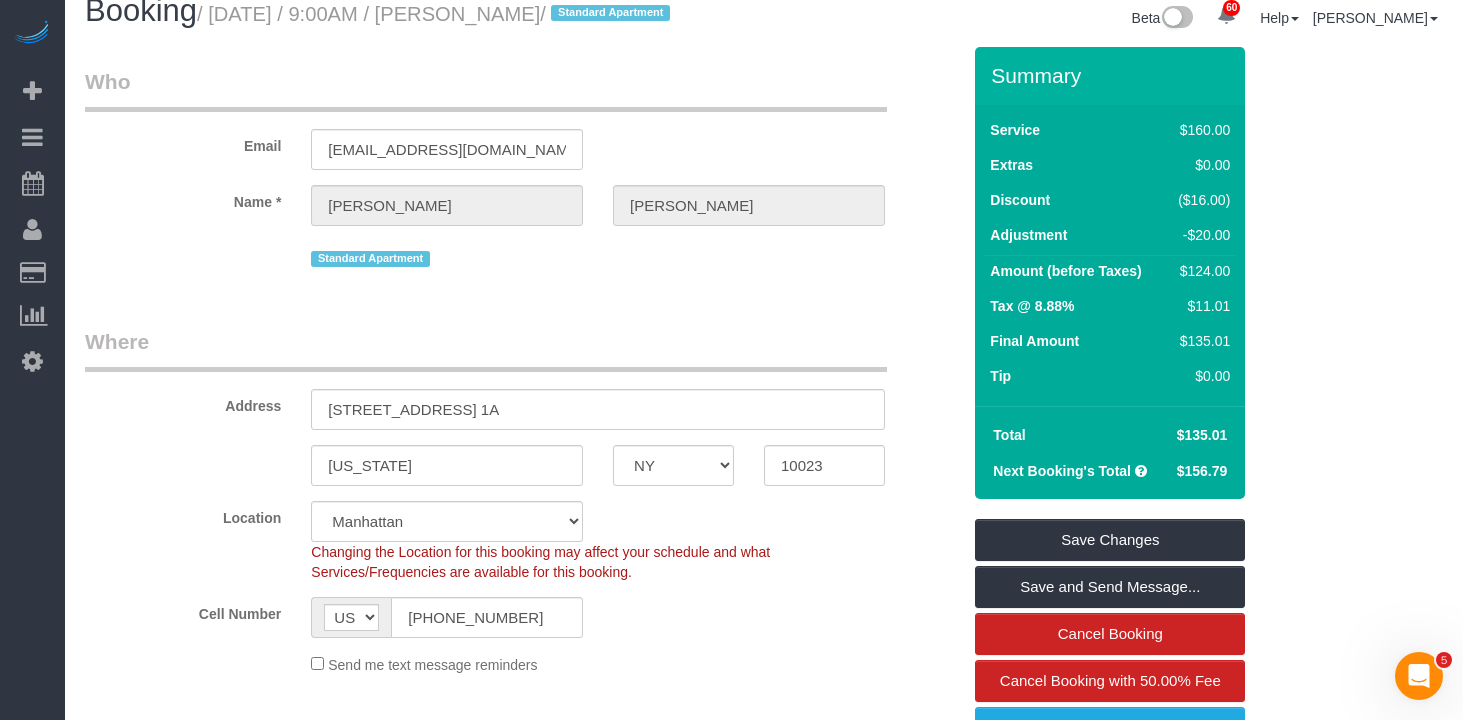 scroll, scrollTop: 0, scrollLeft: 0, axis: both 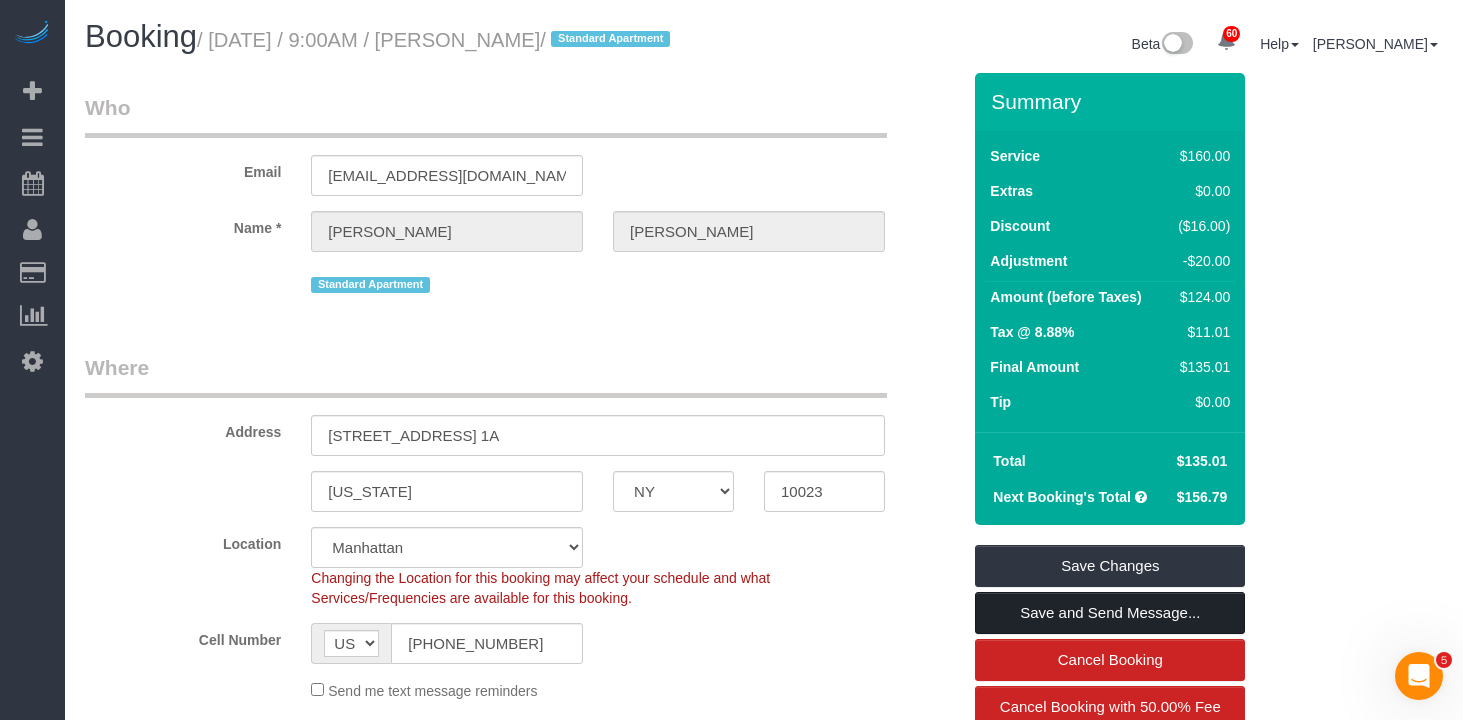 click on "Save and Send Message..." at bounding box center (1110, 613) 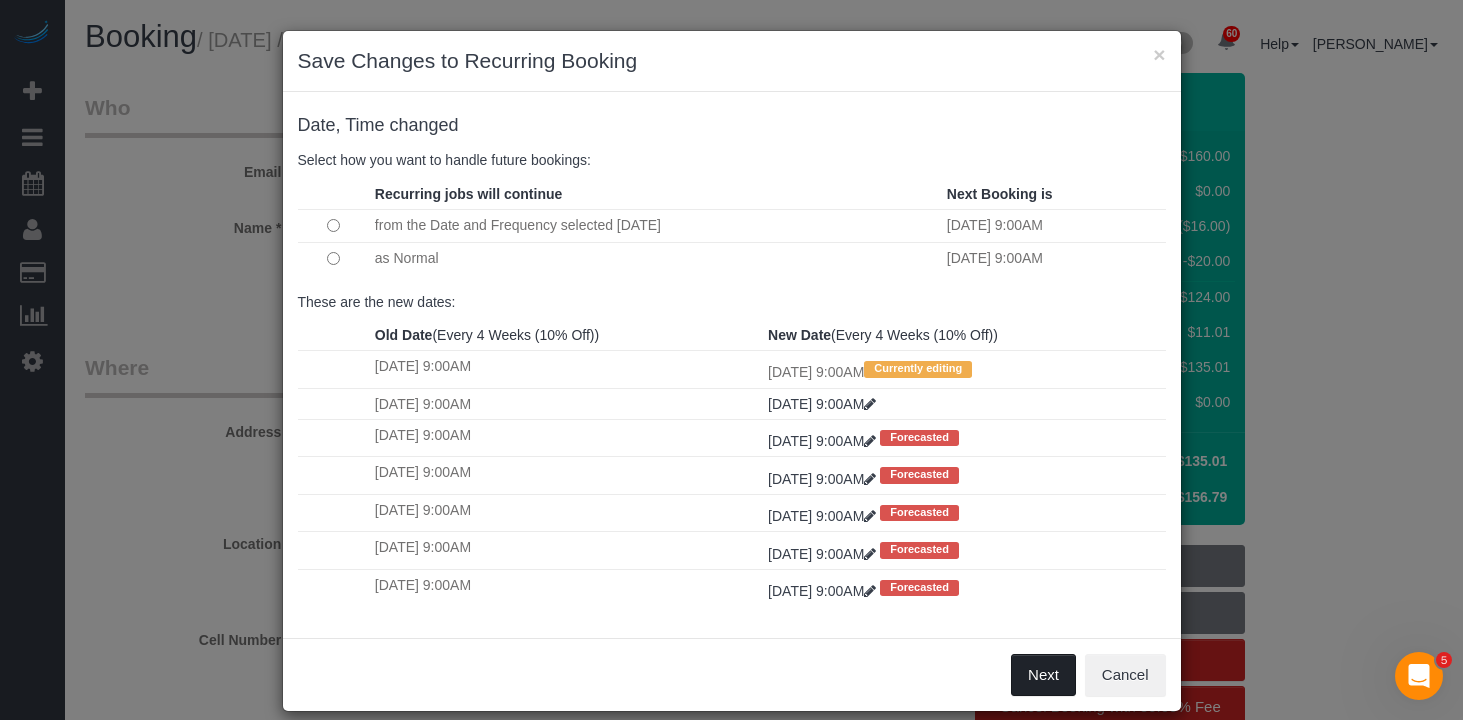 click on "Next" at bounding box center (1043, 675) 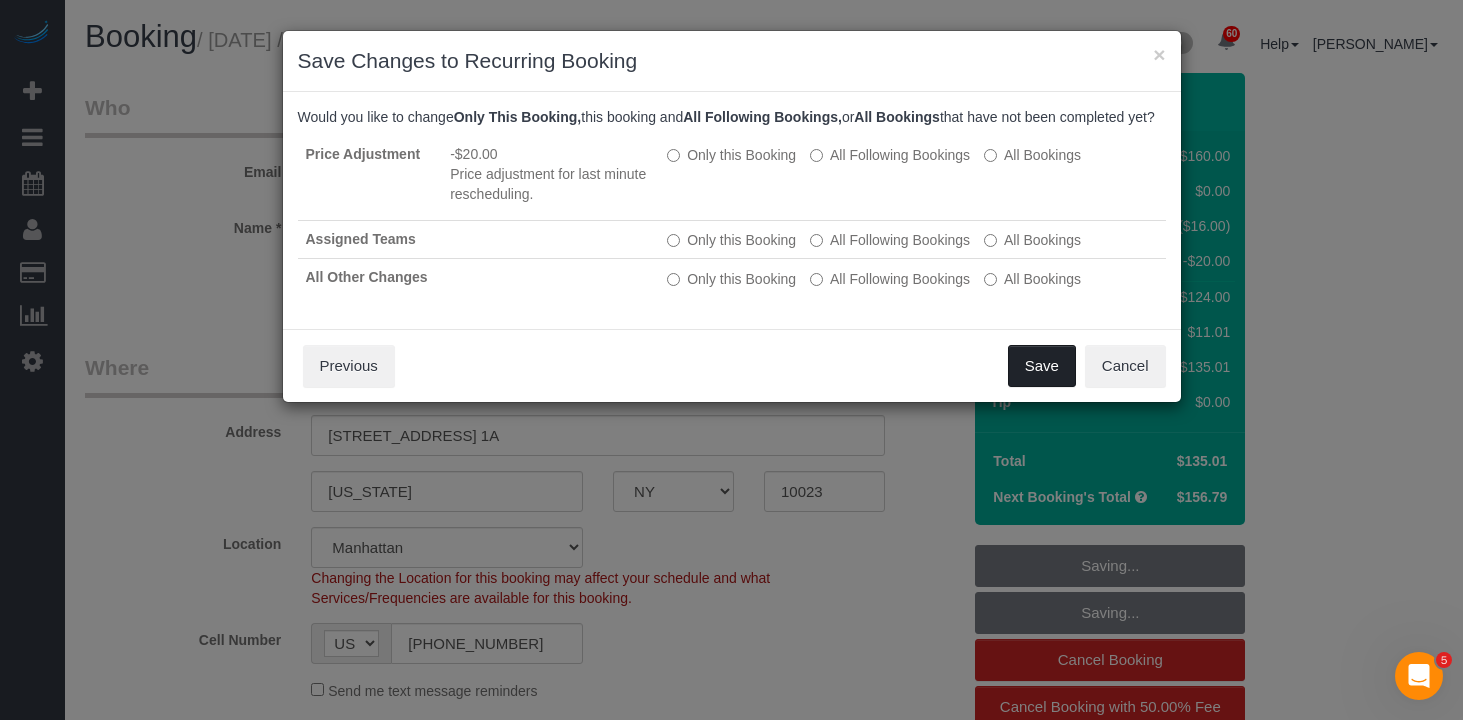 click on "Save" at bounding box center [1042, 366] 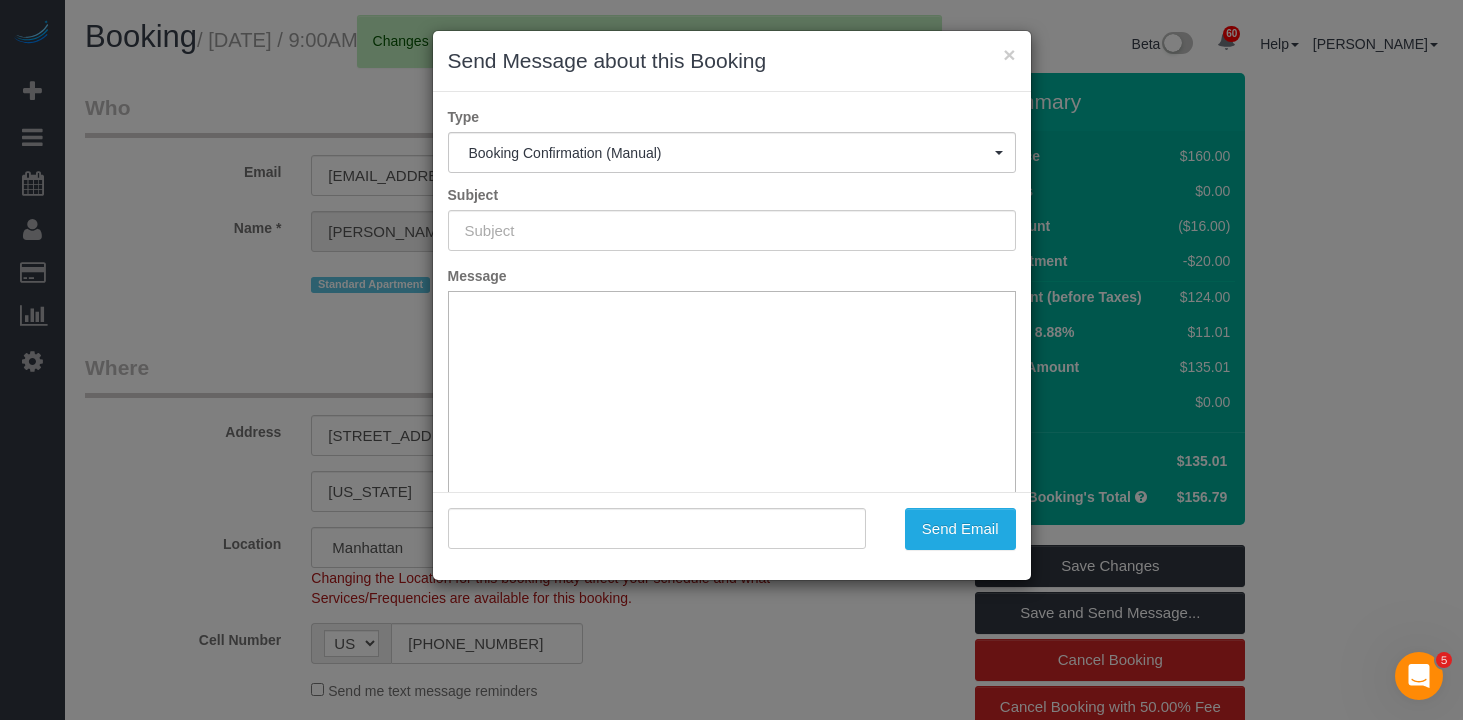 type on "Cleaning Confirmed for 07/10/2025 at 9:00am" 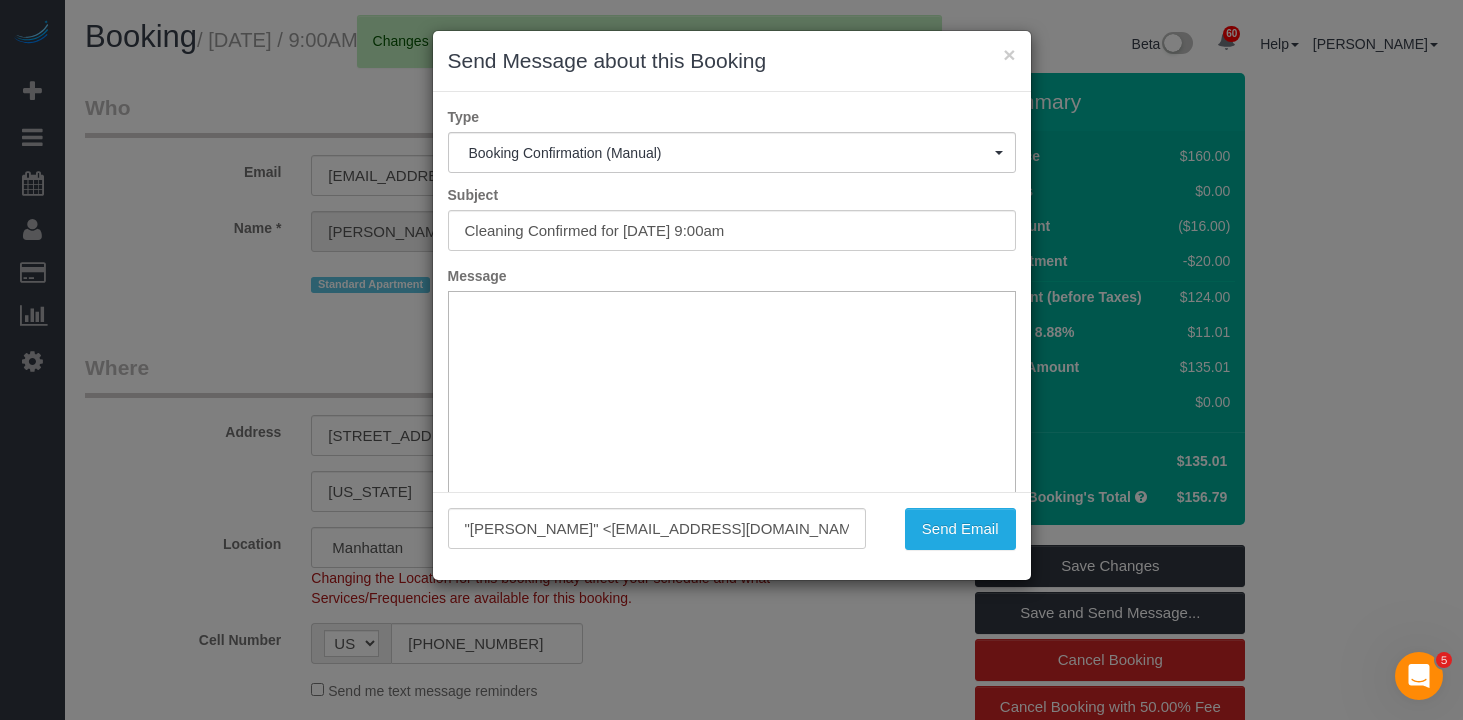 scroll, scrollTop: 0, scrollLeft: 0, axis: both 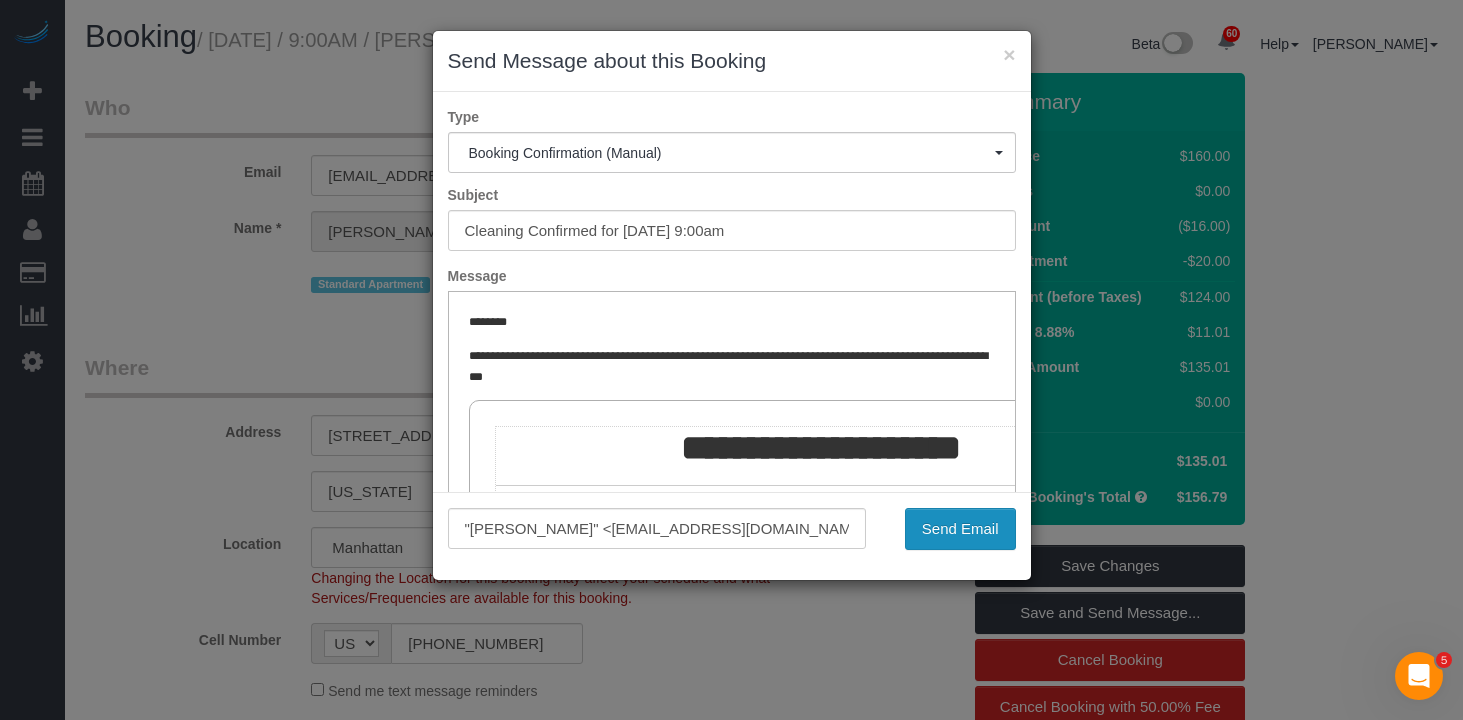 click on "Send Email" at bounding box center (960, 529) 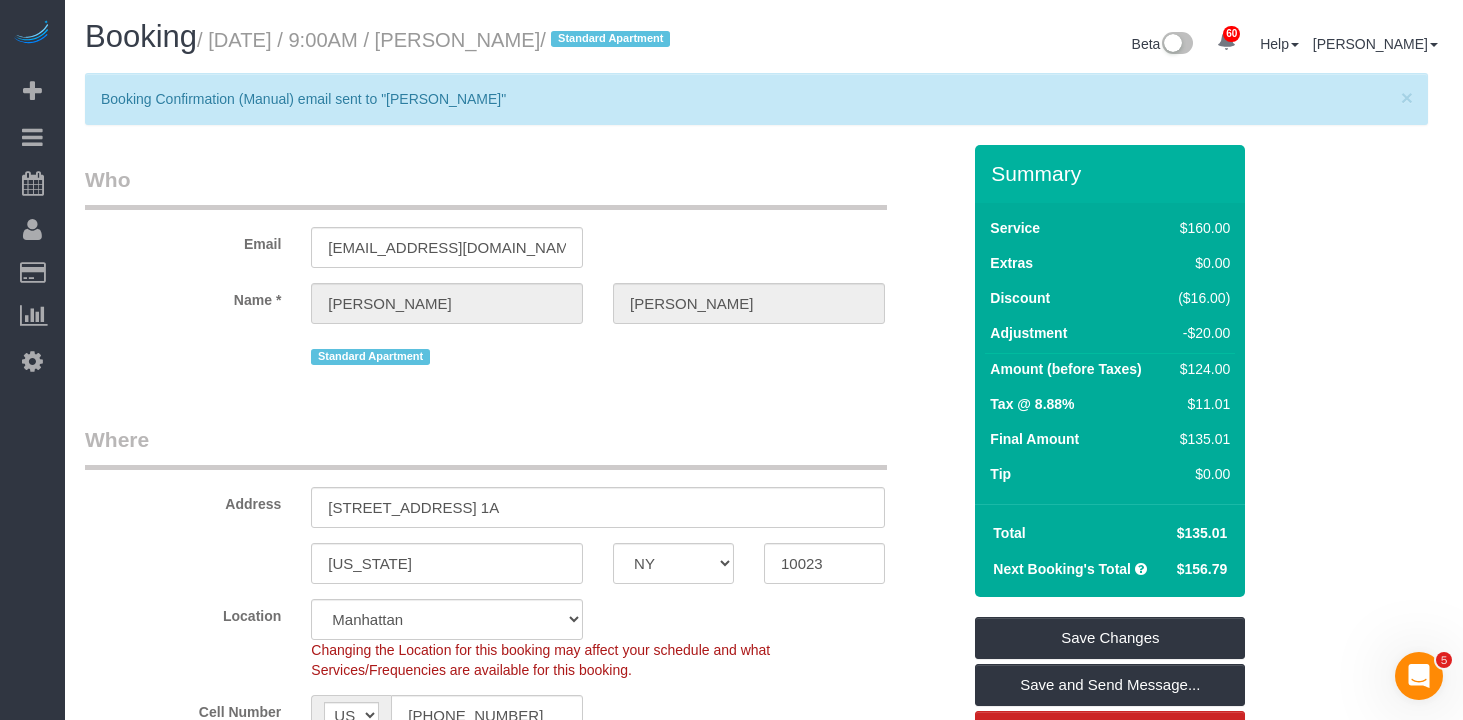 click on "Who" at bounding box center [486, 187] 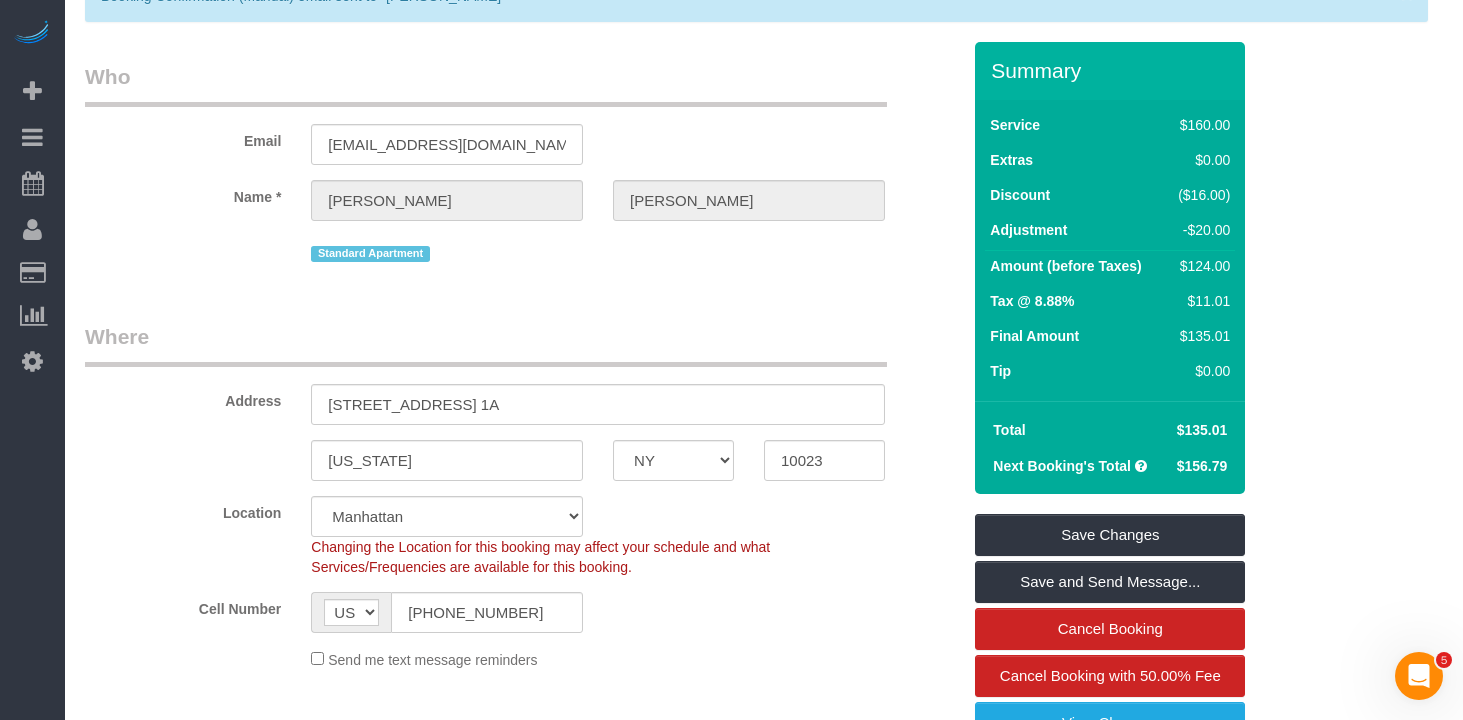 scroll, scrollTop: 108, scrollLeft: 0, axis: vertical 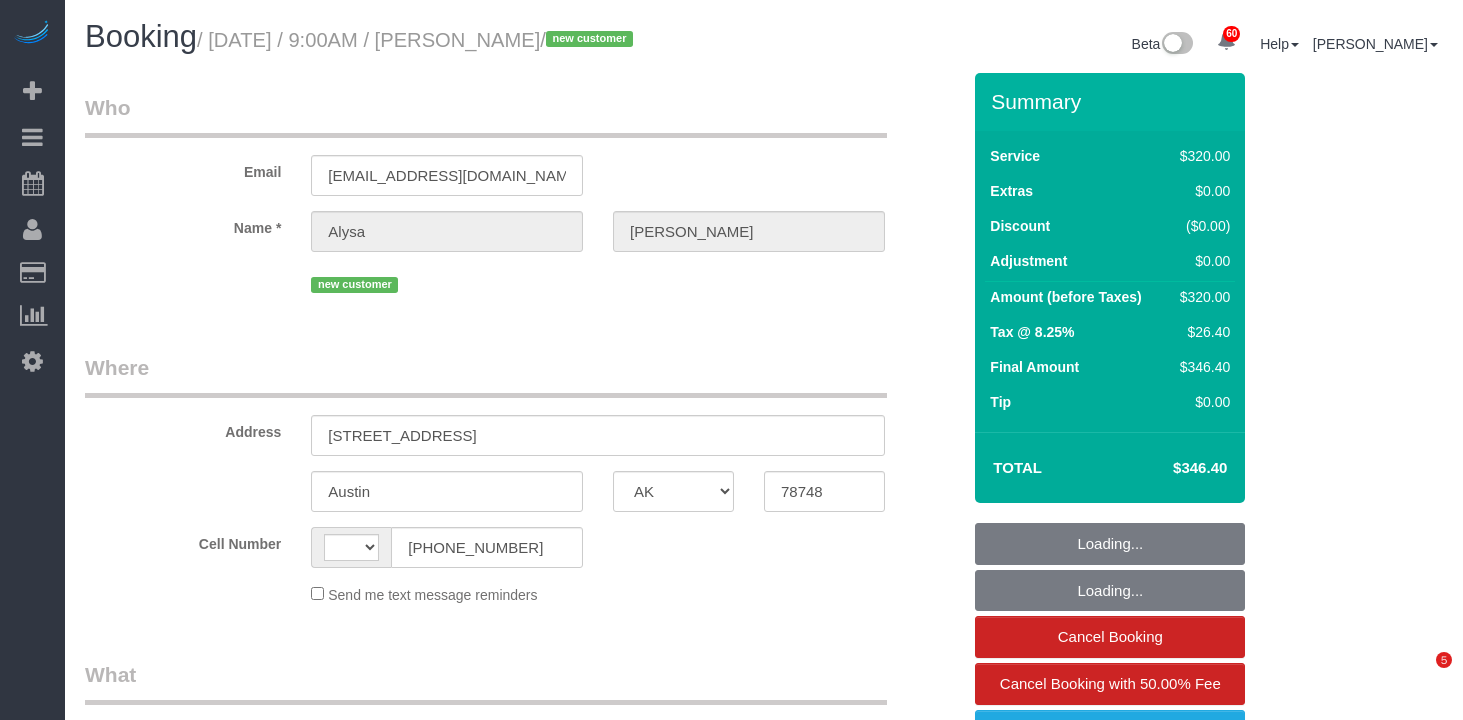select on "[GEOGRAPHIC_DATA]" 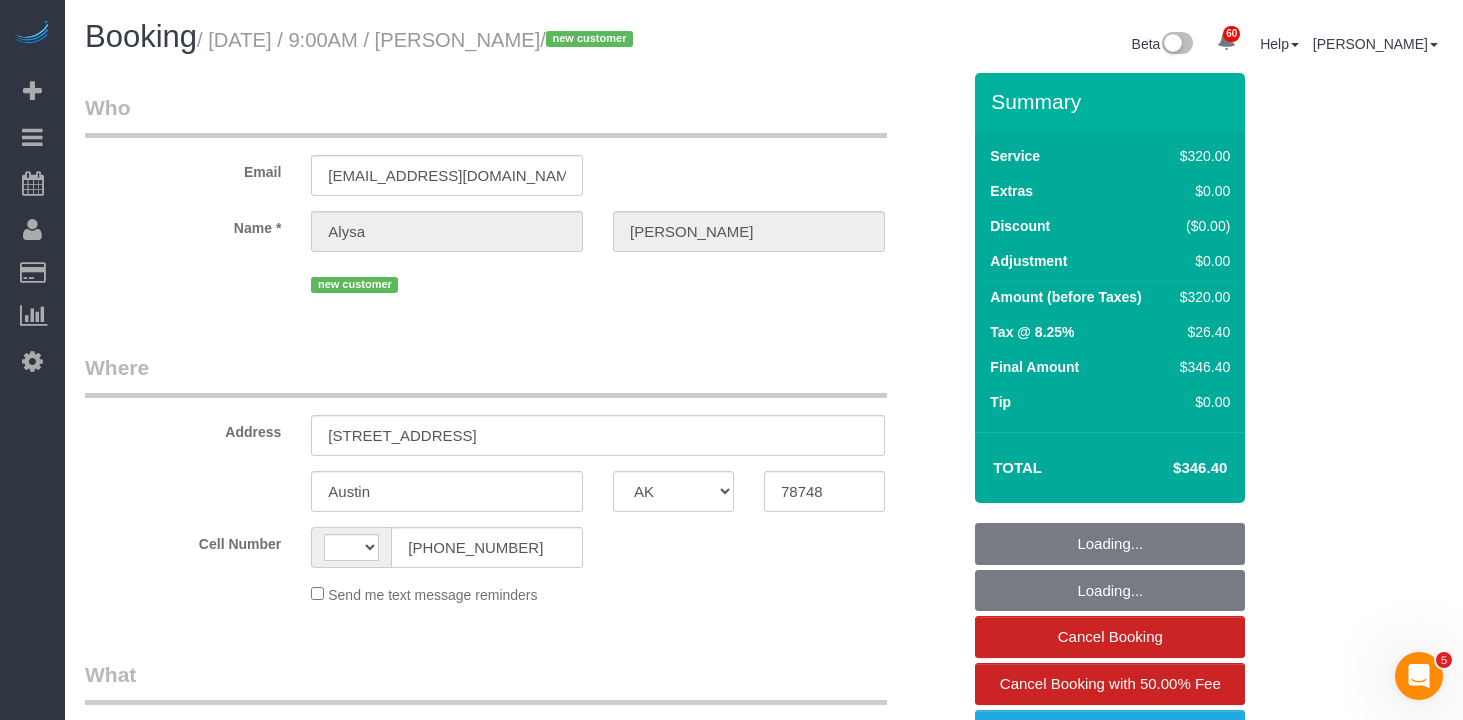 scroll, scrollTop: 0, scrollLeft: 0, axis: both 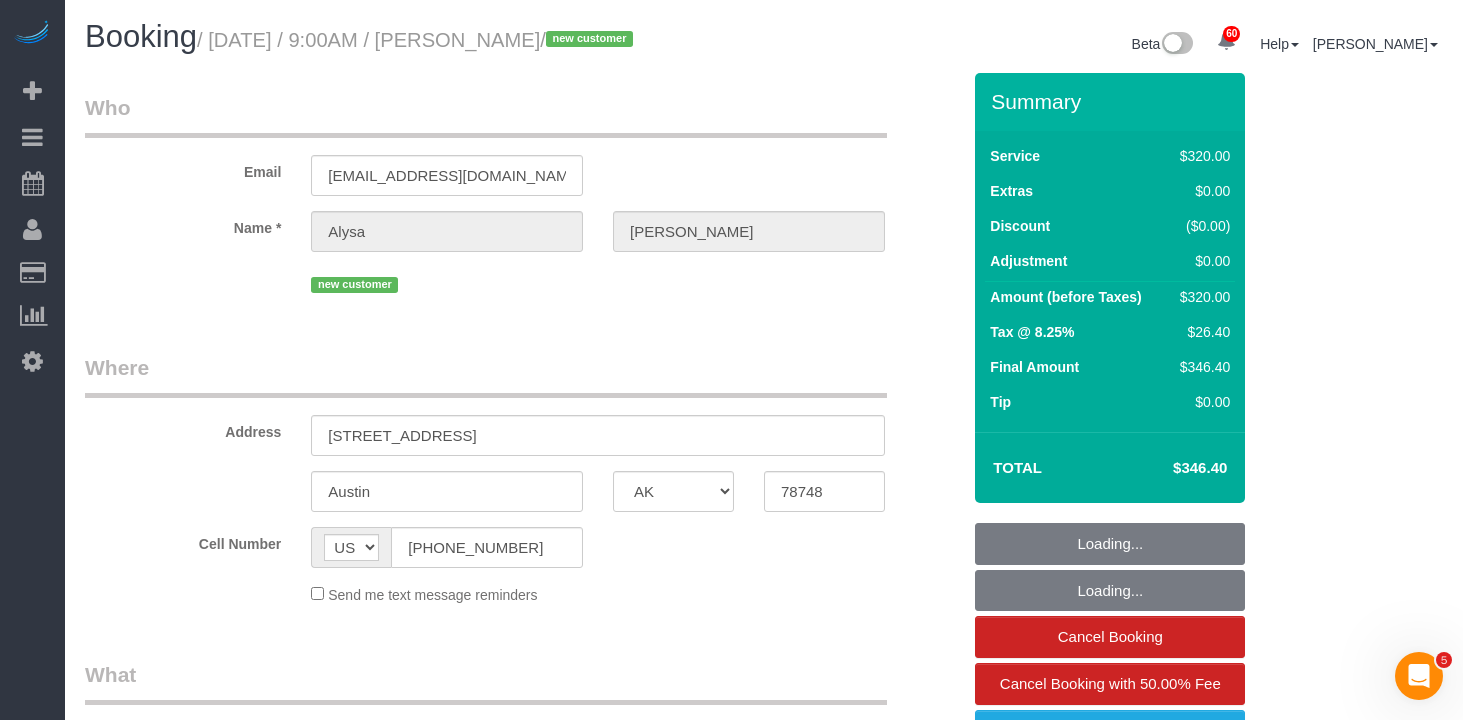 select on "spot1" 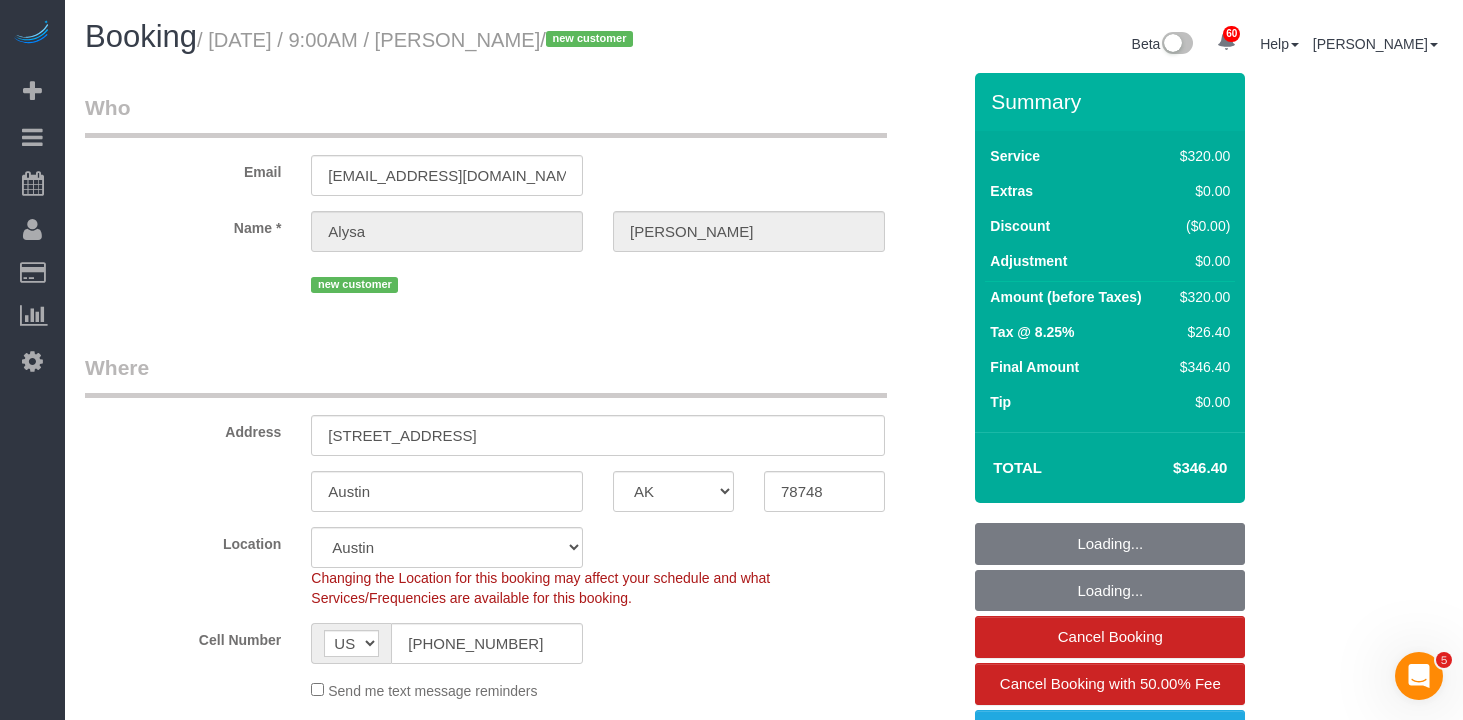 select on "240" 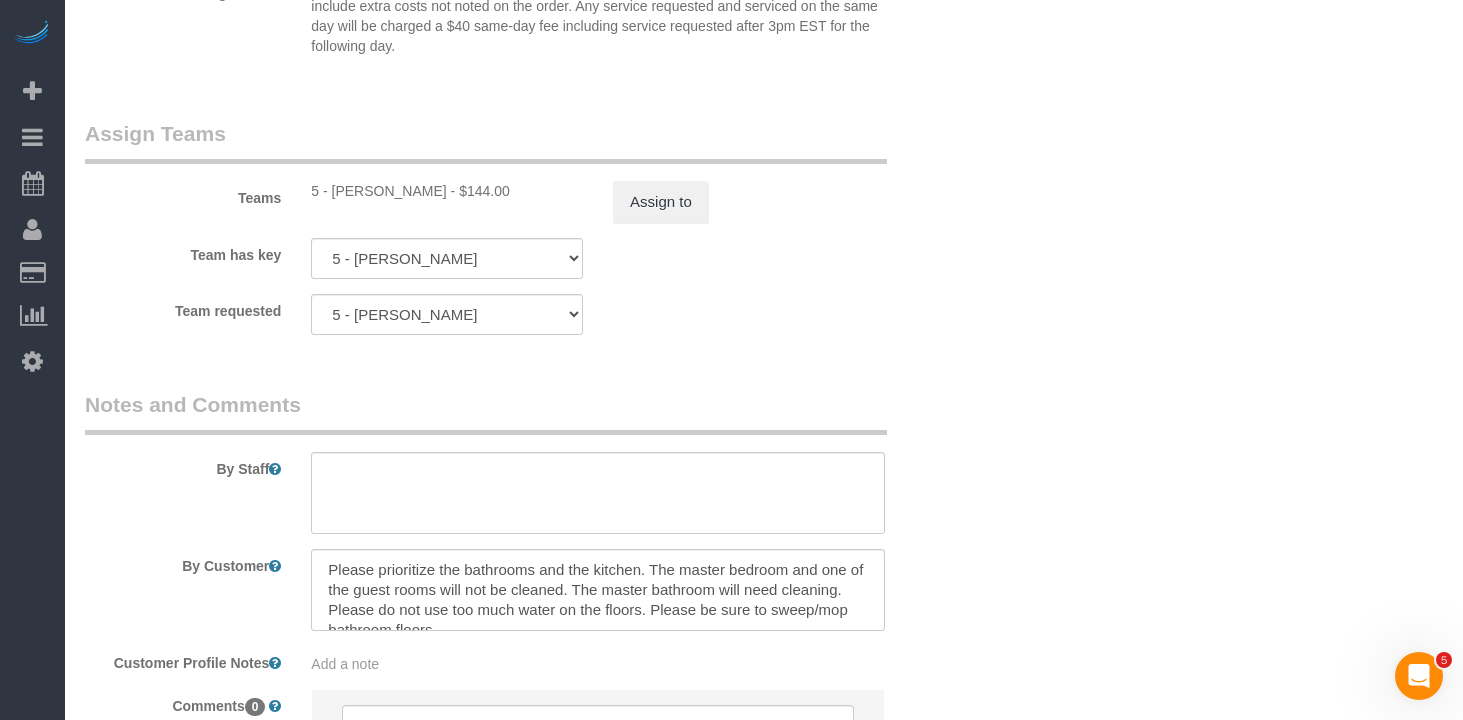 scroll, scrollTop: 2359, scrollLeft: 0, axis: vertical 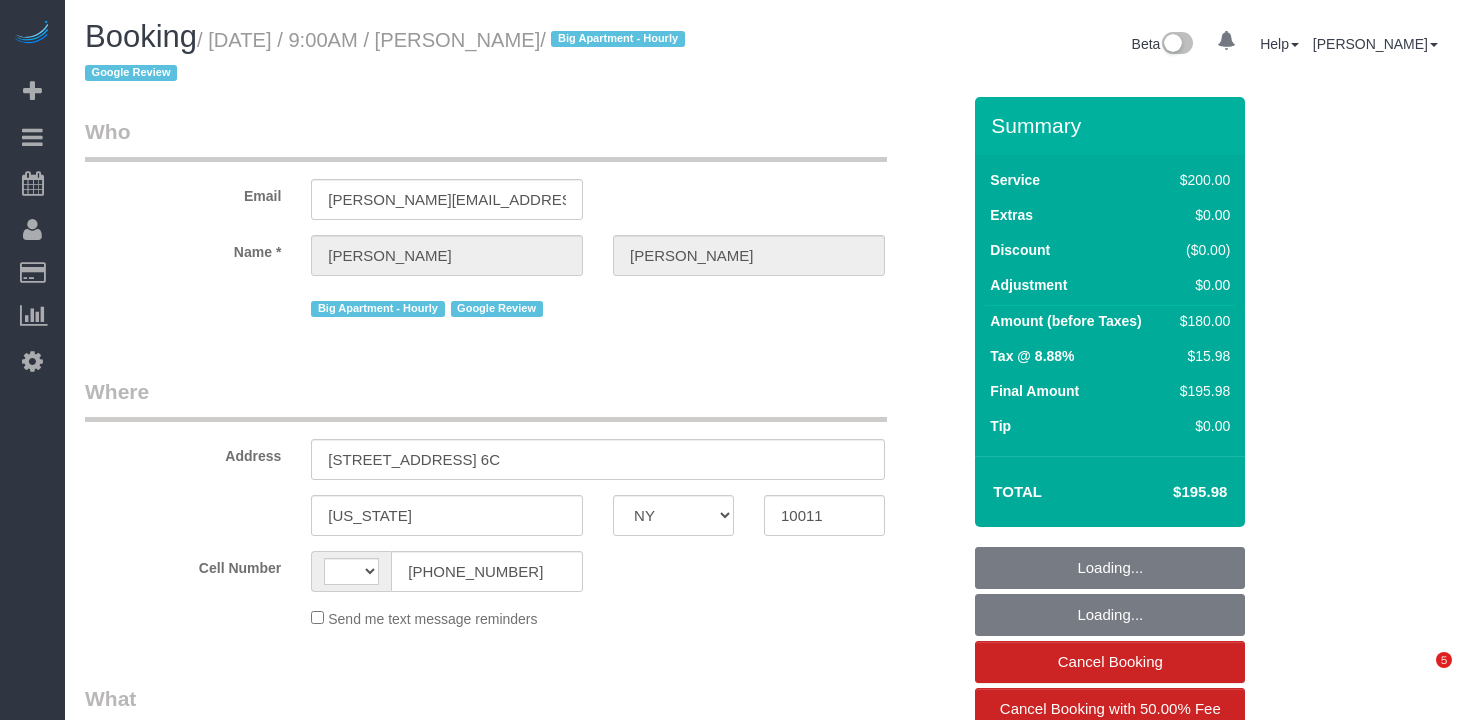 select on "NY" 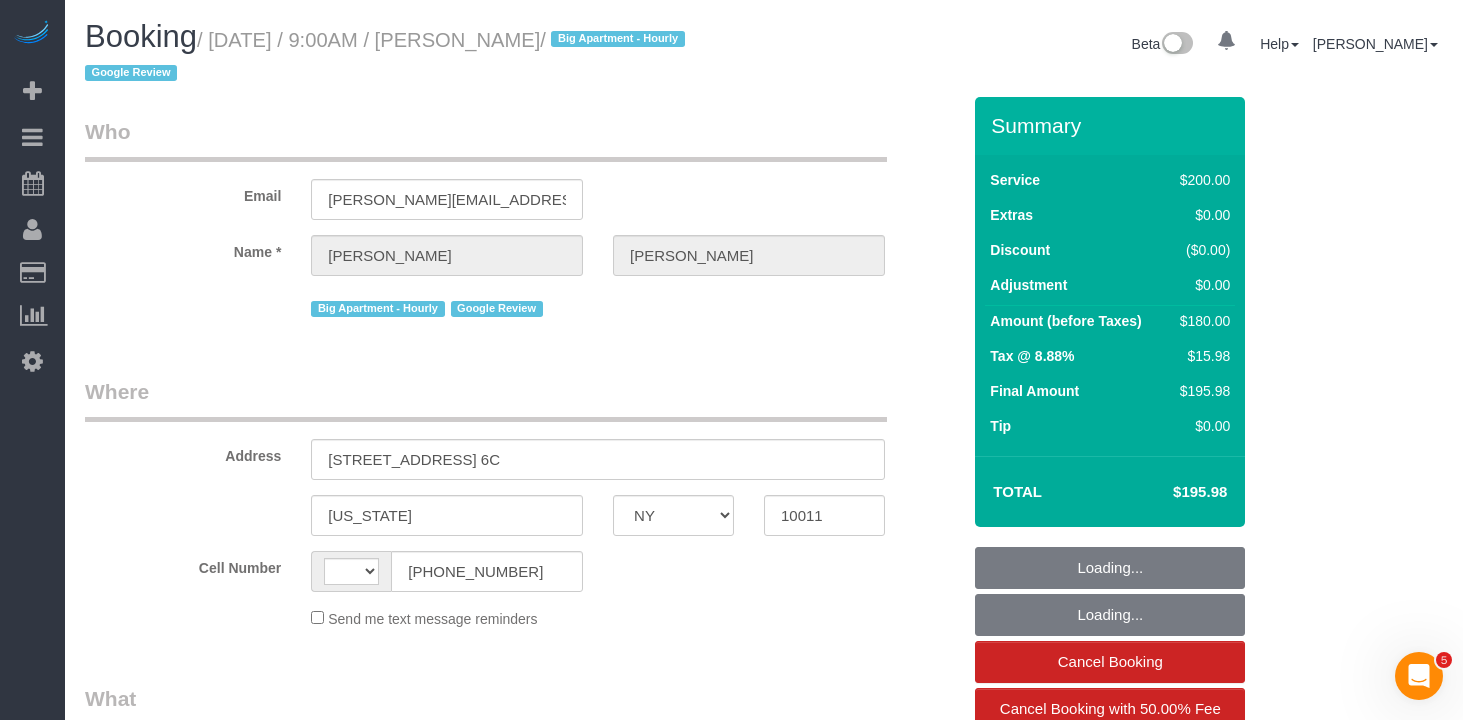 scroll, scrollTop: 0, scrollLeft: 0, axis: both 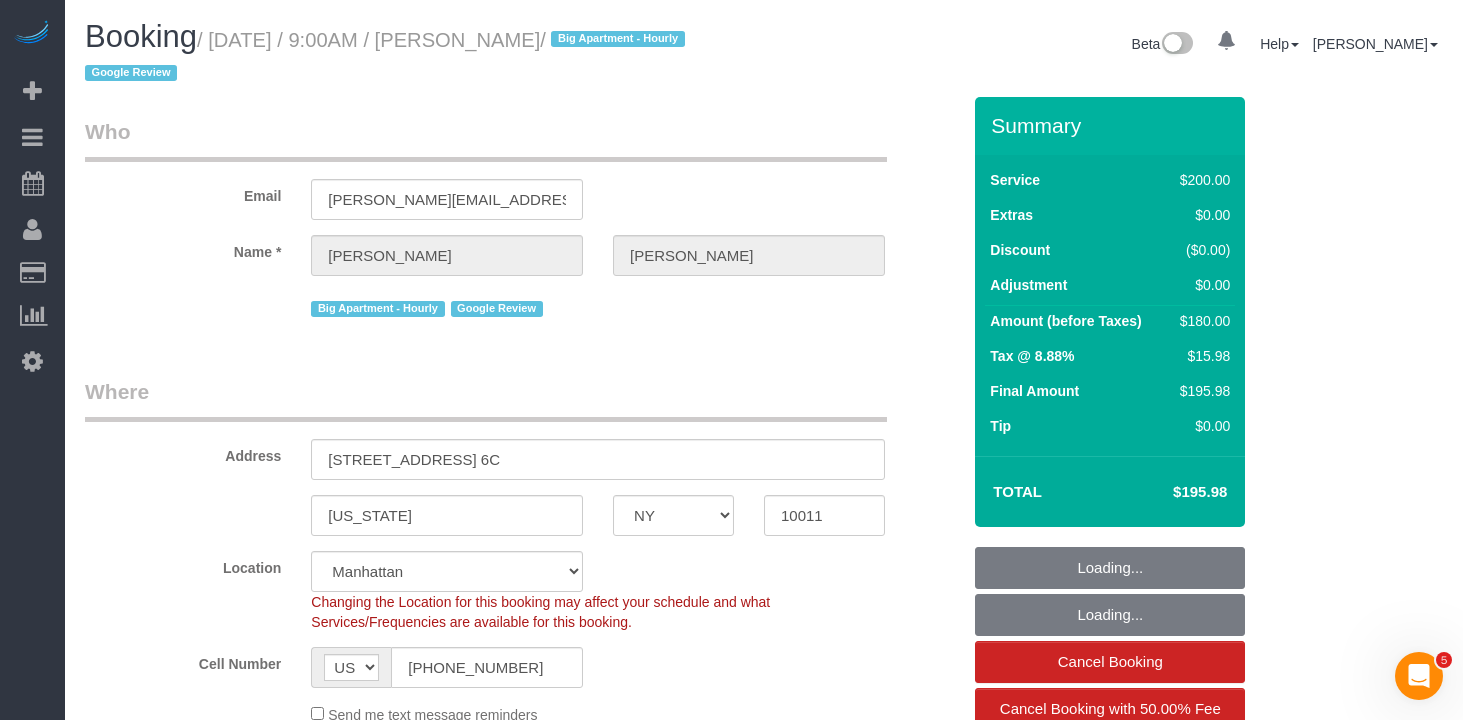 select on "object:872" 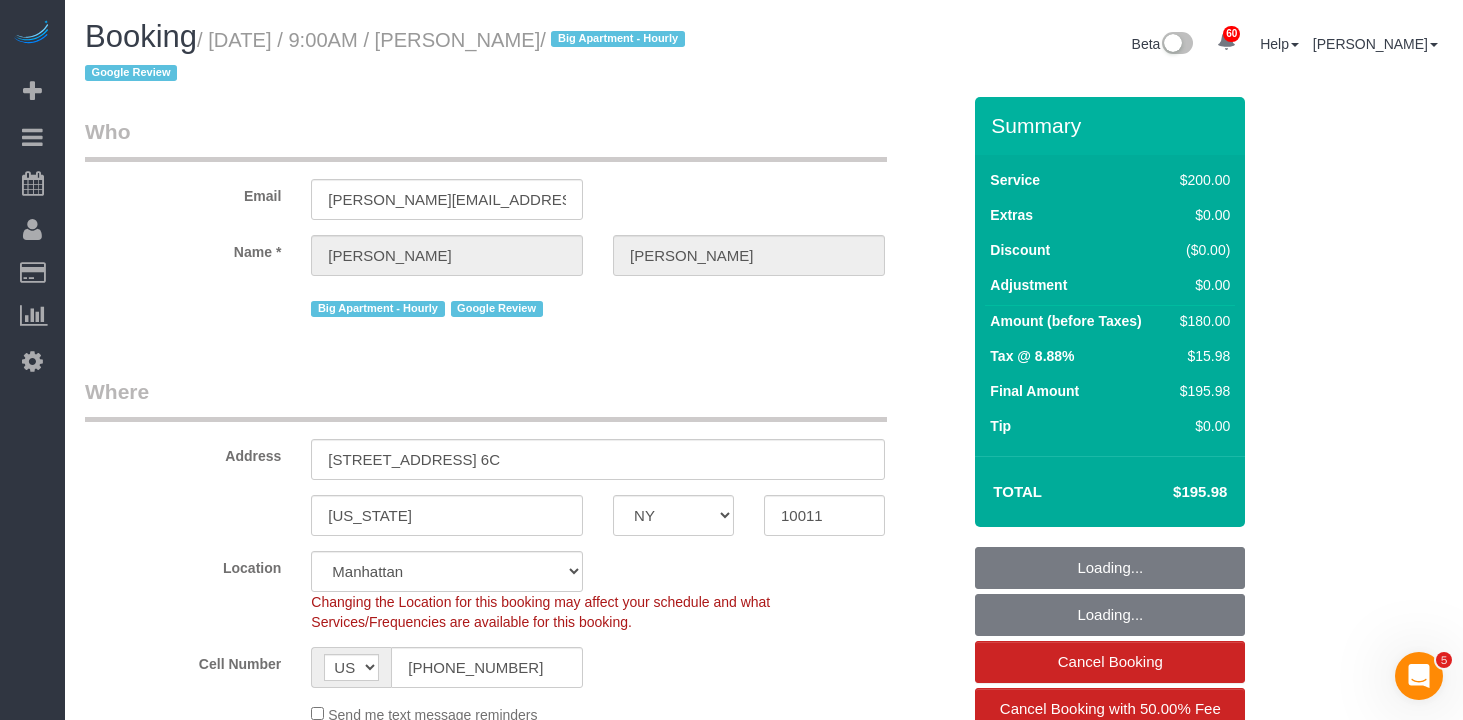 select on "string:stripe-pm_1Qgbbh4VGloSiKo7pOyHQVUS" 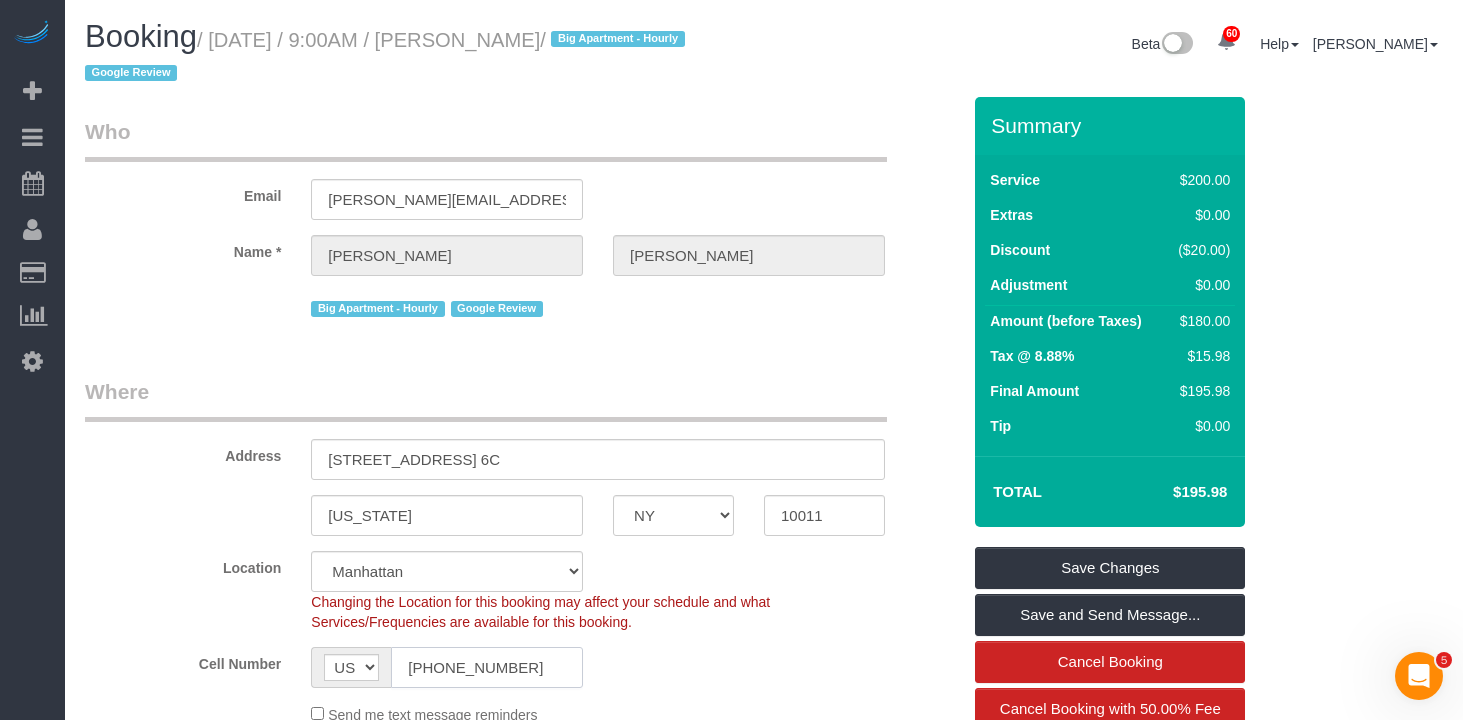 click on "(717) 413-6117" 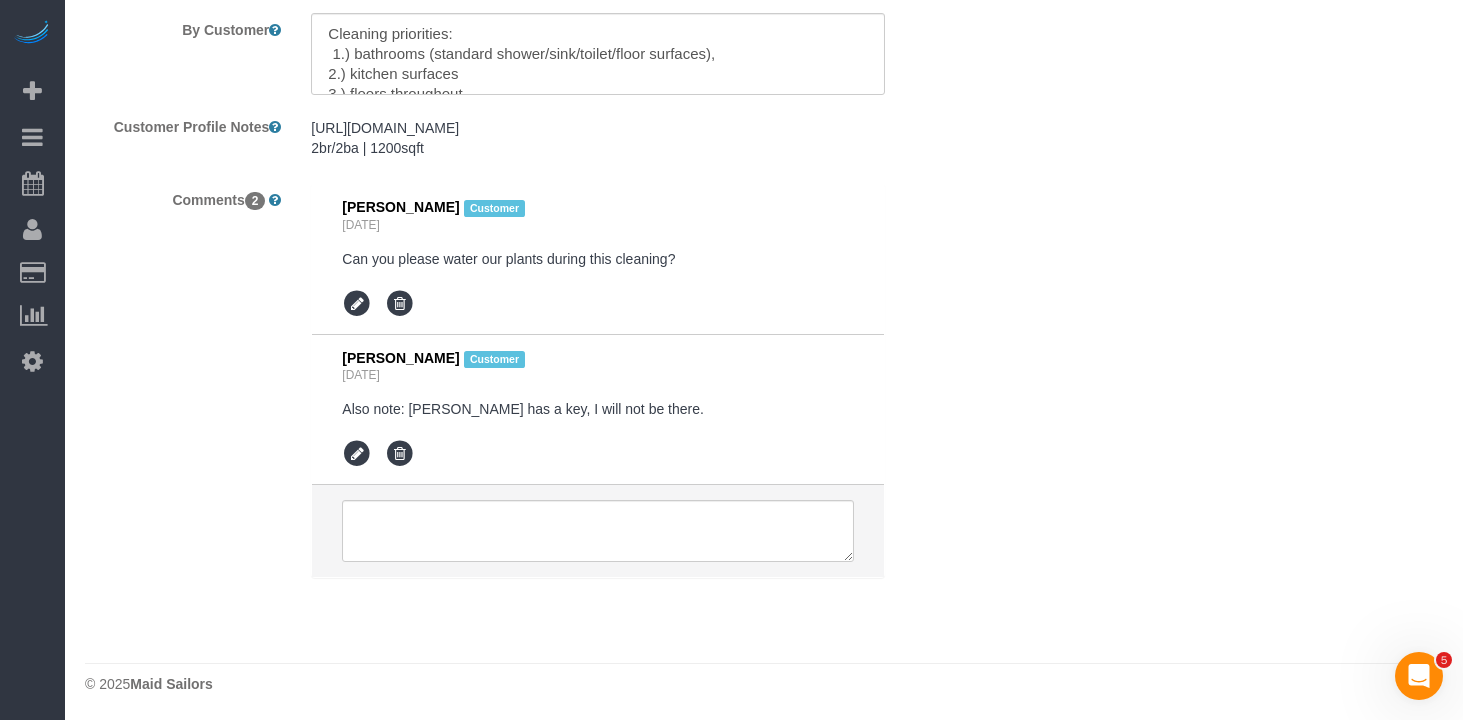 scroll, scrollTop: 2749, scrollLeft: 0, axis: vertical 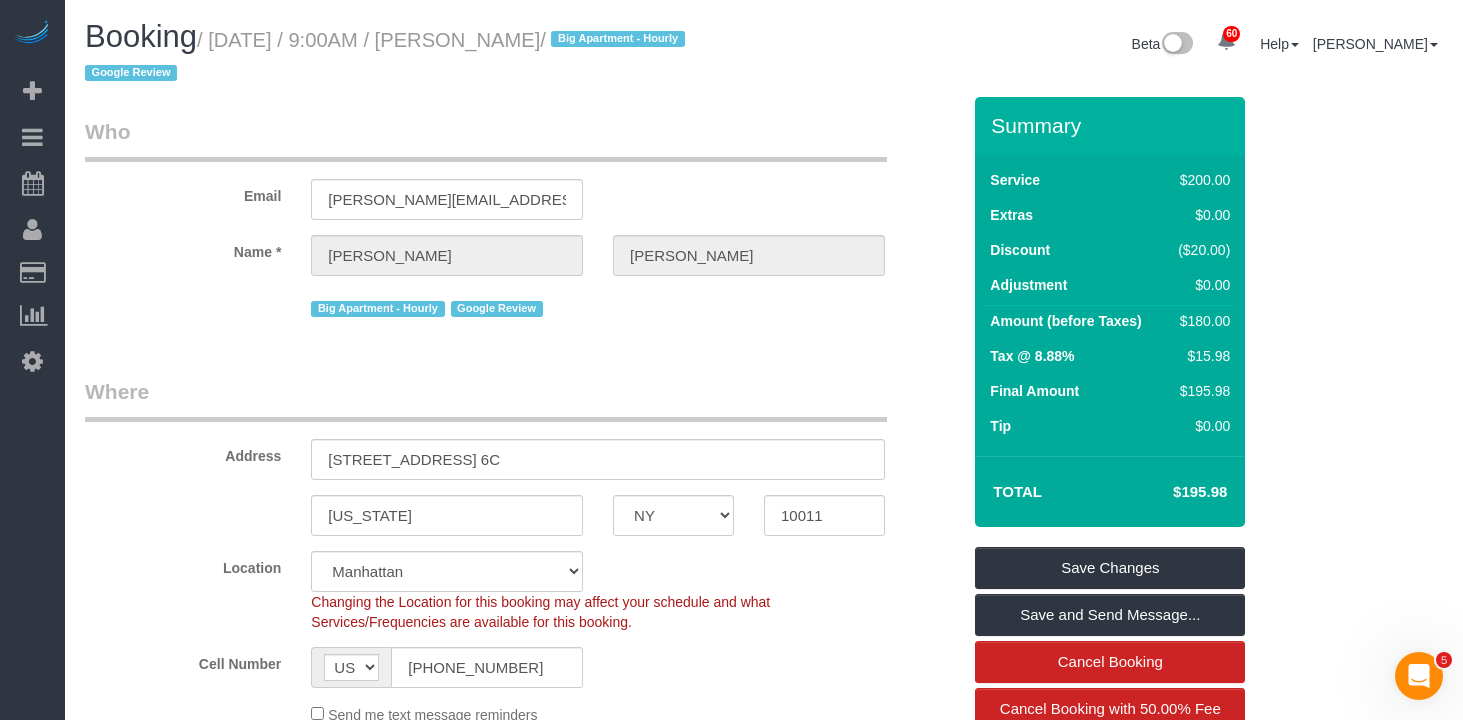 drag, startPoint x: 632, startPoint y: 35, endPoint x: 225, endPoint y: 42, distance: 407.06018 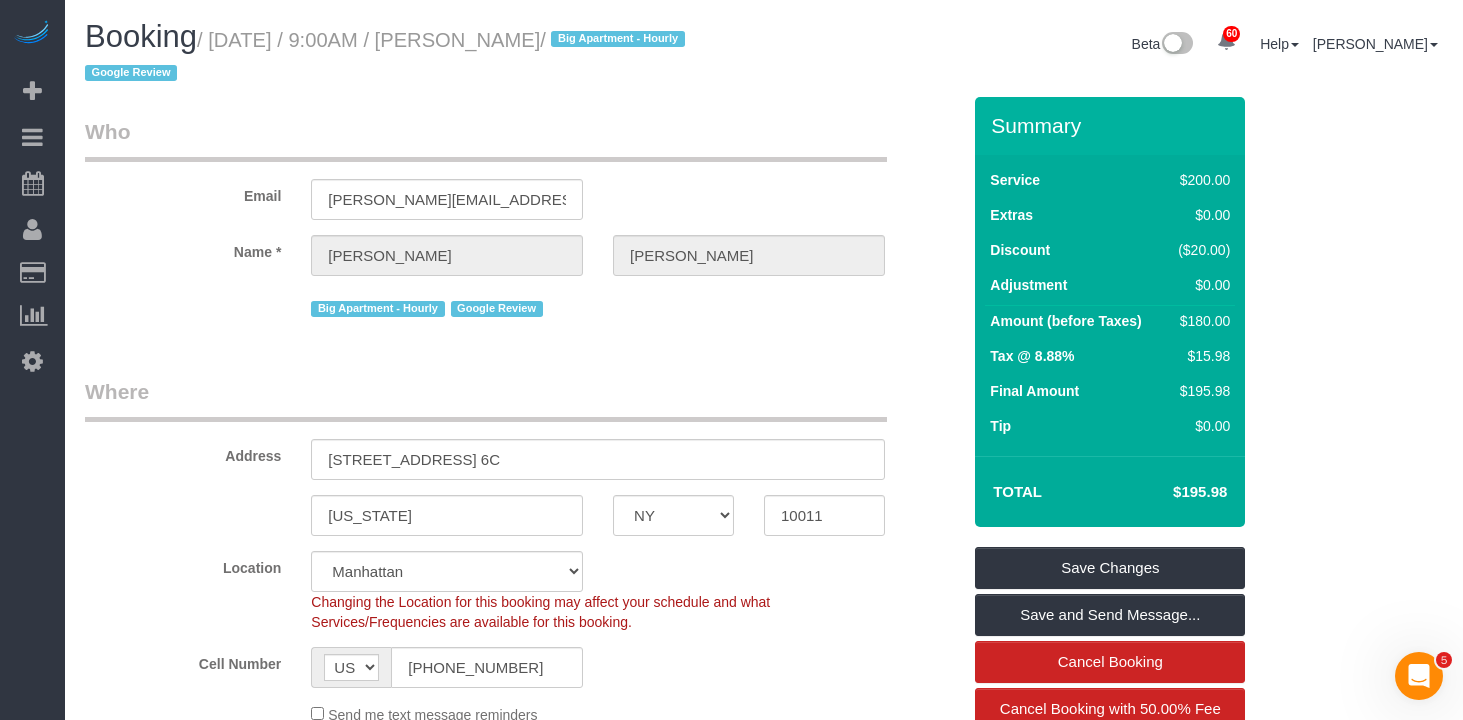 click on "/ July 09, 2025 / 9:00AM / Jeremy Espenshade
/
Big Apartment - Hourly
Google Review" at bounding box center [388, 57] 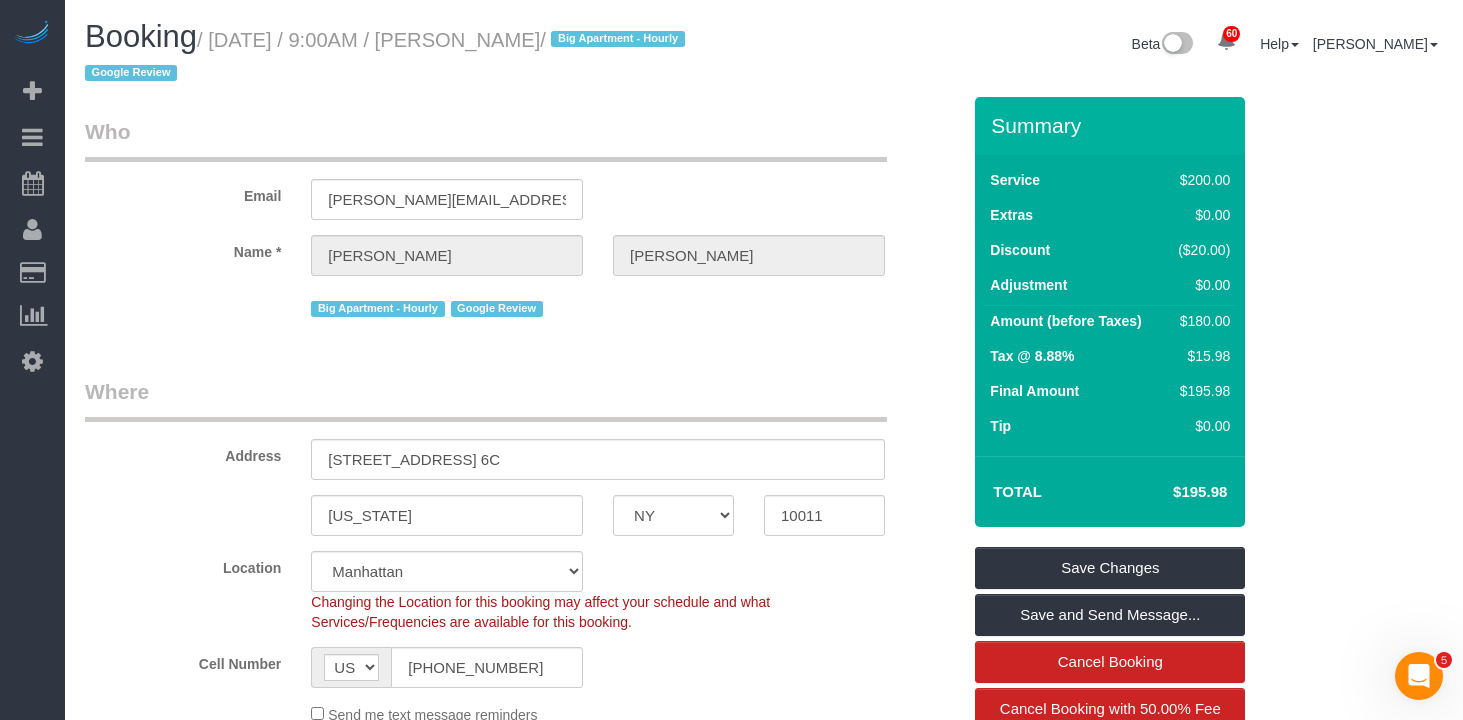click on "Where" at bounding box center (486, 399) 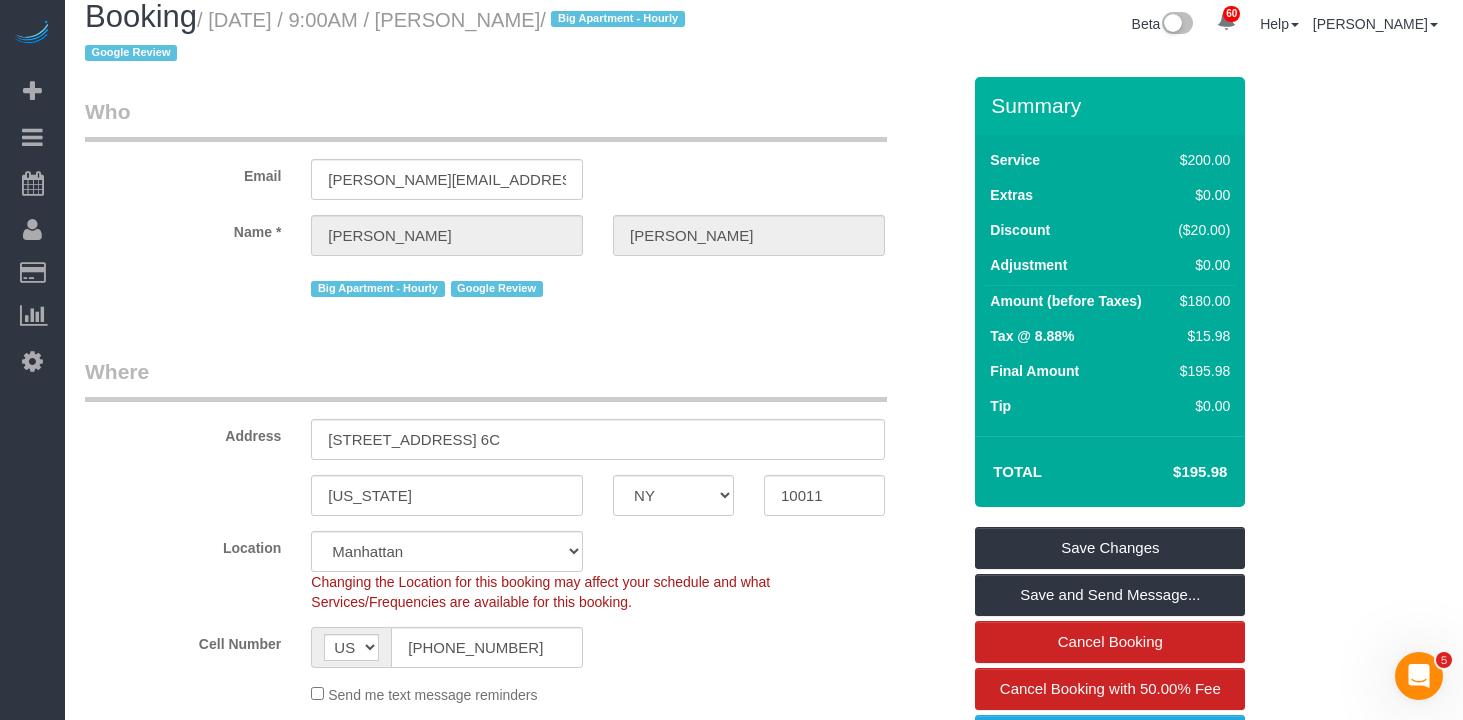 scroll, scrollTop: 23, scrollLeft: 0, axis: vertical 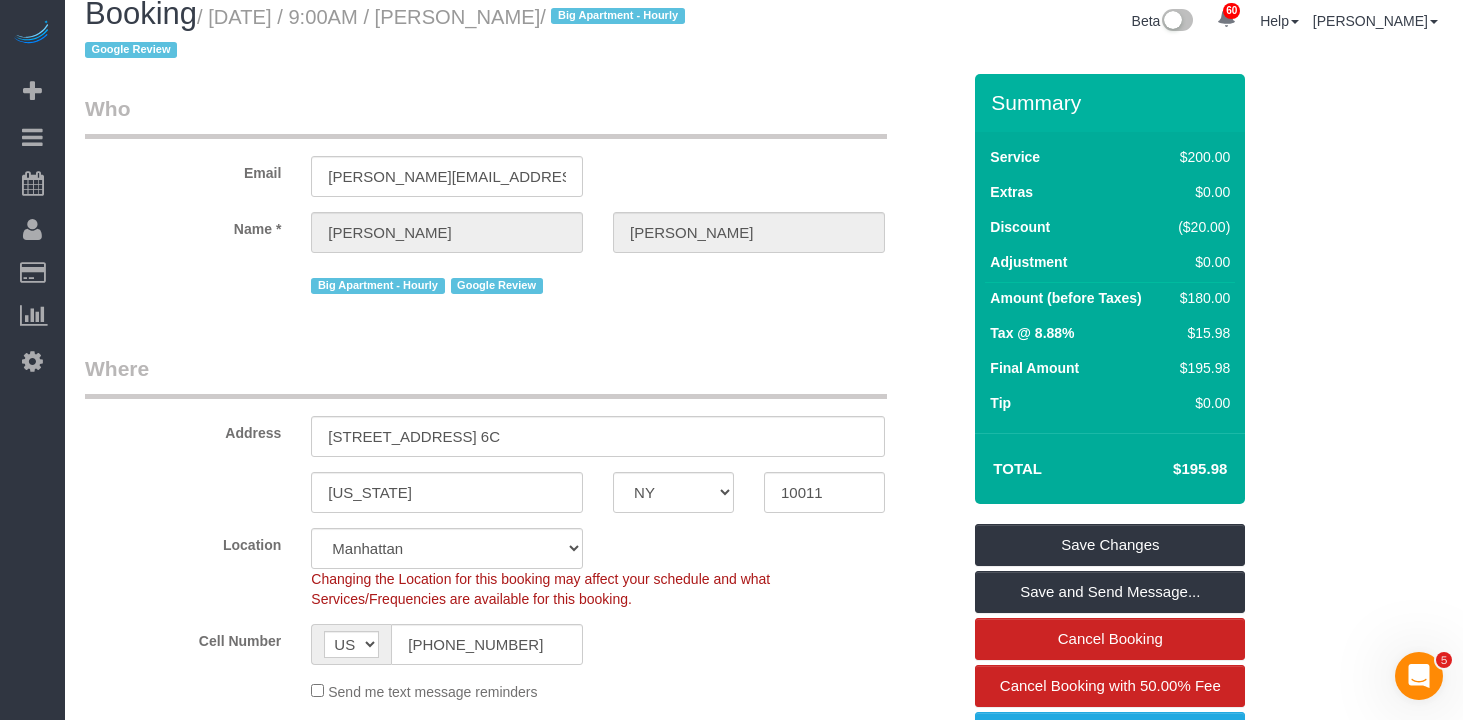 click on "Where" at bounding box center [486, 376] 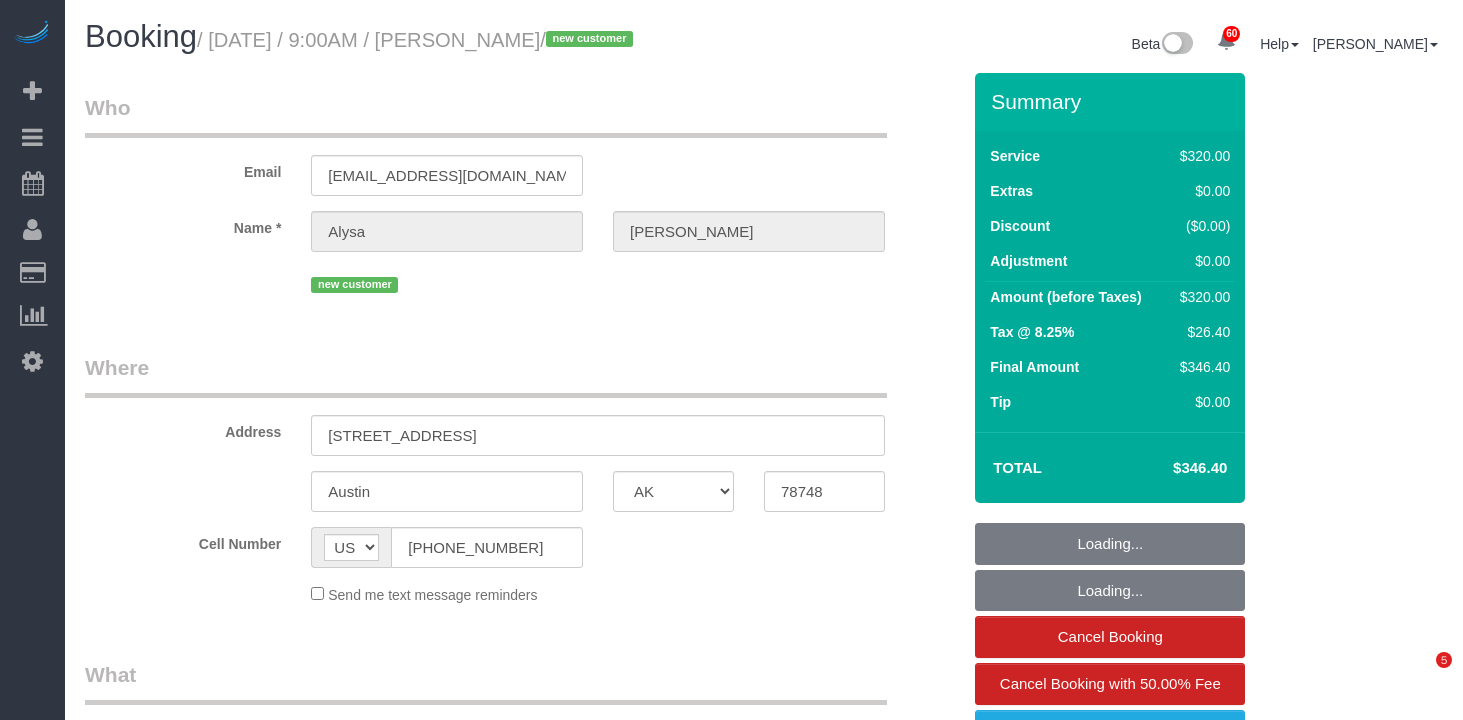 select on "[GEOGRAPHIC_DATA]" 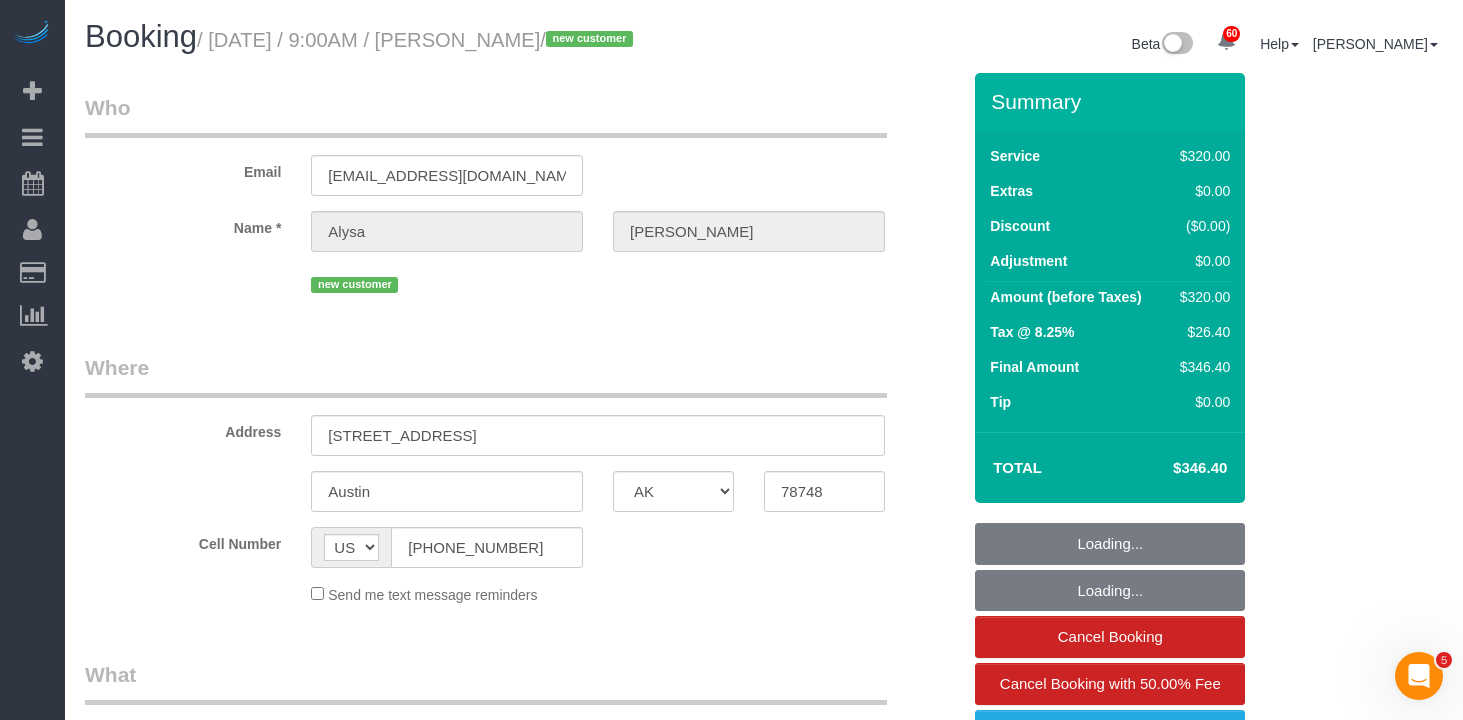 scroll, scrollTop: 0, scrollLeft: 0, axis: both 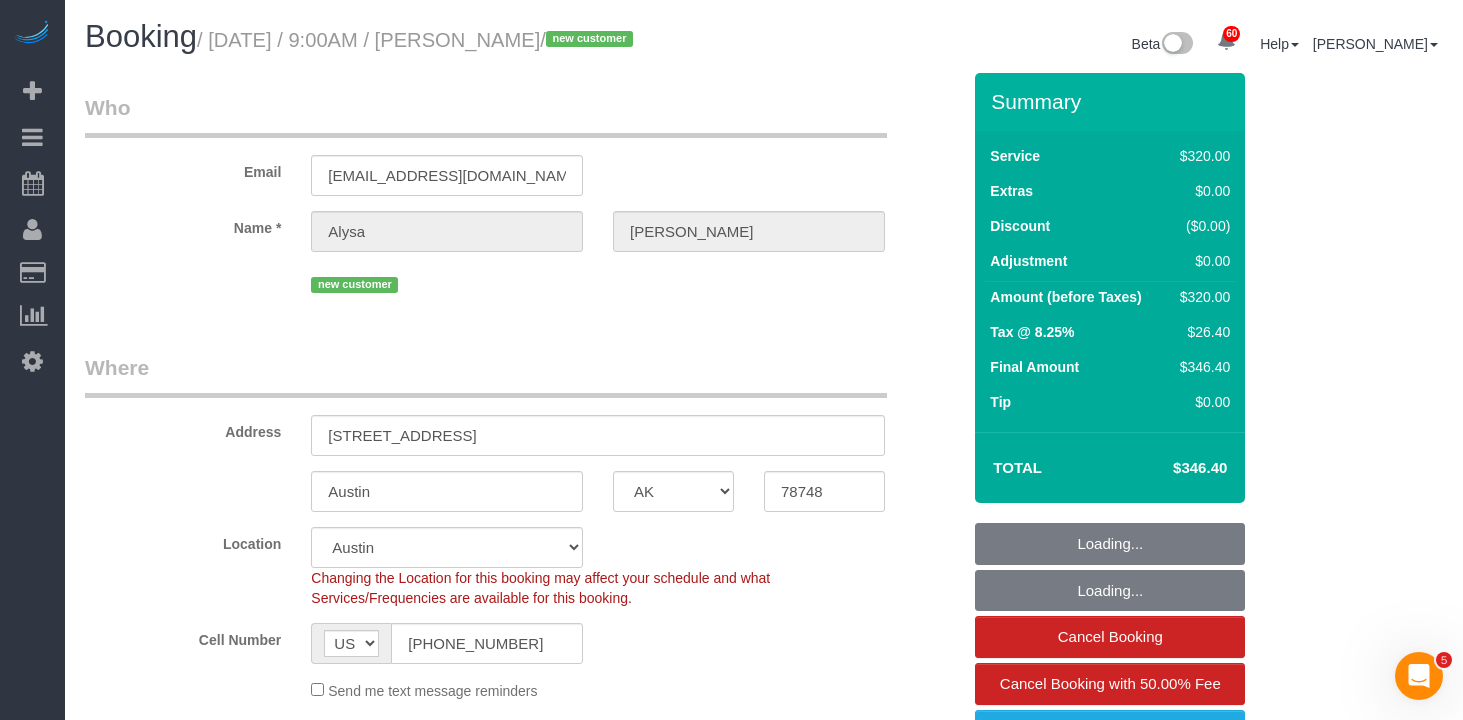 select on "string:stripe-pm_1Rf3PA4VGloSiKo75k817UtT" 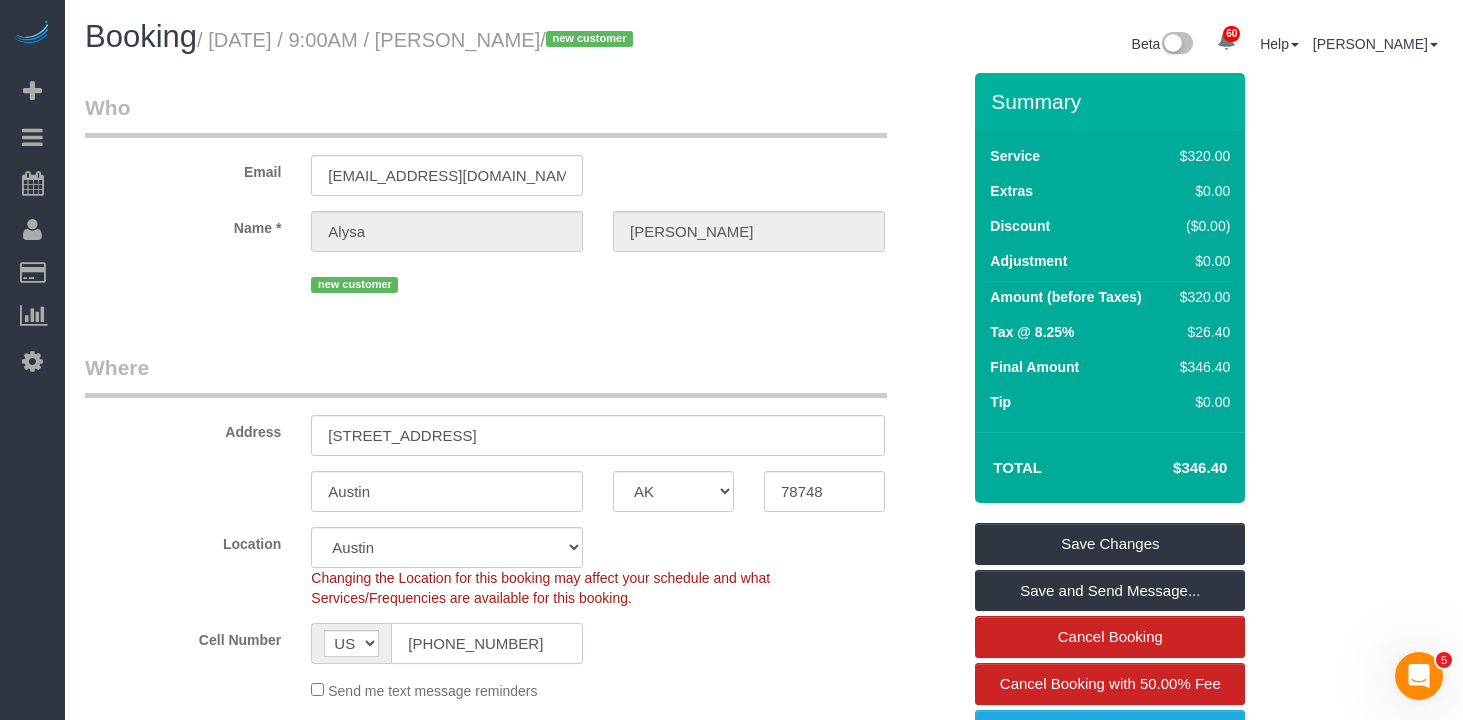 click on "(512) 913-5873" 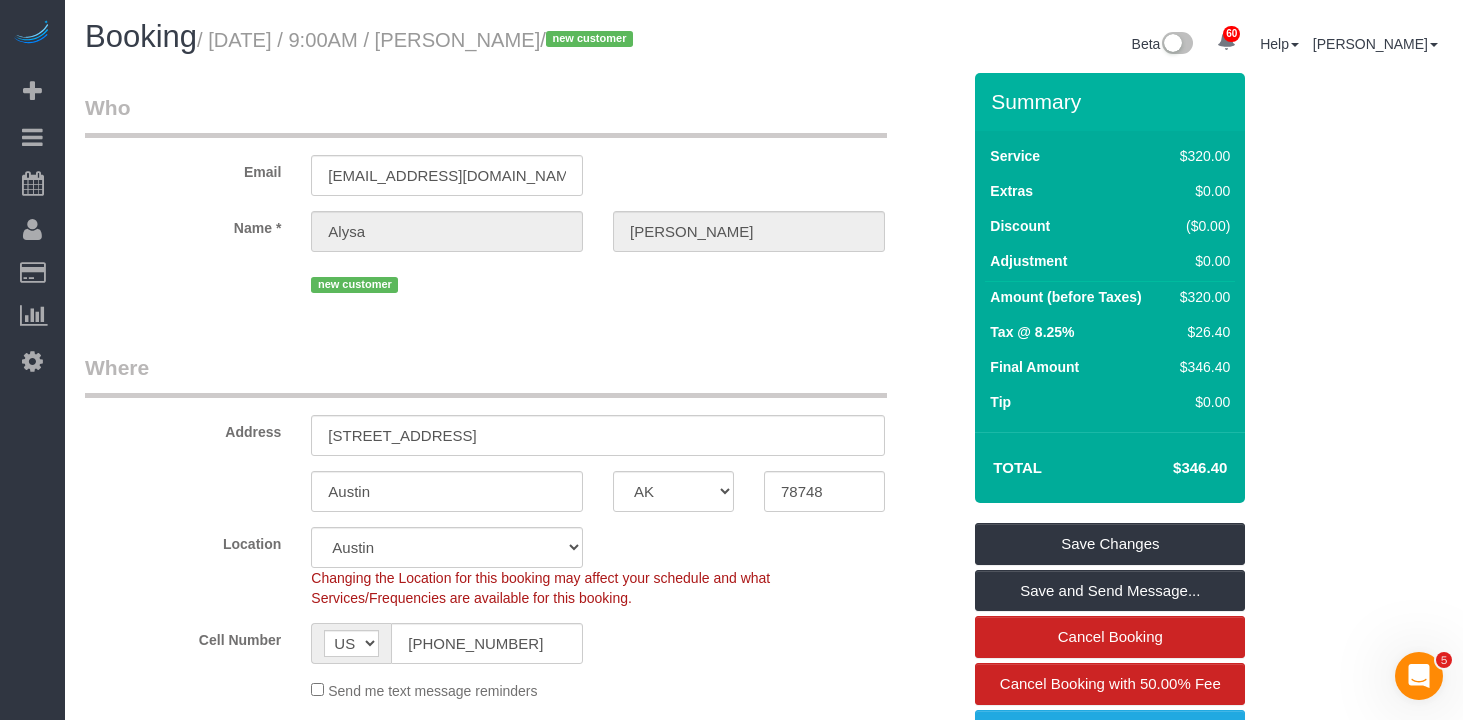click on "Where" at bounding box center (486, 375) 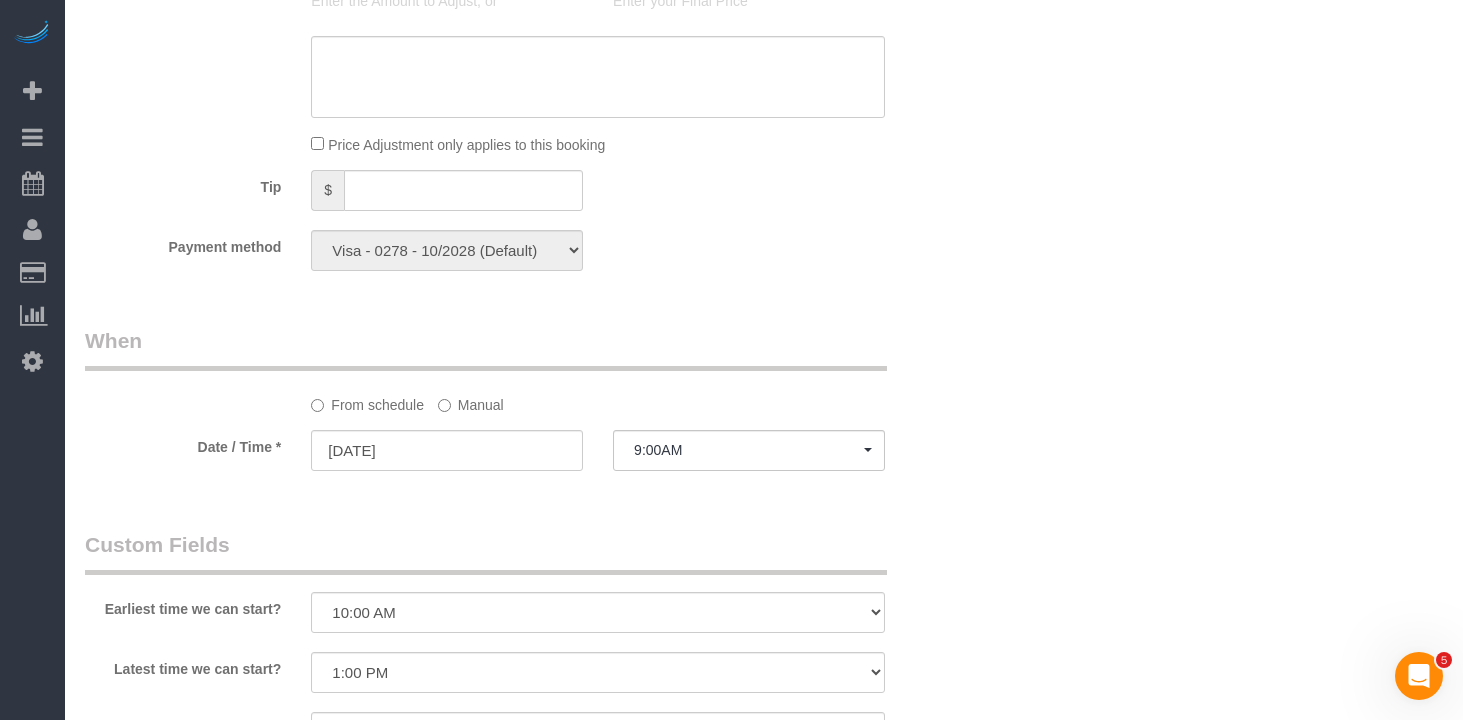 scroll, scrollTop: 1324, scrollLeft: 0, axis: vertical 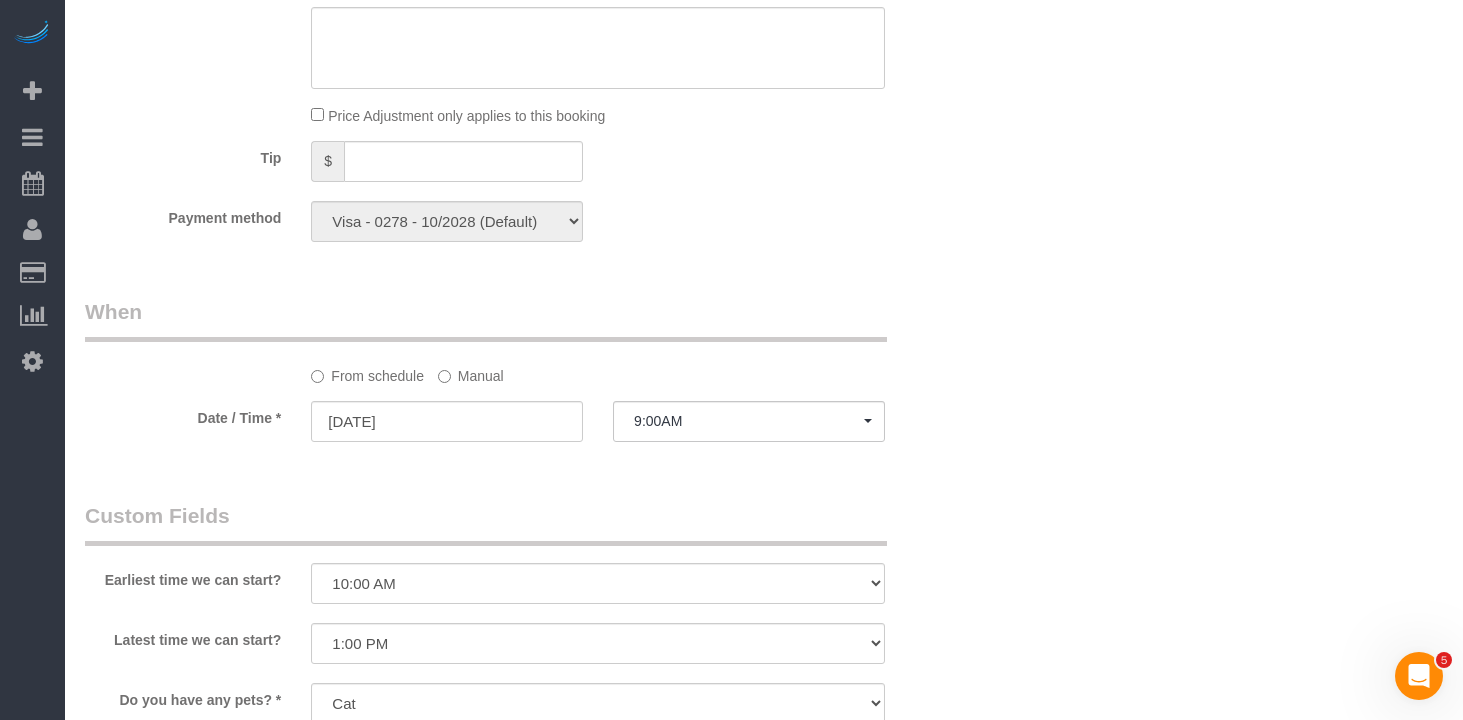 click on "Who
Email
alysadawn.50@gmail.com
Name *
Alysa
Thompson
new customer
Where
Address
11200 Whiskey River Drive
Austin
AK
AL
AR
AZ
CA
CO
CT
DC
DE
FL
GA
HI
IA
ID
IL
IN
KS
KY
LA
MA
MD
ME
MI
MN
MO
MS
MT
NC
ND" at bounding box center (522, 217) 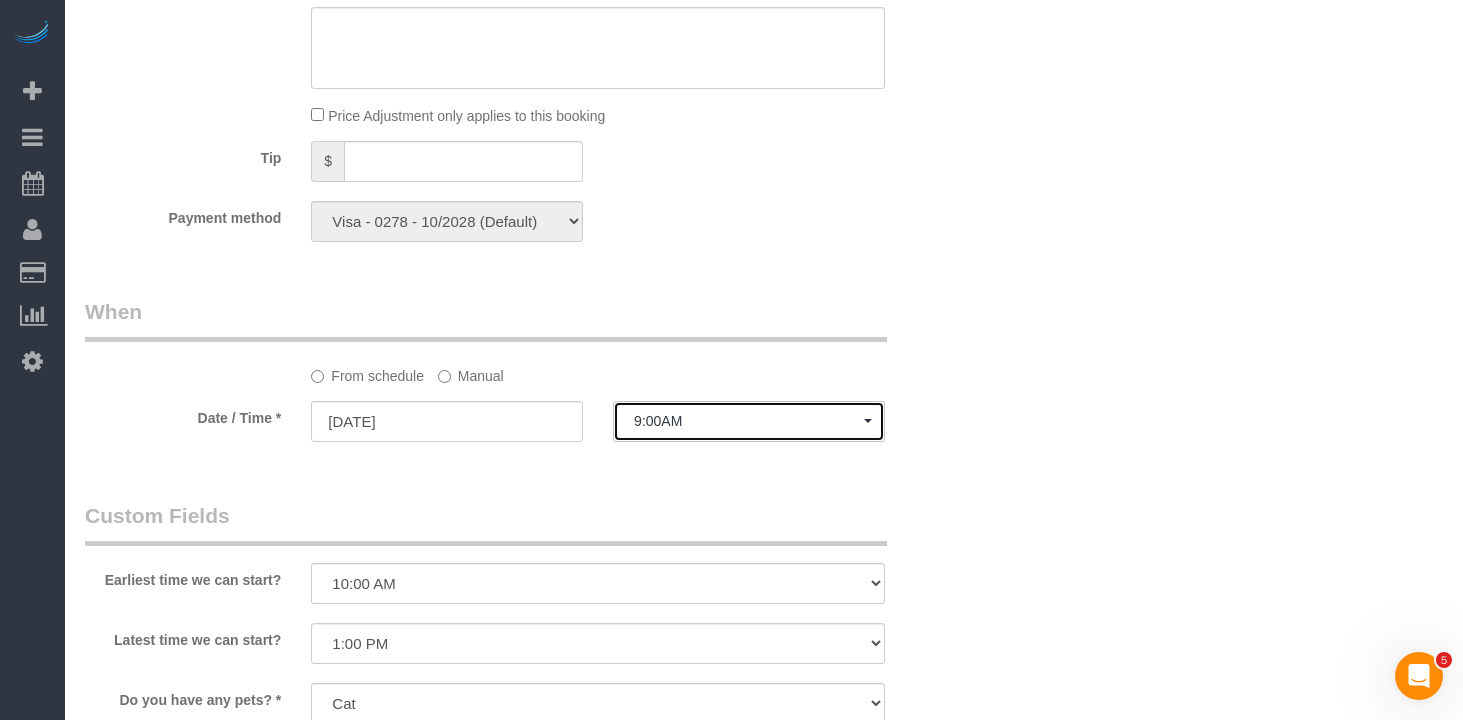 click on "9:00AM" 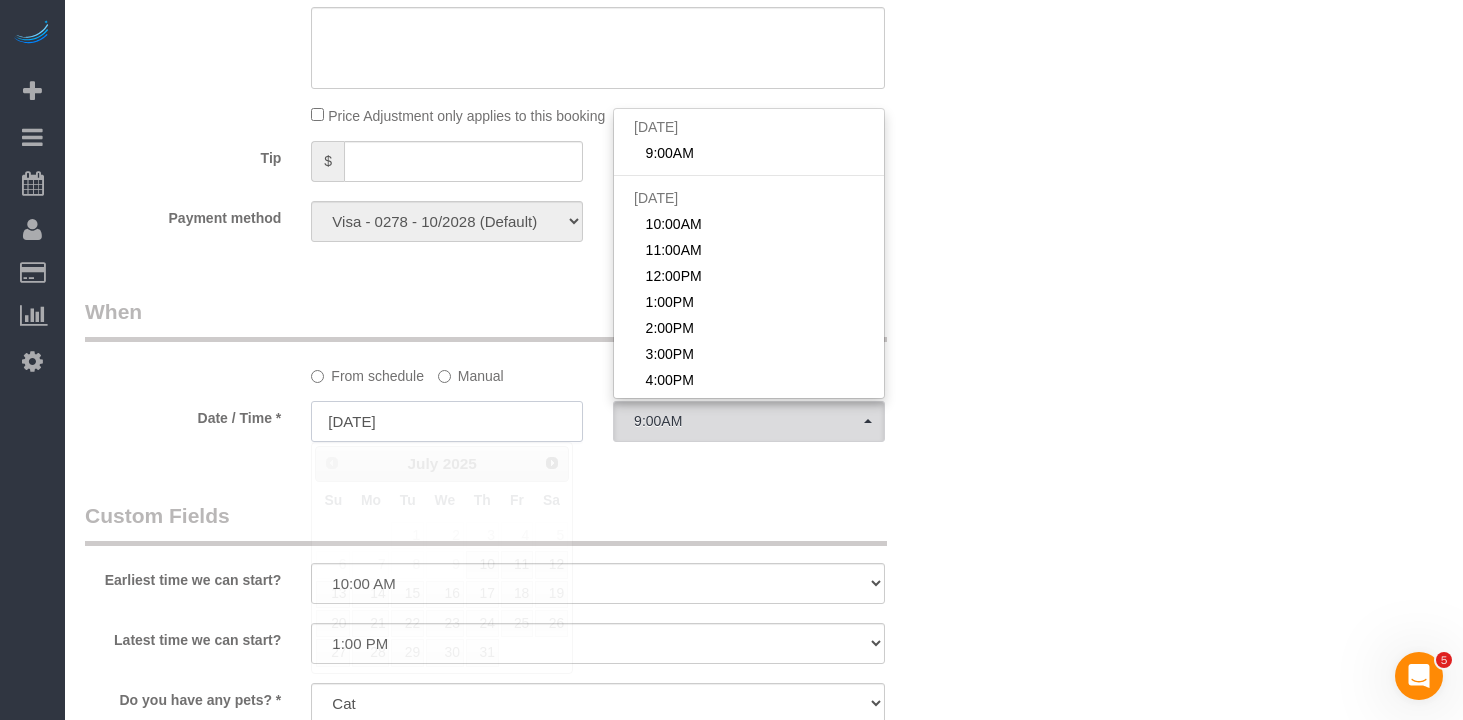 click on "[DATE]" at bounding box center [447, 421] 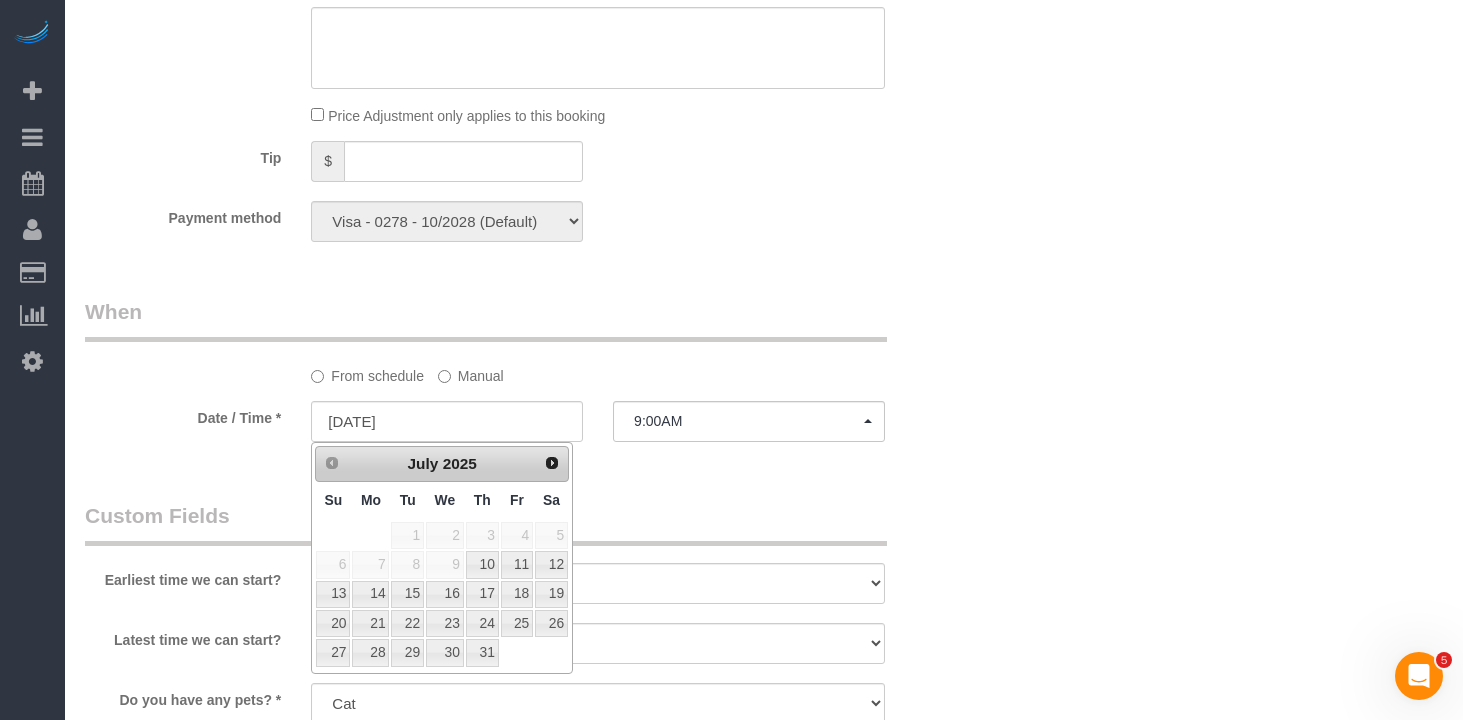 click on "Manual" 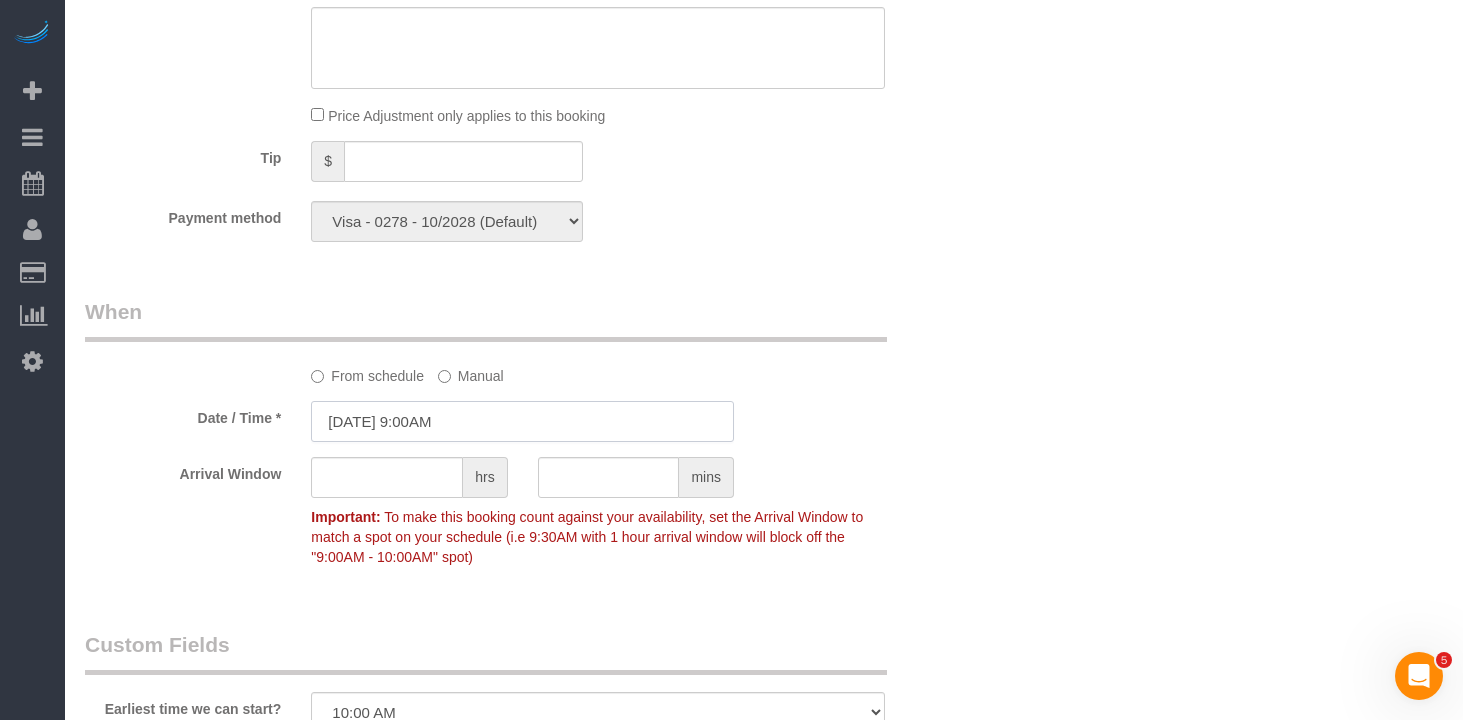 click on "07/09/2025 9:00AM" at bounding box center [522, 421] 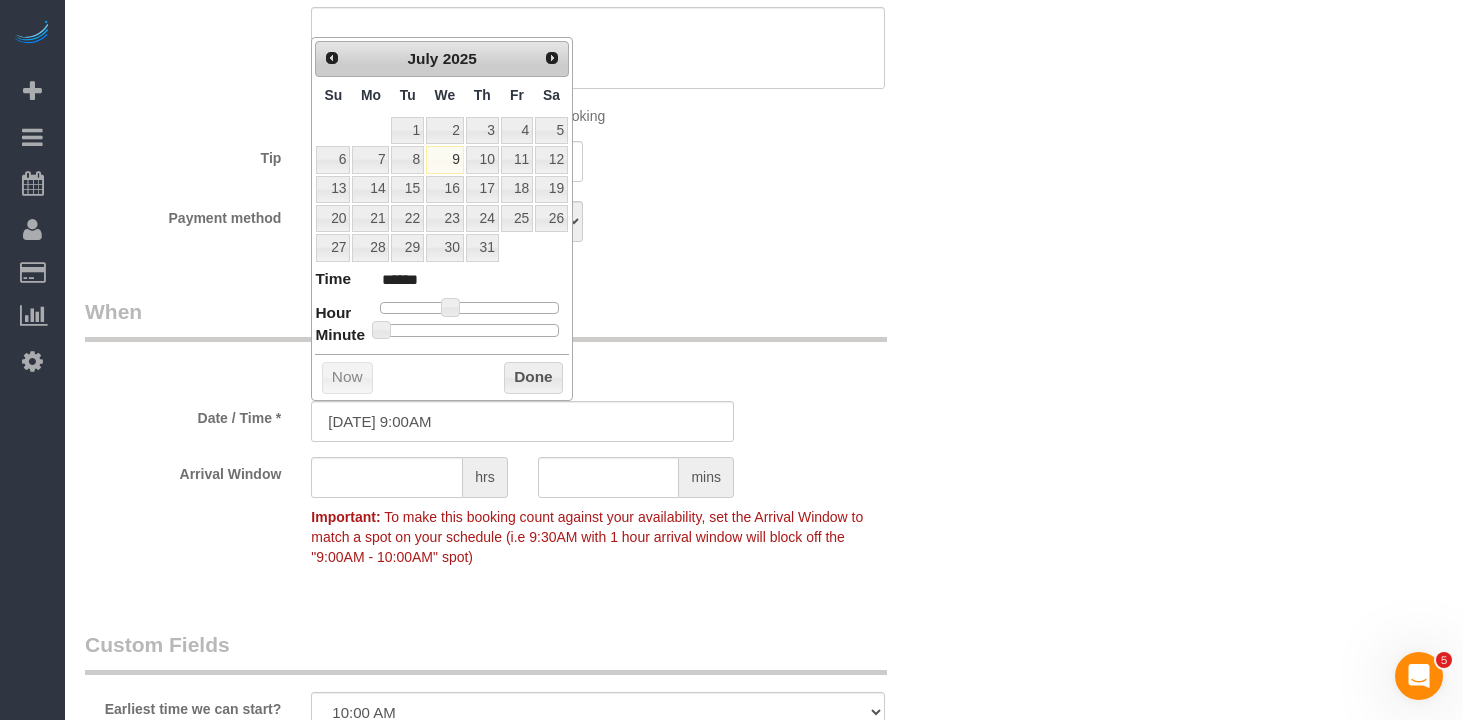 type on "07/09/2025 5:00PM" 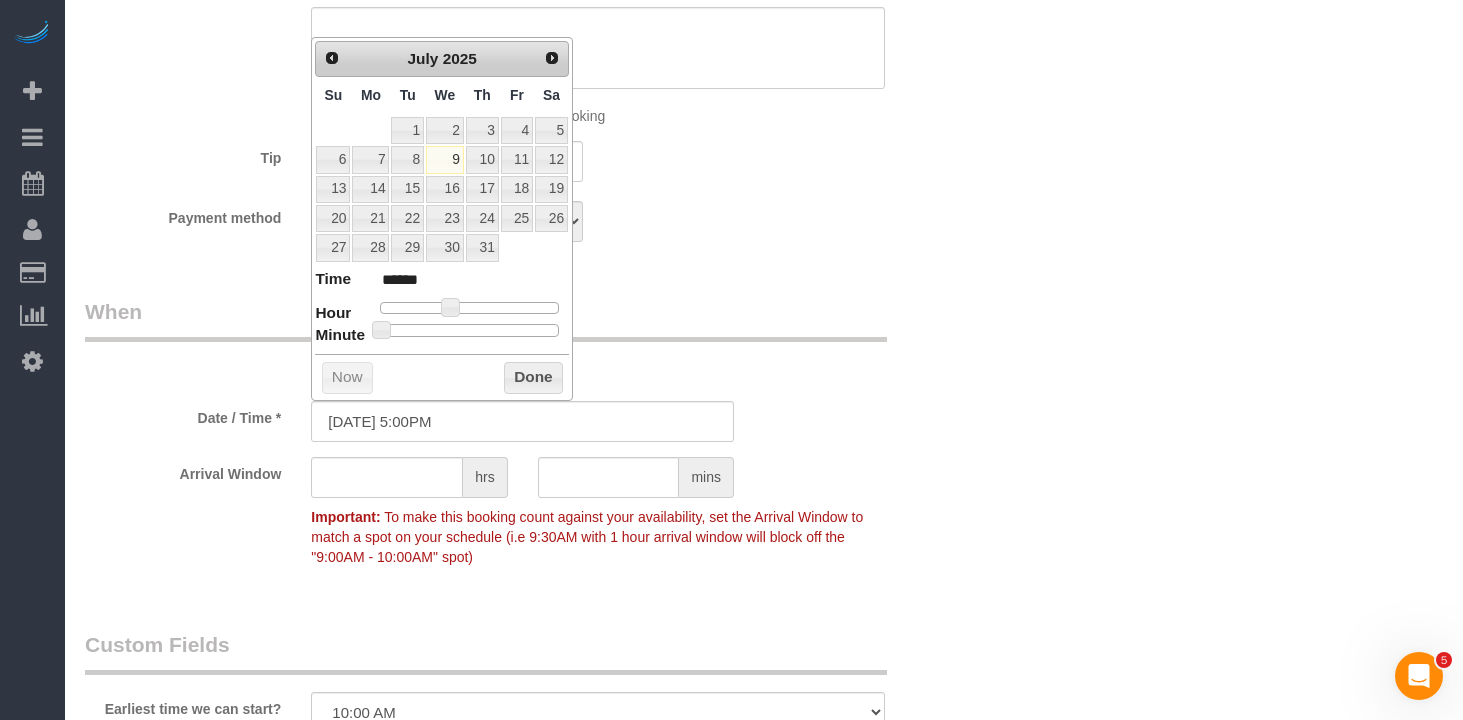 click at bounding box center [469, 308] 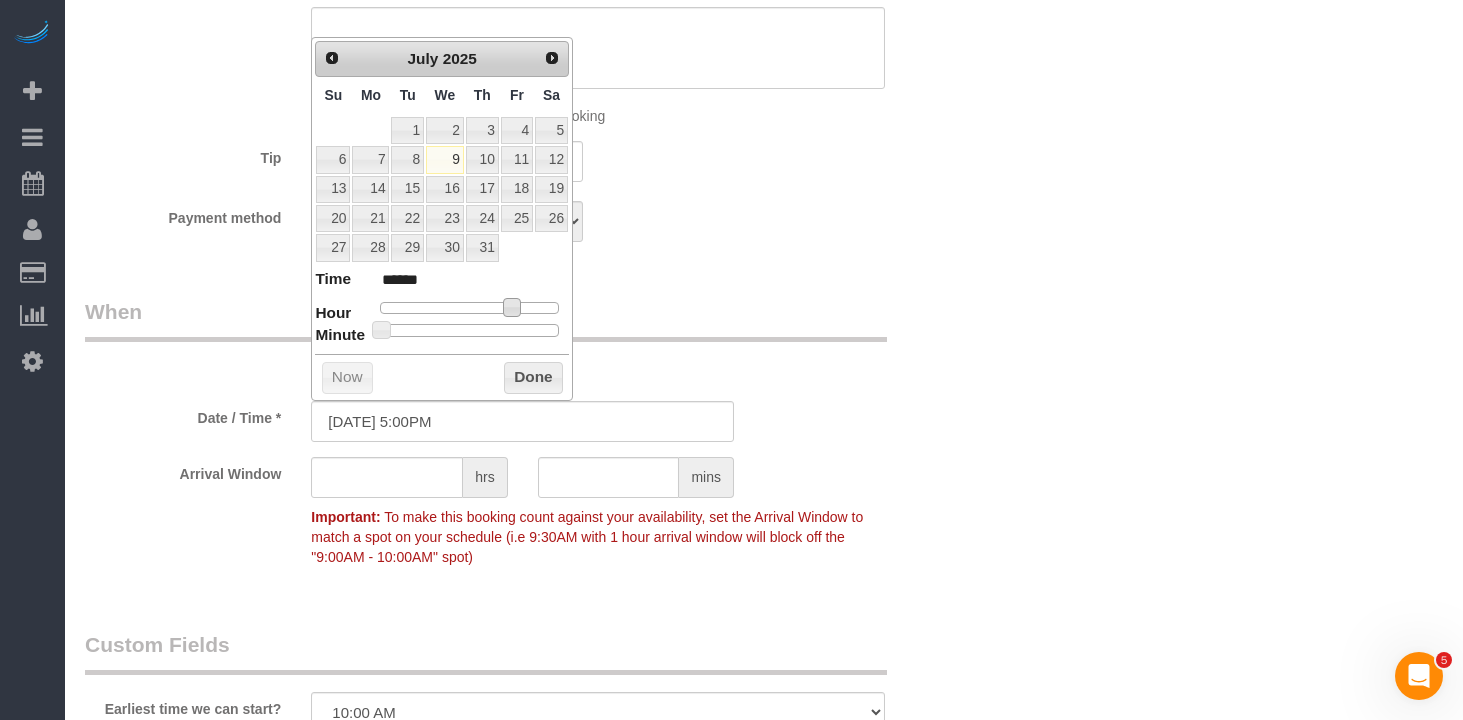 type on "07/09/2025 4:00PM" 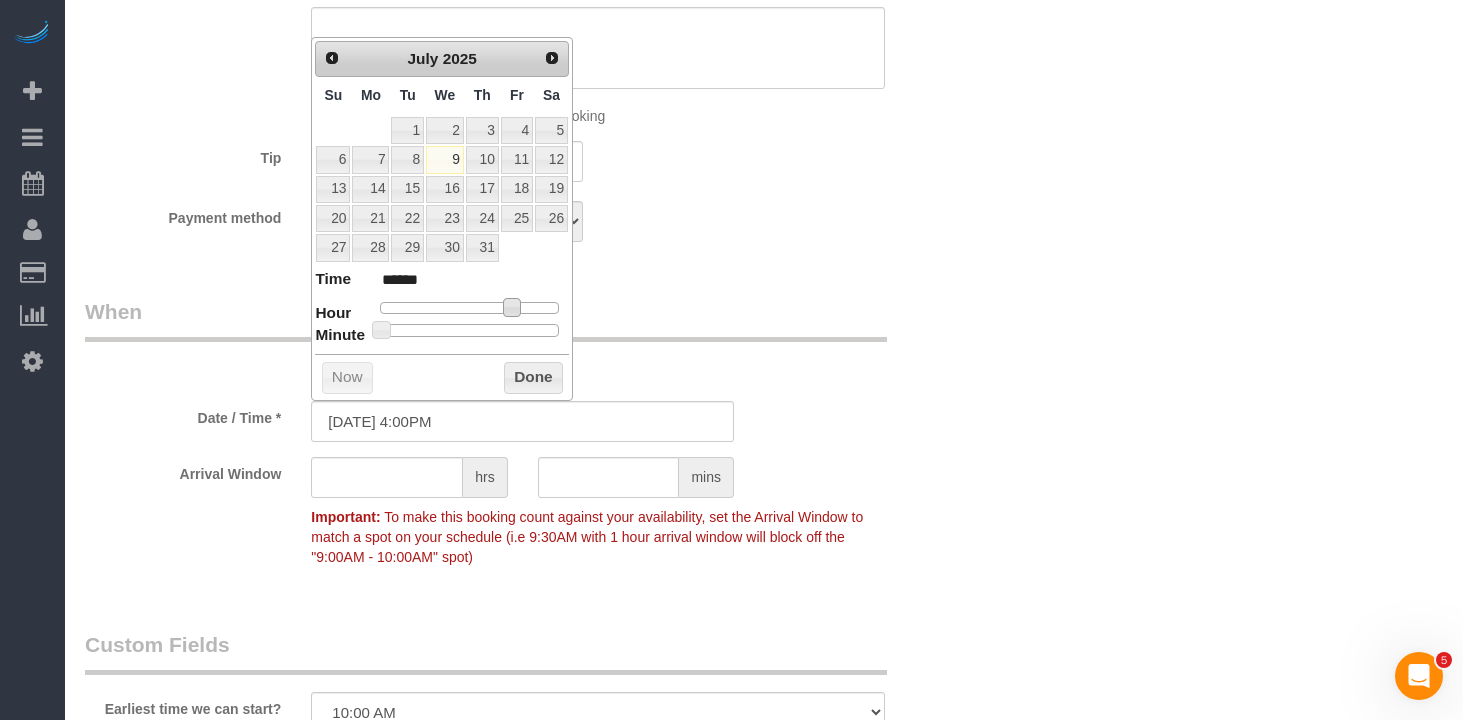 type on "07/09/2025 3:00PM" 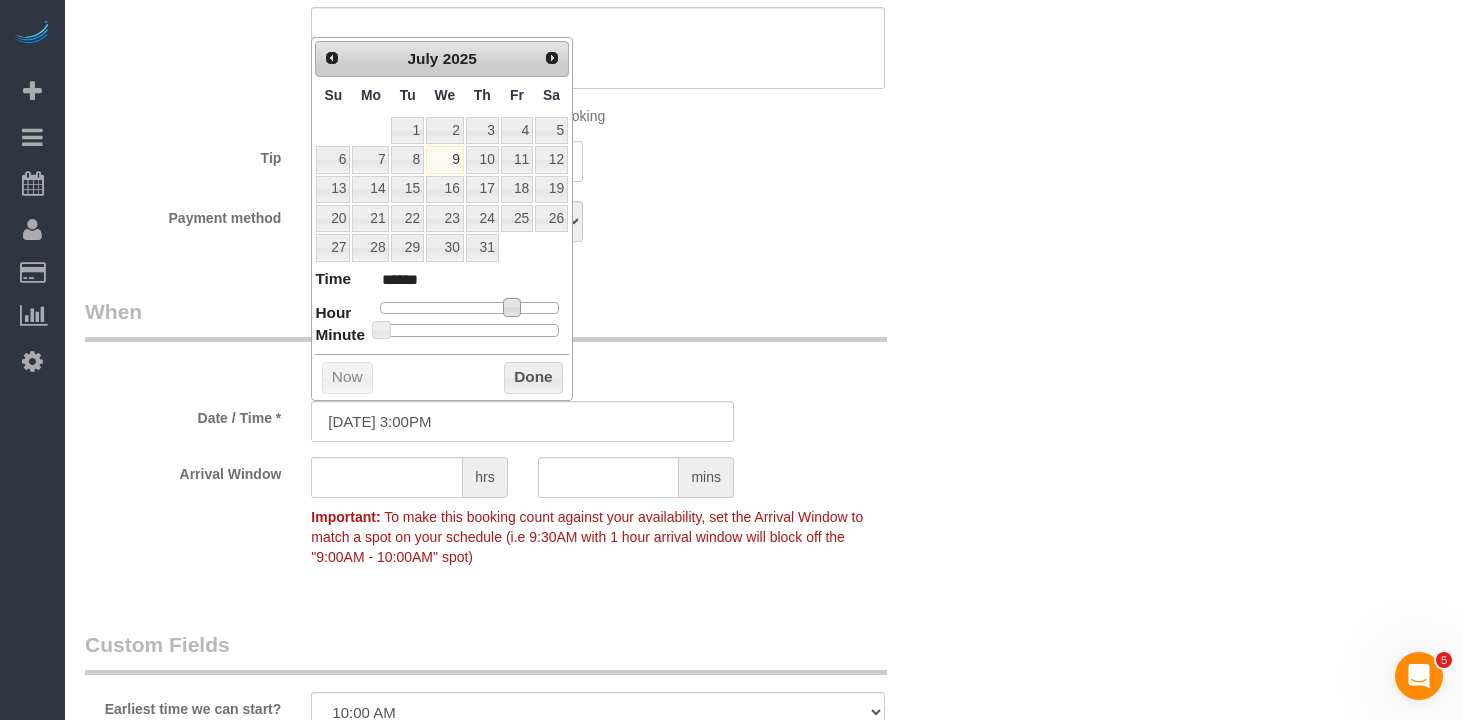 type on "07/09/2025 2:00PM" 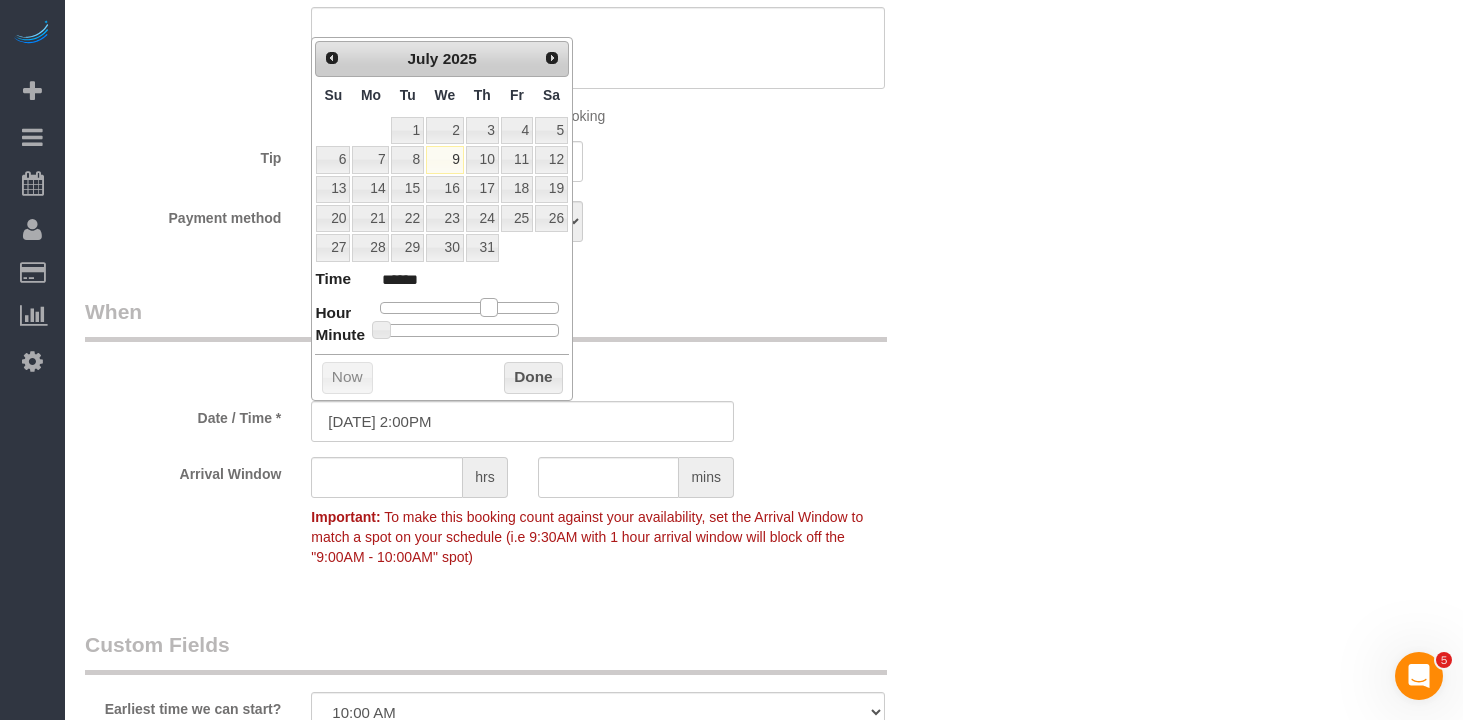 type on "07/09/2025 1:00PM" 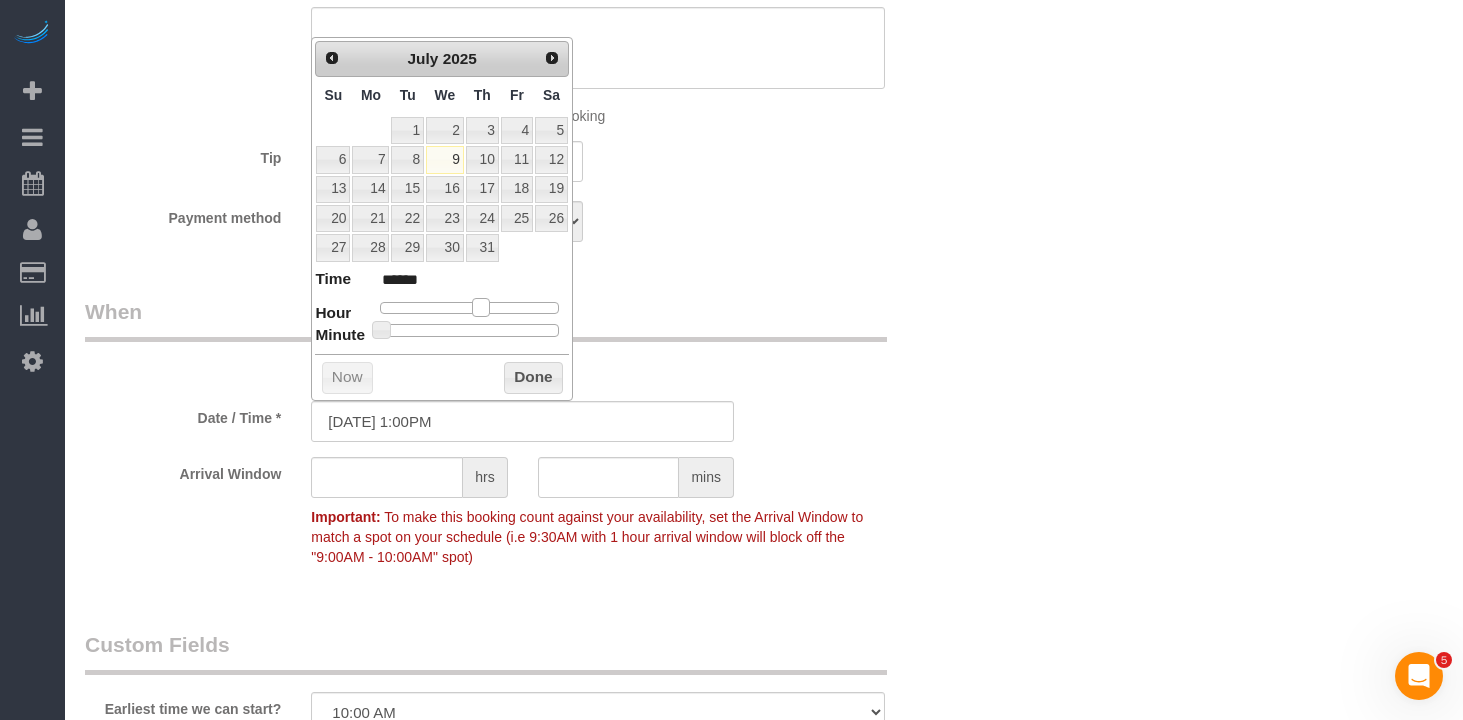 type on "07/09/2025 12:00PM" 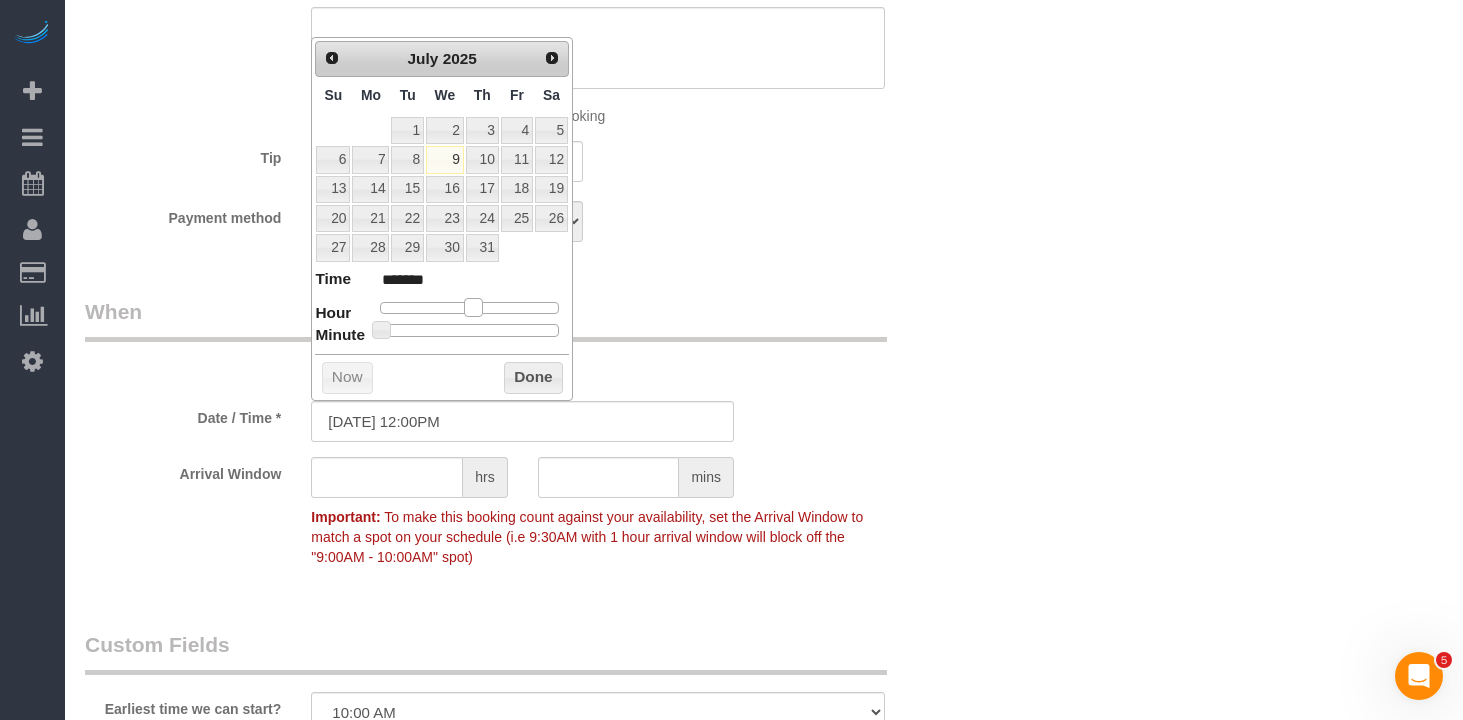 drag, startPoint x: 510, startPoint y: 307, endPoint x: 522, endPoint y: 355, distance: 49.47727 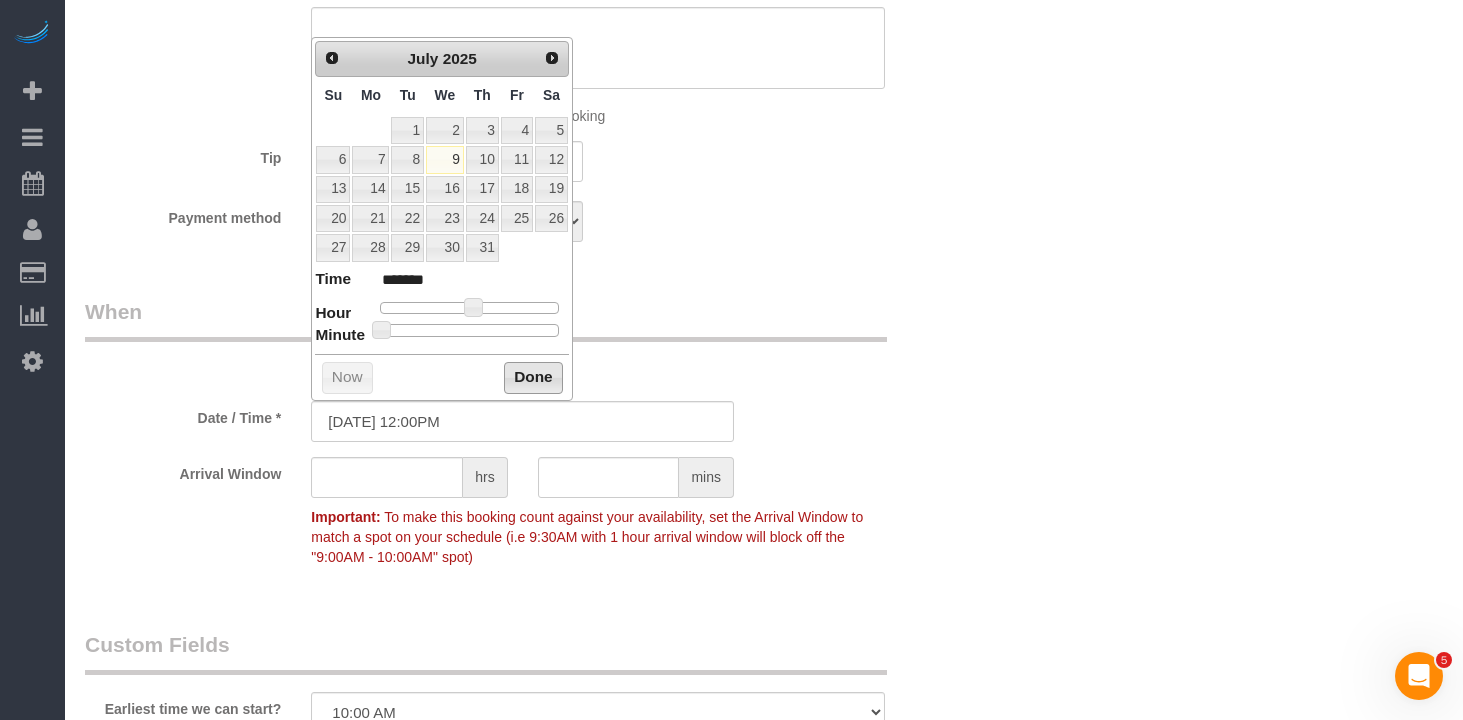 drag, startPoint x: 537, startPoint y: 371, endPoint x: 582, endPoint y: 416, distance: 63.63961 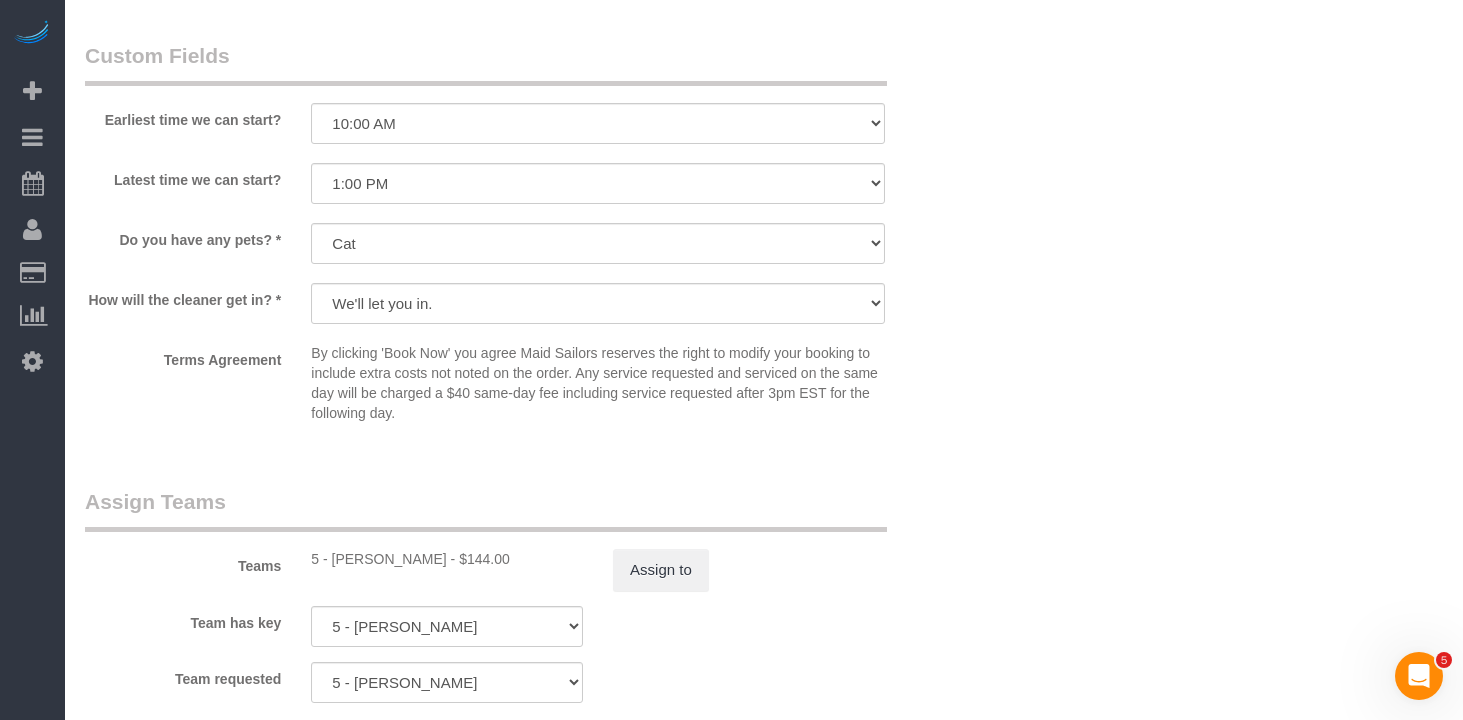 scroll, scrollTop: 2133, scrollLeft: 0, axis: vertical 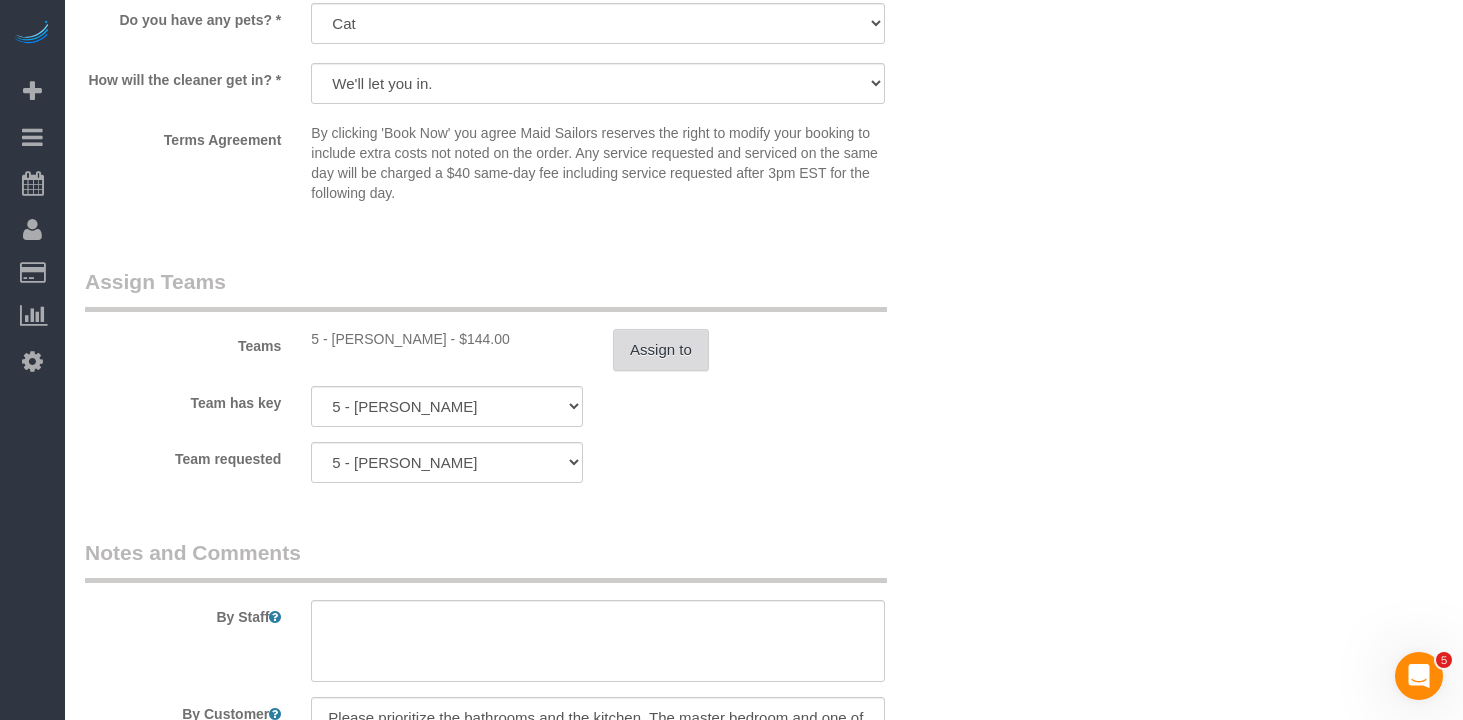 click on "Assign to" at bounding box center [661, 350] 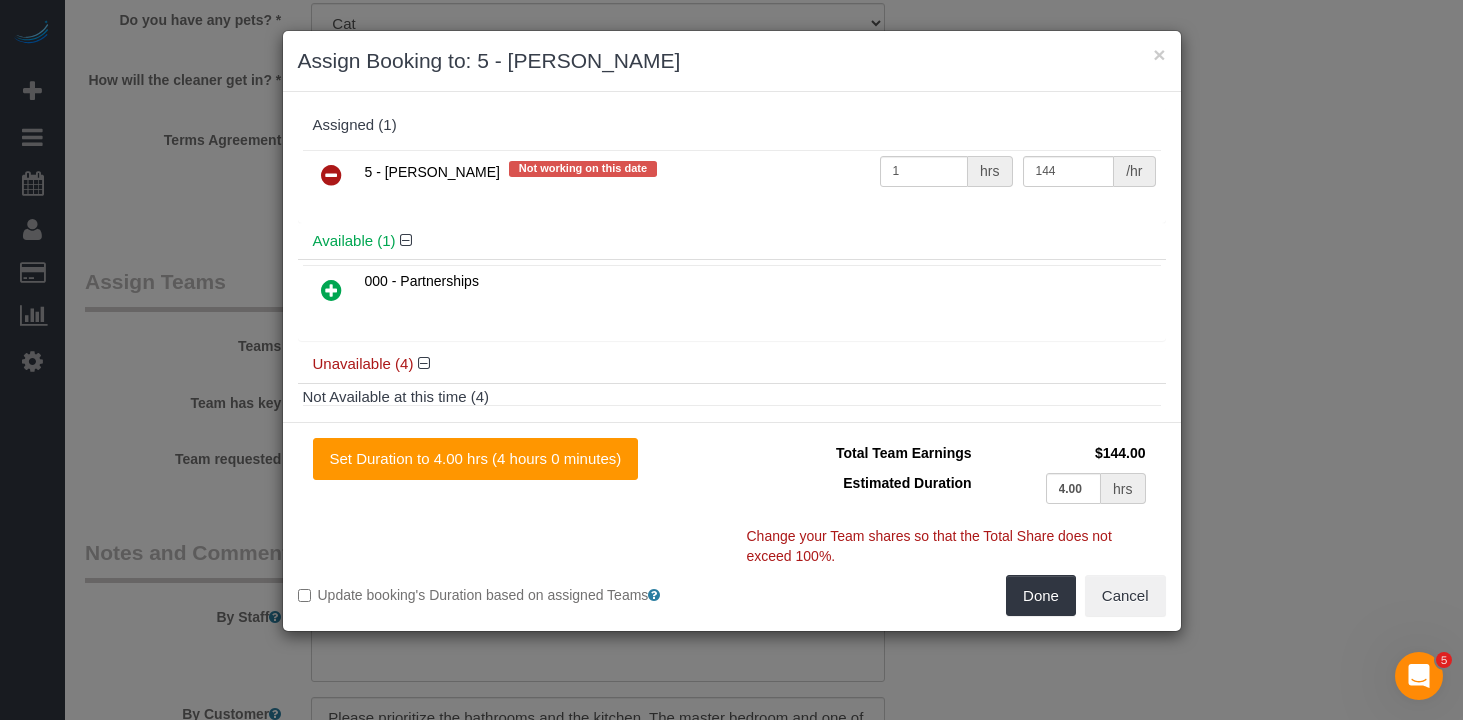 click at bounding box center [331, 175] 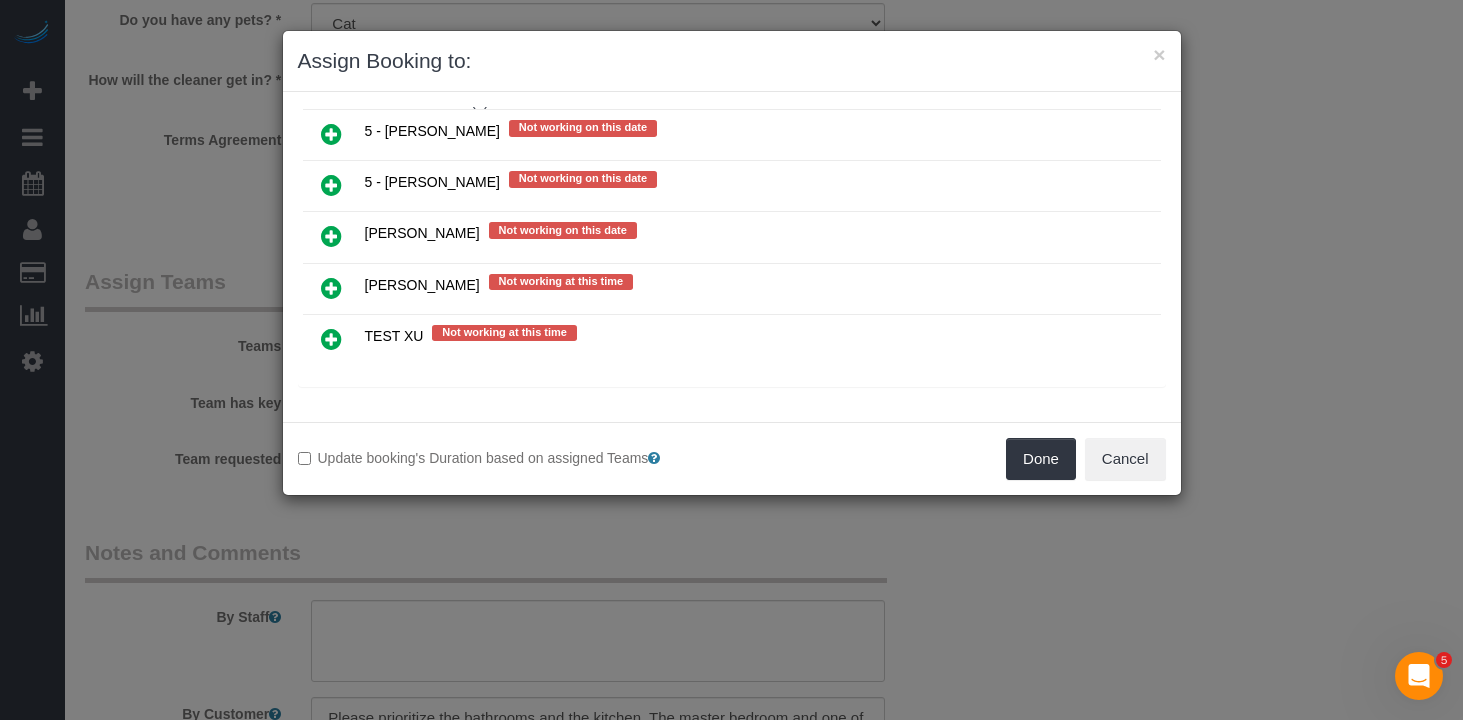 click at bounding box center (331, 236) 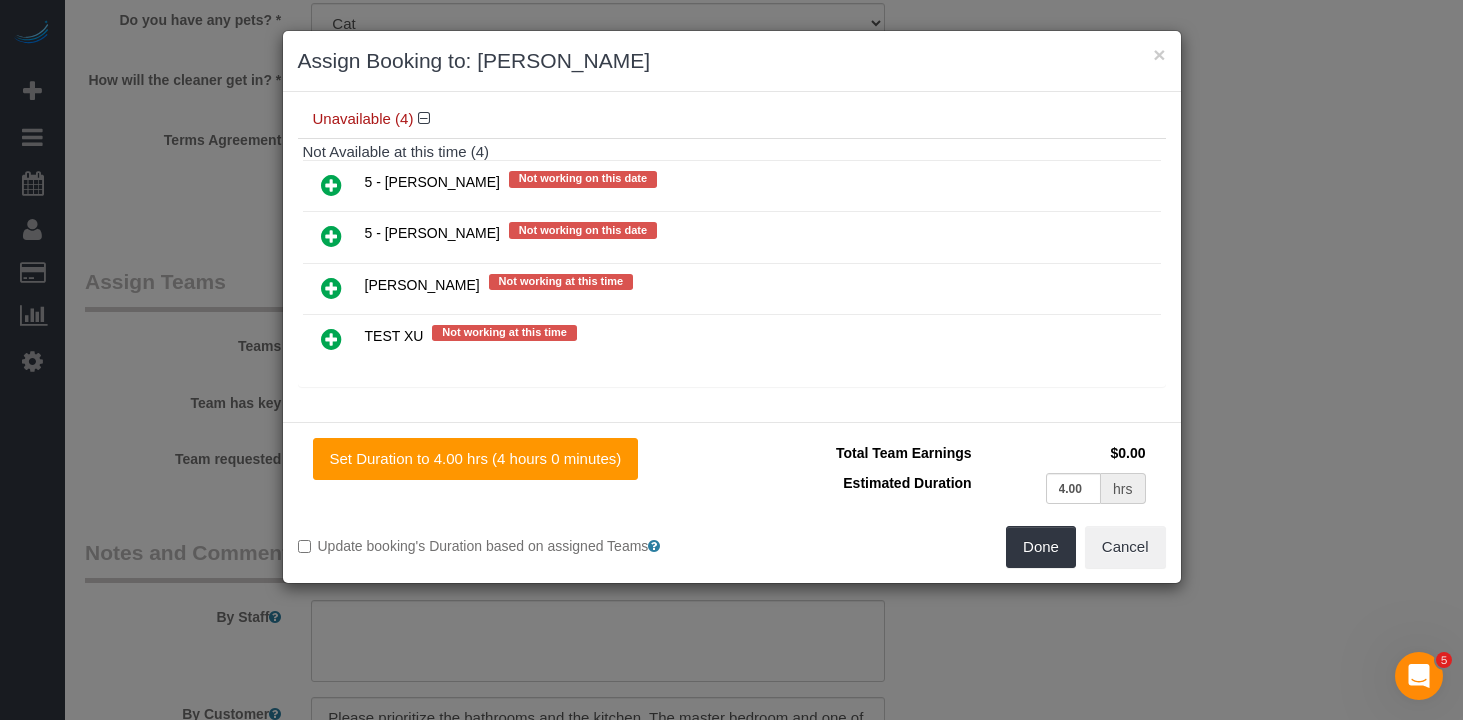 scroll, scrollTop: 0, scrollLeft: 0, axis: both 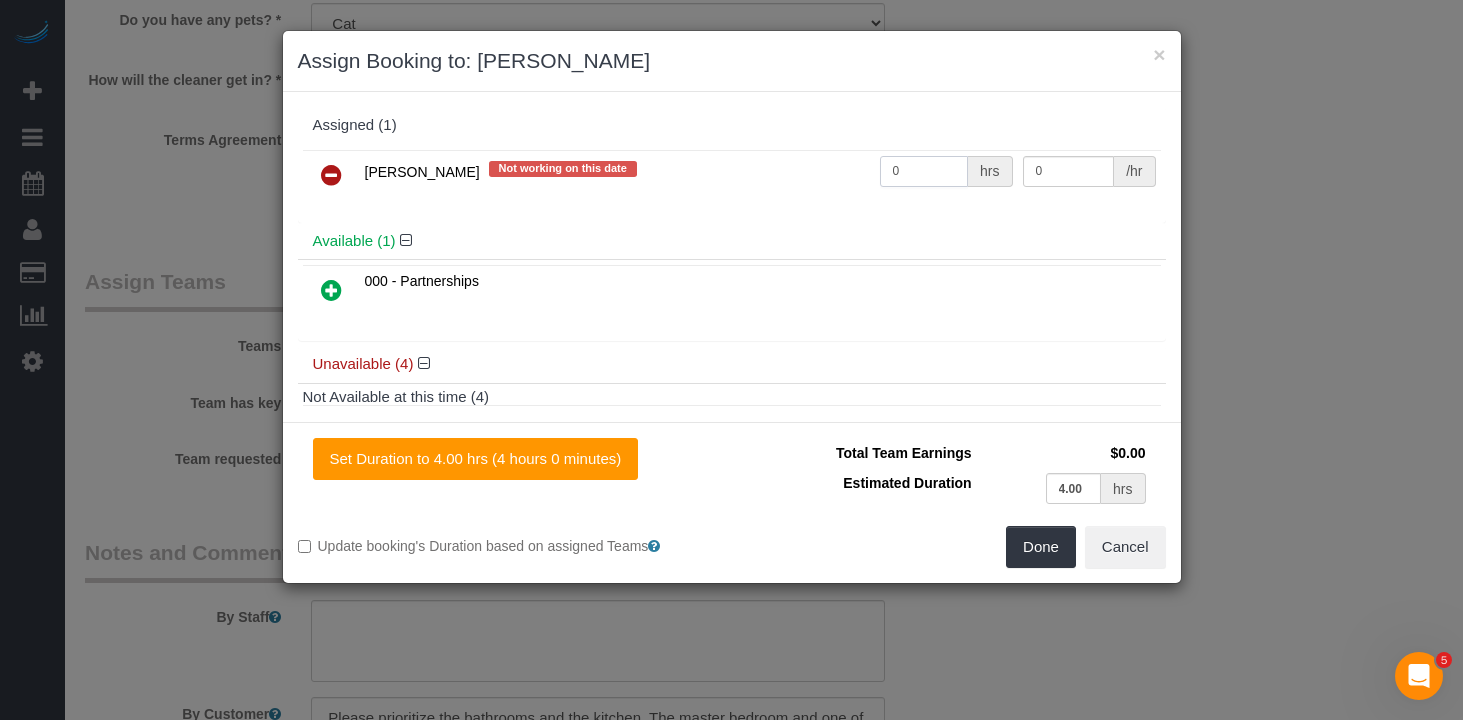 click on "0" at bounding box center (924, 171) 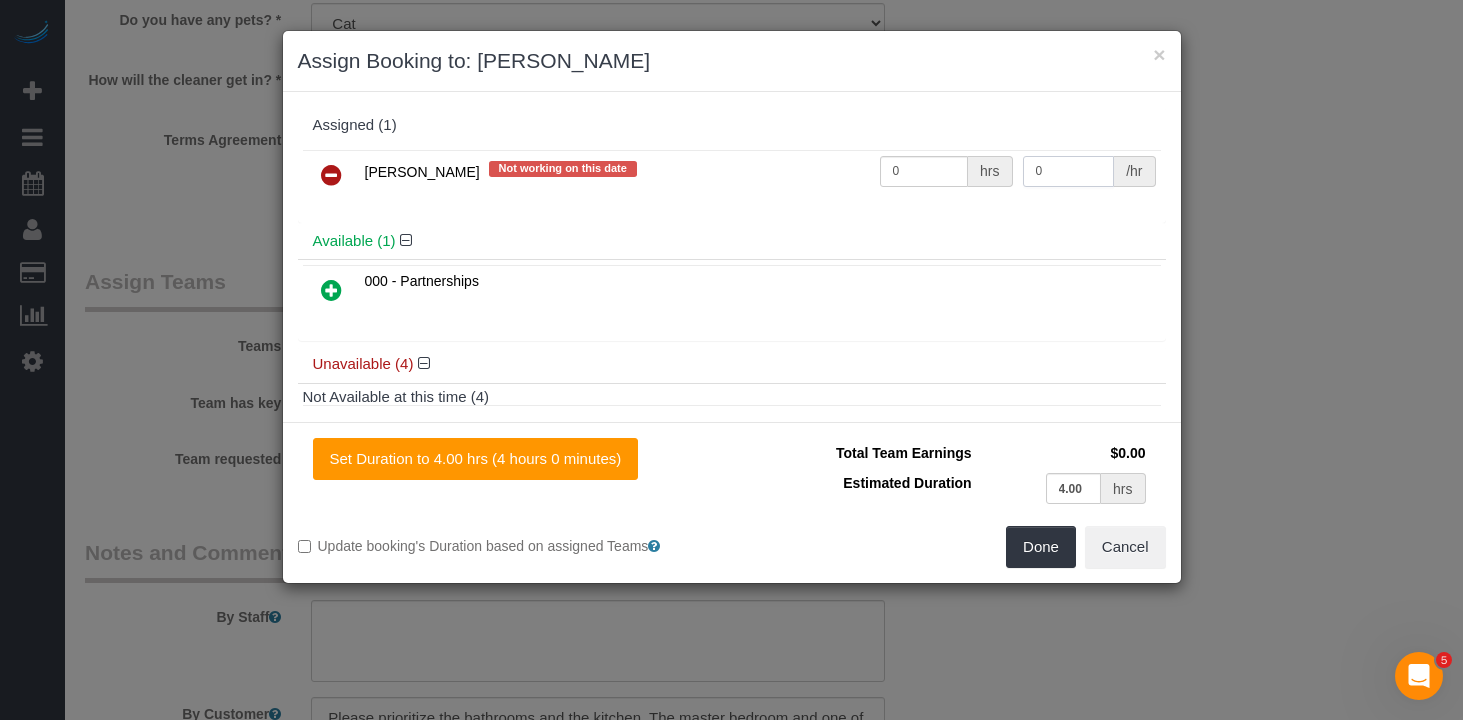 click on "0" at bounding box center [1069, 171] 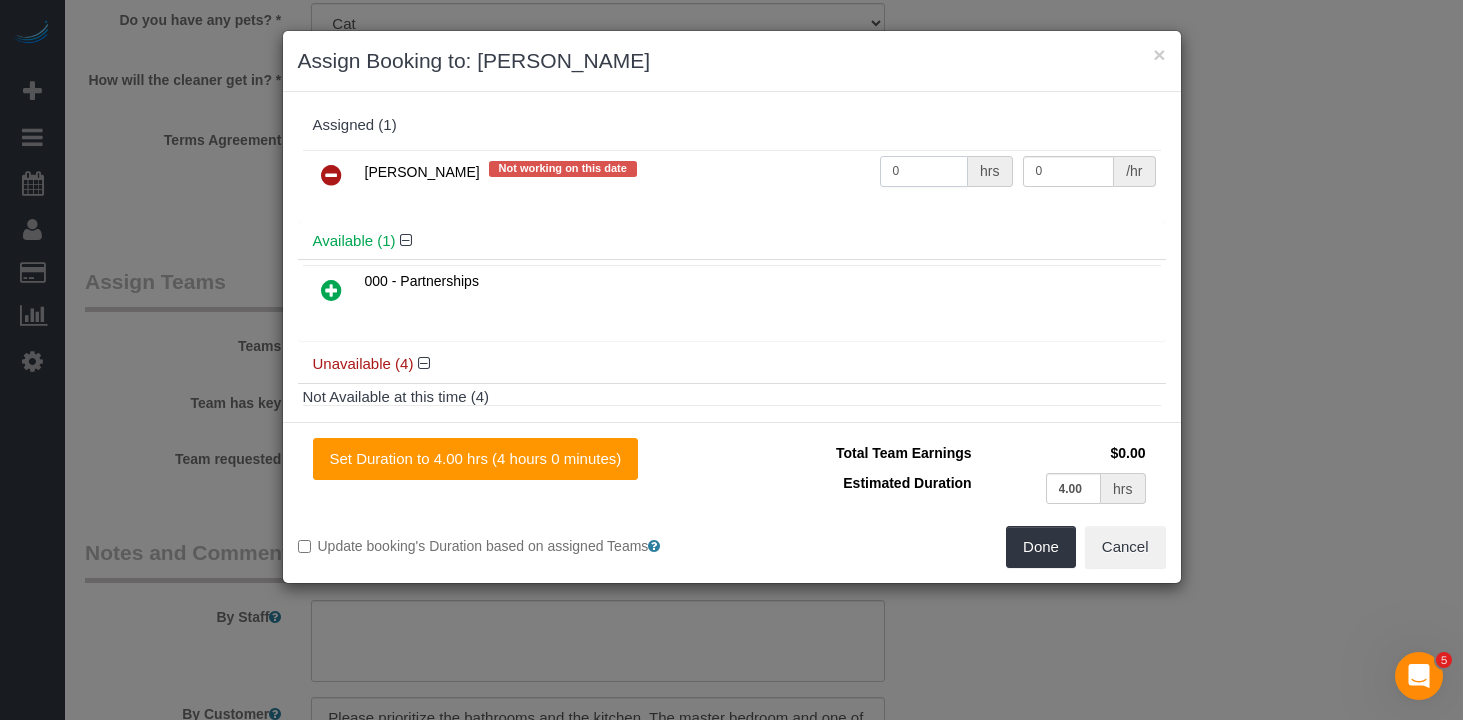 drag, startPoint x: 909, startPoint y: 169, endPoint x: 877, endPoint y: 169, distance: 32 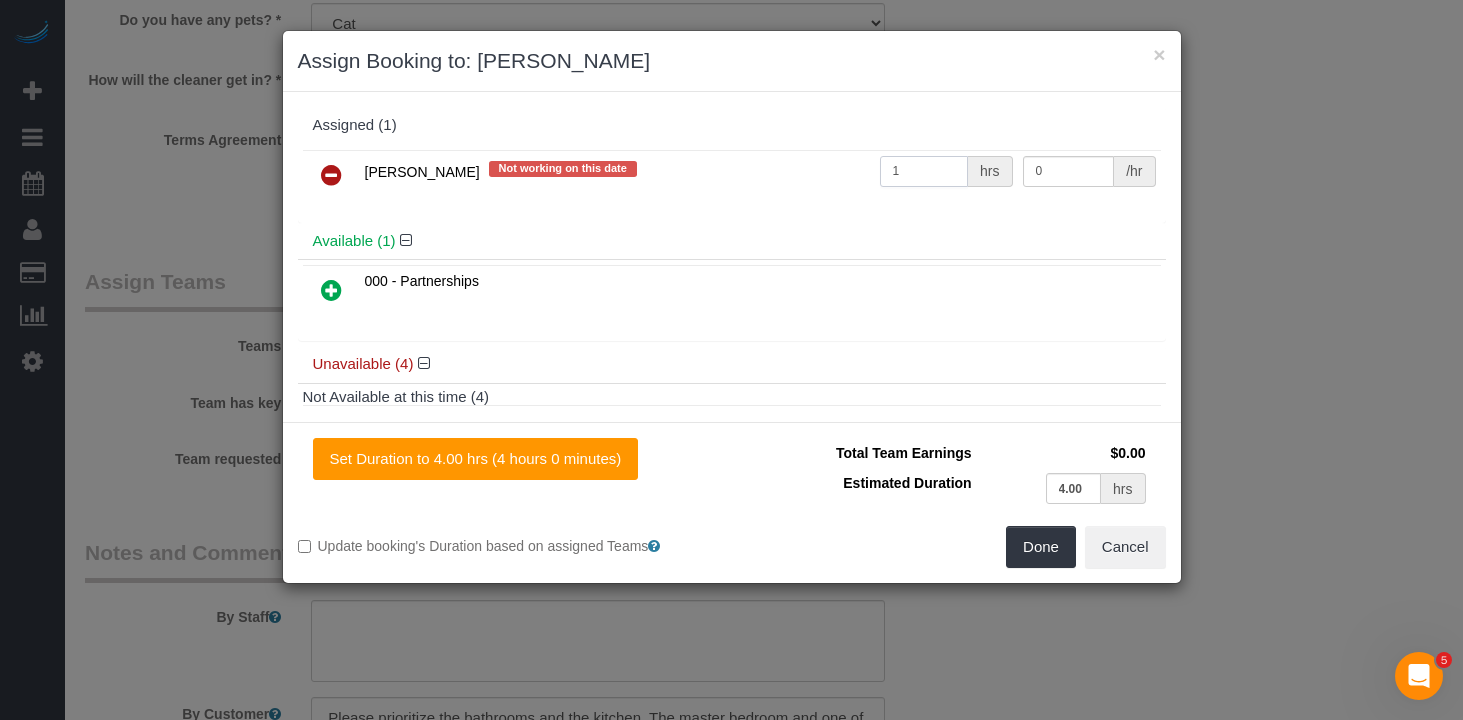 type on "1" 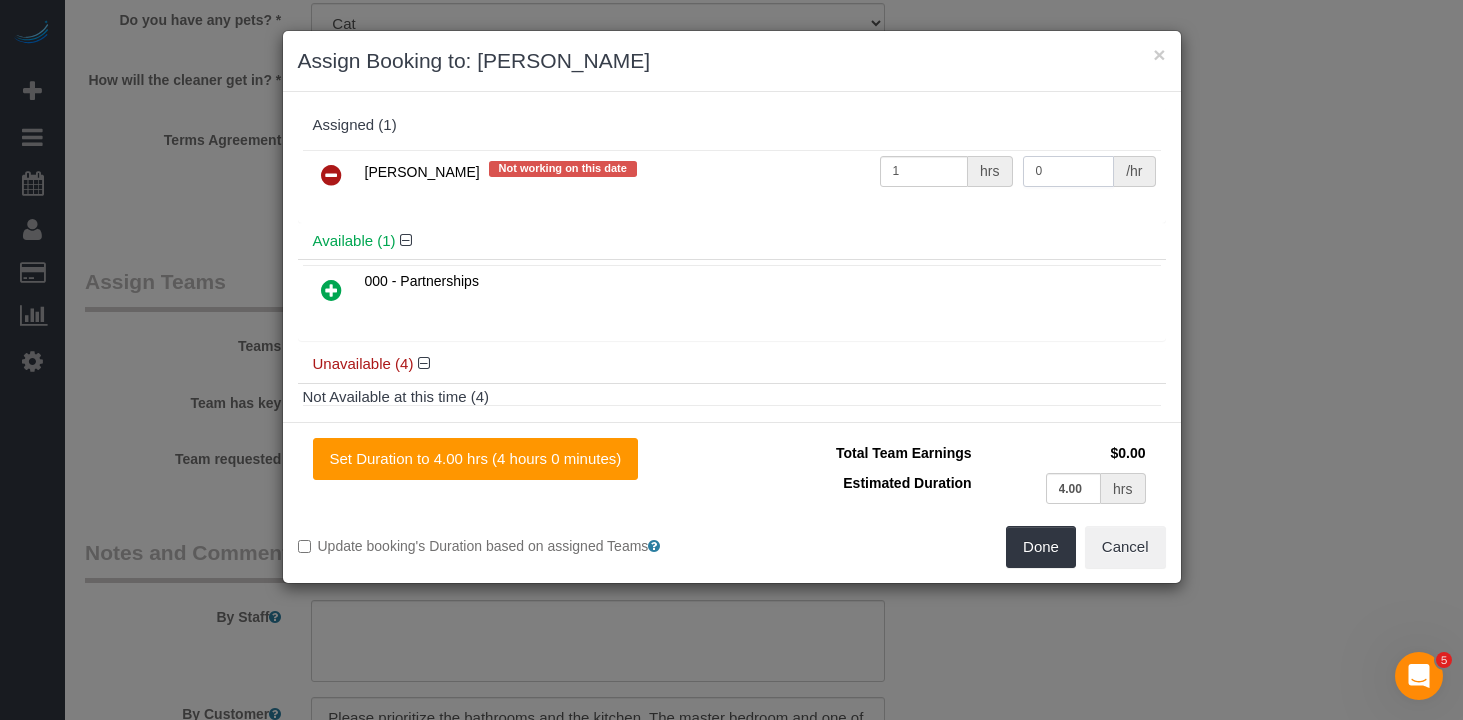 click on "0" at bounding box center [1069, 171] 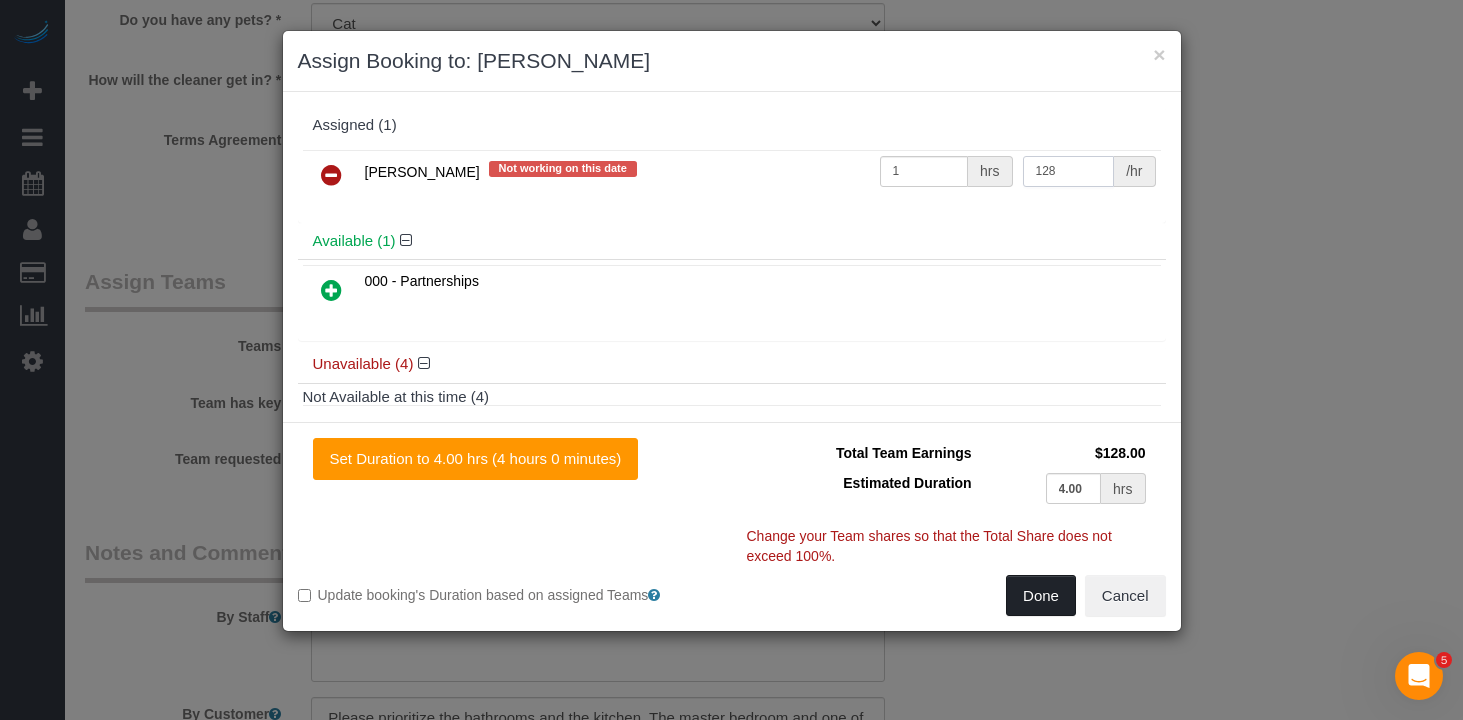 type on "128" 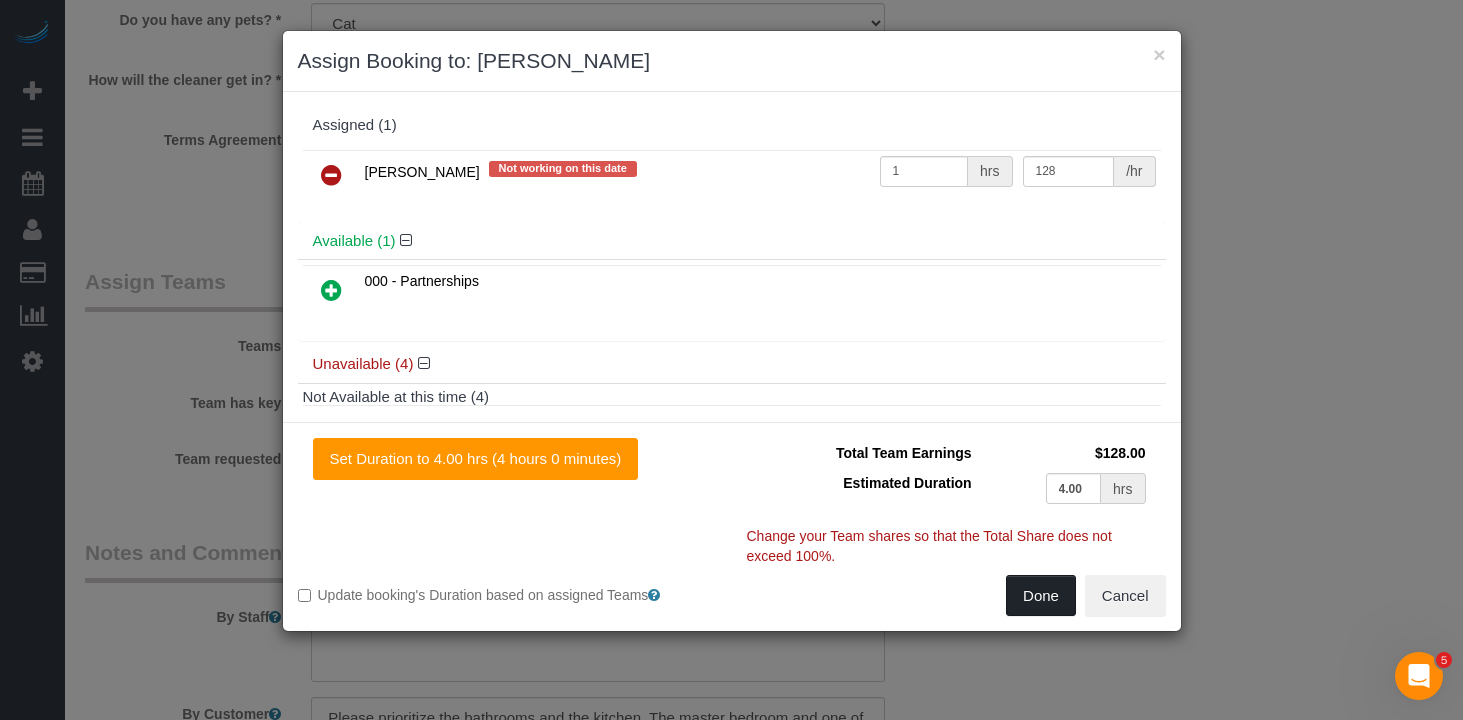 click on "Done" at bounding box center [1041, 596] 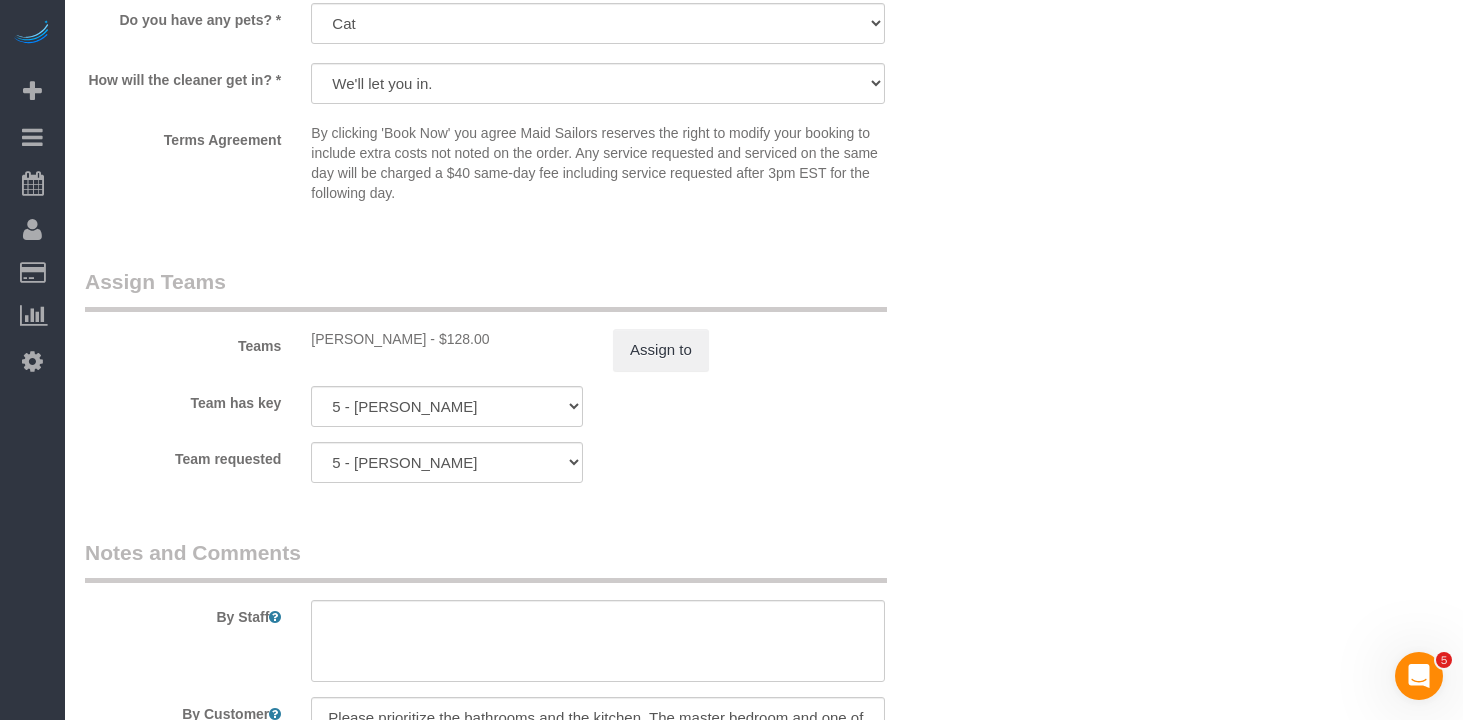click on "Assign Teams
Teams
LaShekka Gallegos - $128.00
Assign to
Team has key
5 - Tatiana Erroa
000 - Partnerships
5 - Karen Pellicane
LaShekka Gallegos
Peter Parker
TEST XU
Team requested
5 - Tatiana Erroa
000 - Partnerships
5 - Karen Pellicane
LaShekka Gallegos
Peter Parker
TEST XU" at bounding box center [522, 382] 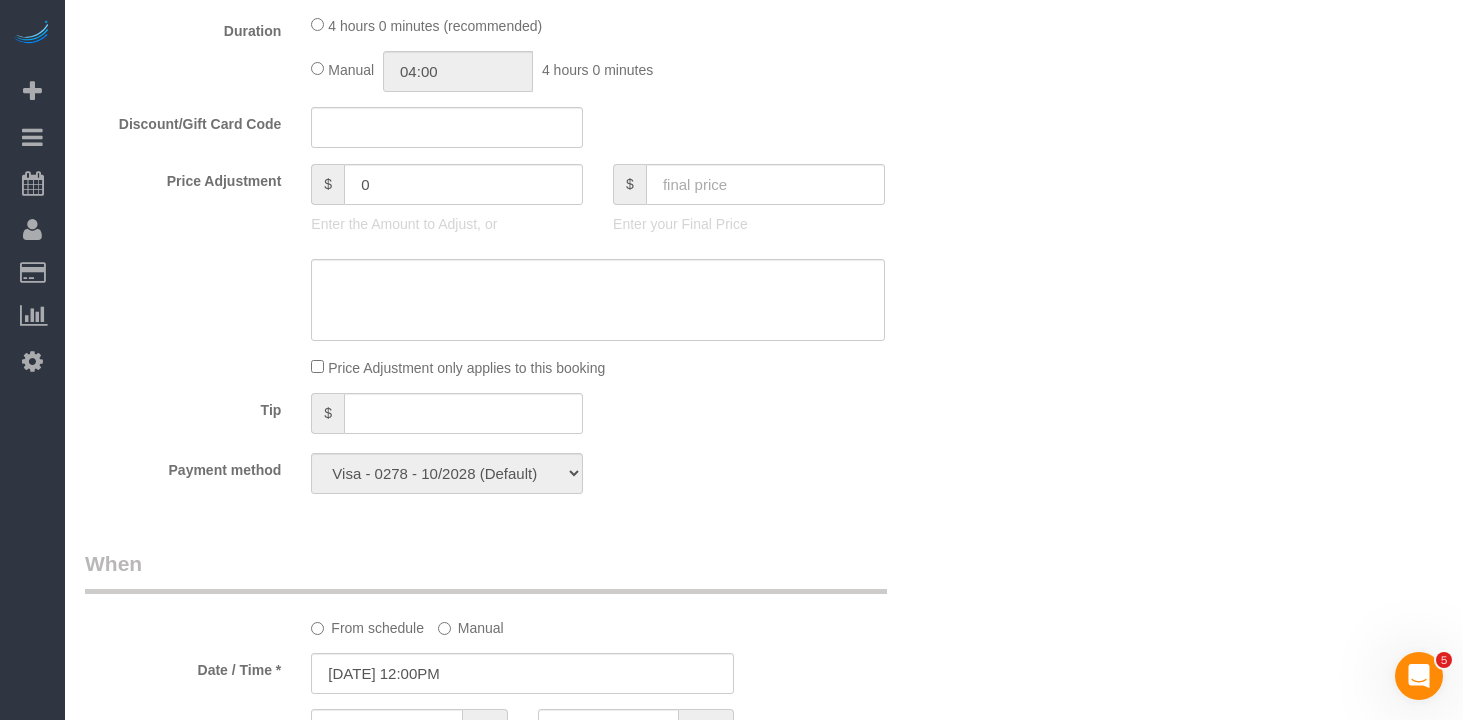 scroll, scrollTop: 1062, scrollLeft: 0, axis: vertical 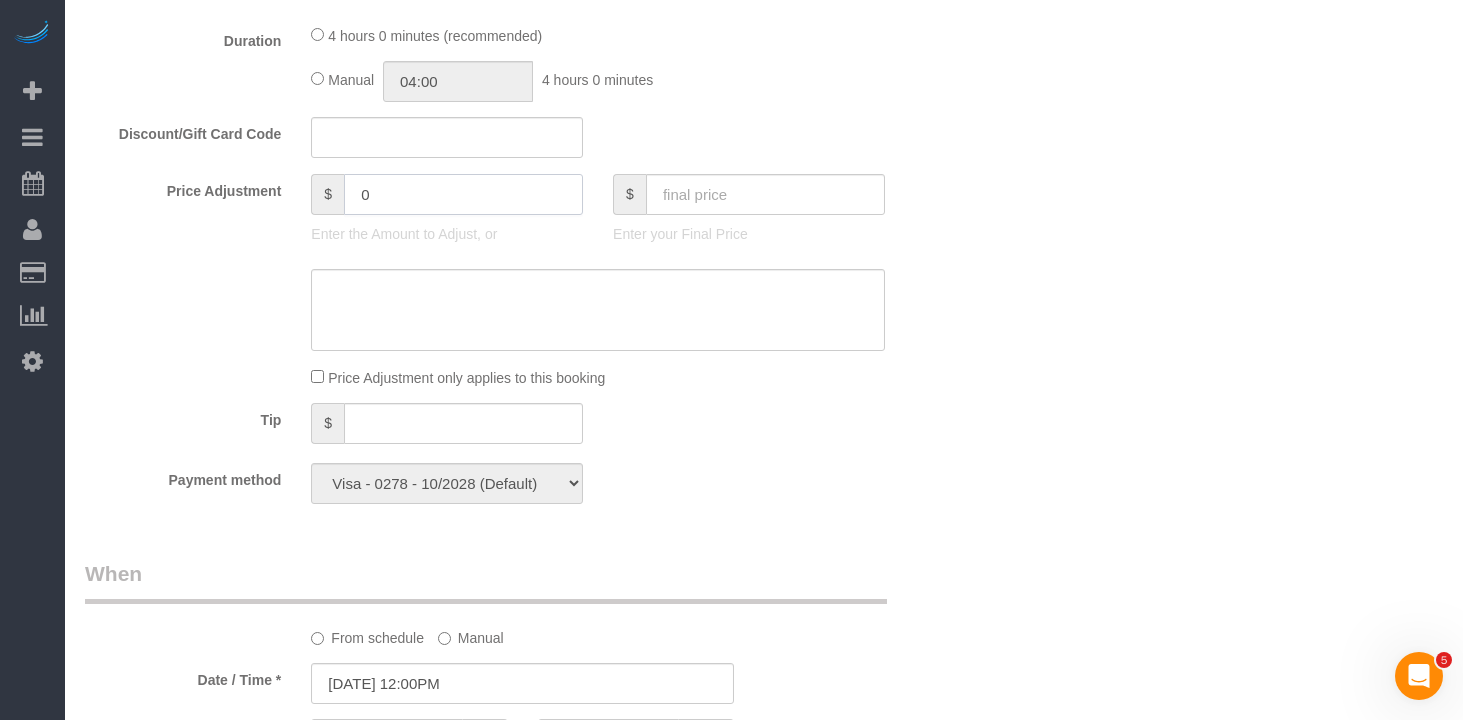 click on "0" 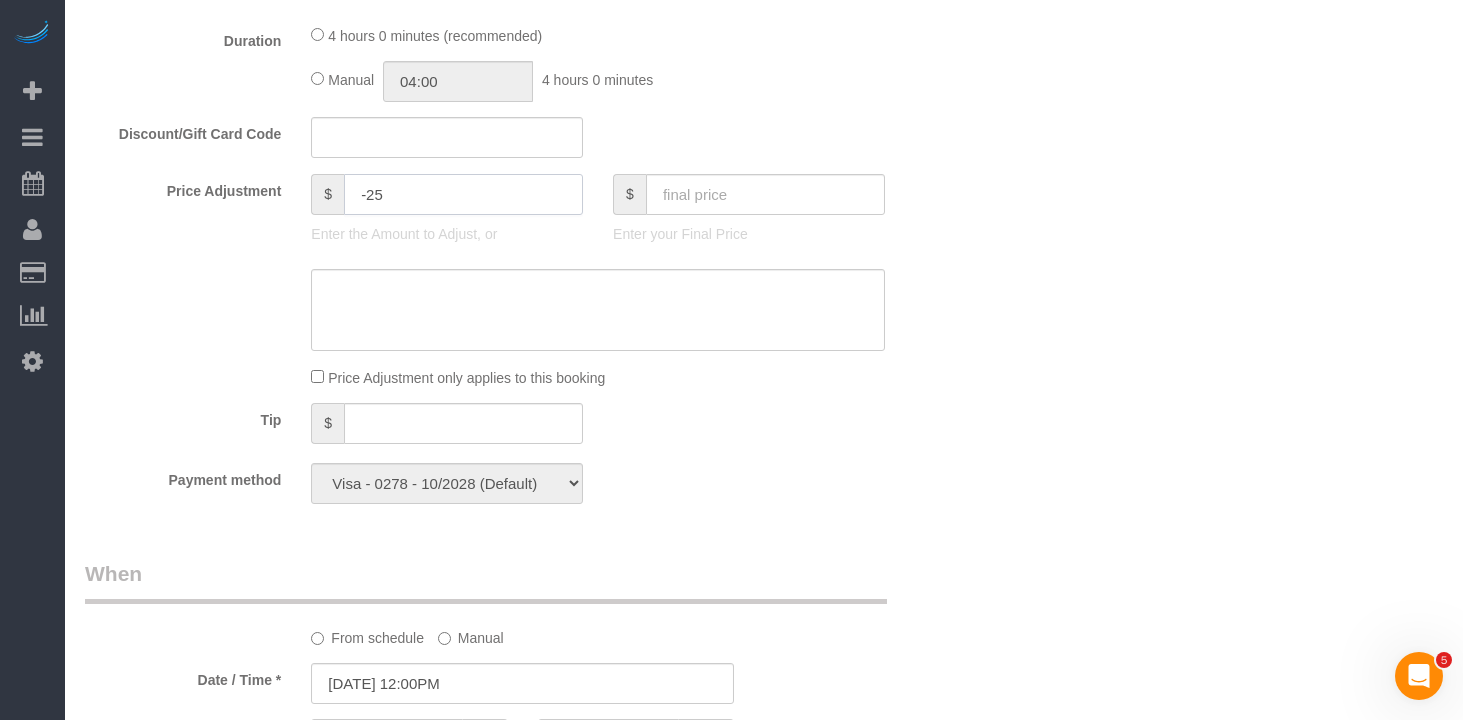 type on "-25" 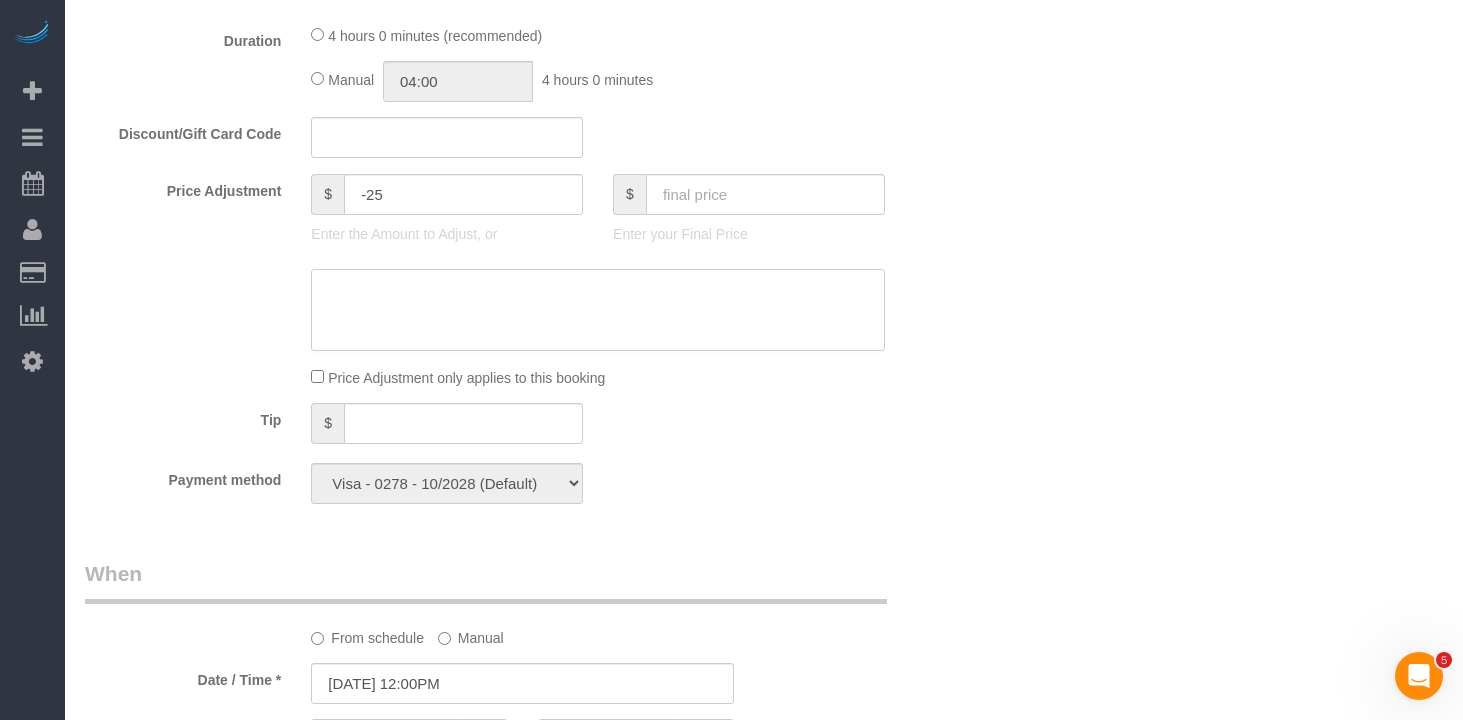 drag, startPoint x: 568, startPoint y: 281, endPoint x: 564, endPoint y: 301, distance: 20.396078 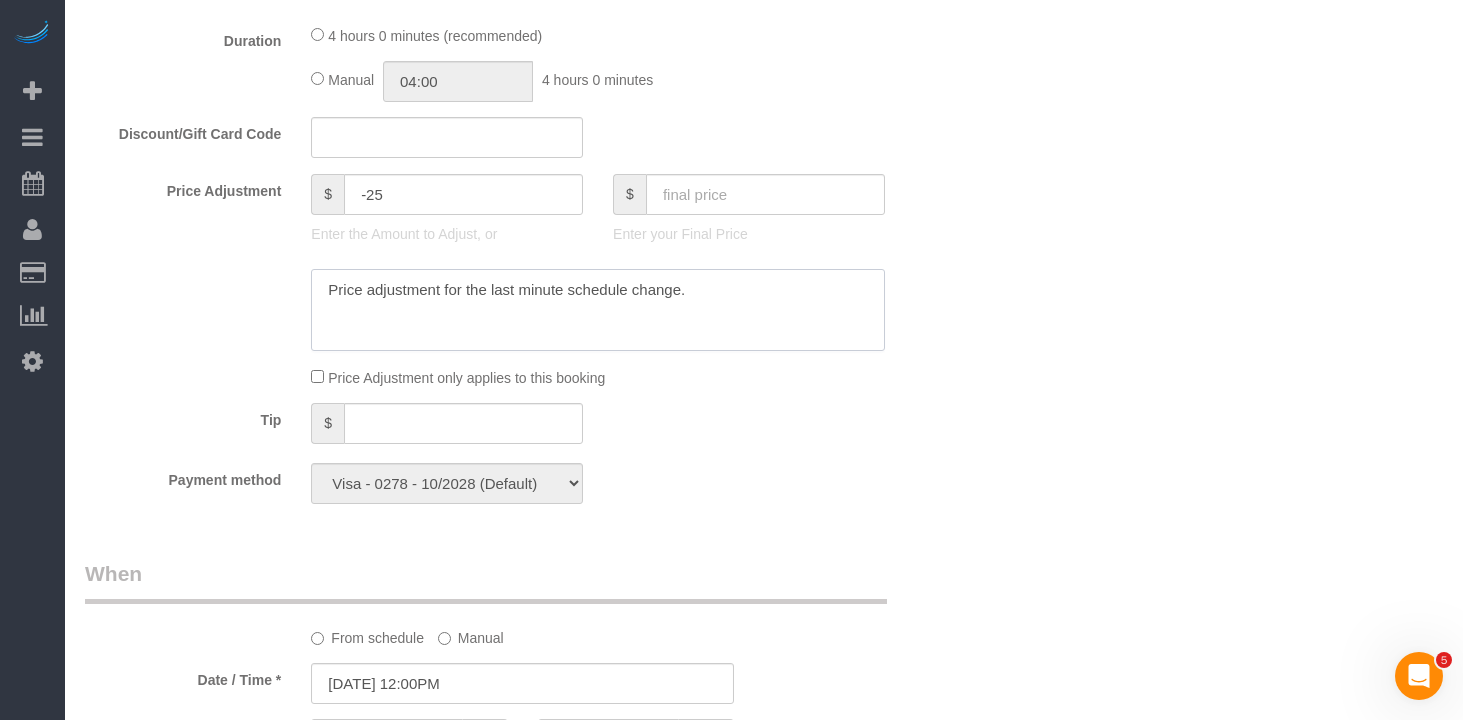 type on "Price adjustment for the last minute schedule change." 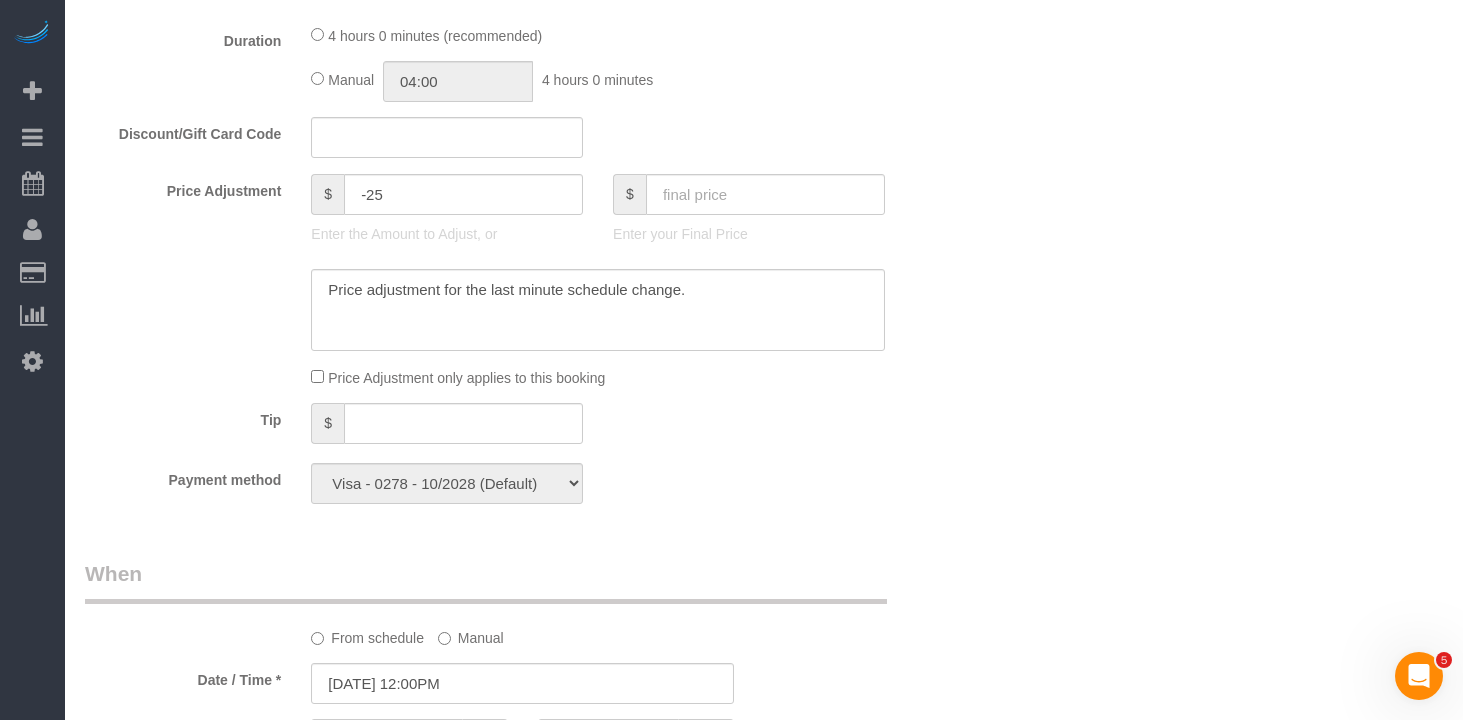 click on "Who
Email
alysadawn.50@gmail.com
Name *
Alysa
Thompson
new customer
Where
Address
11200 Whiskey River Drive
Austin
AK
AL
AR
AZ
CA
CO
CT
DC
DE
FL
GA
HI
IA
ID
IL
IN
KS
KY
LA
MA
MD
ME
MI
MN
MO
MS
MT
NC
ND" at bounding box center (764, 544) 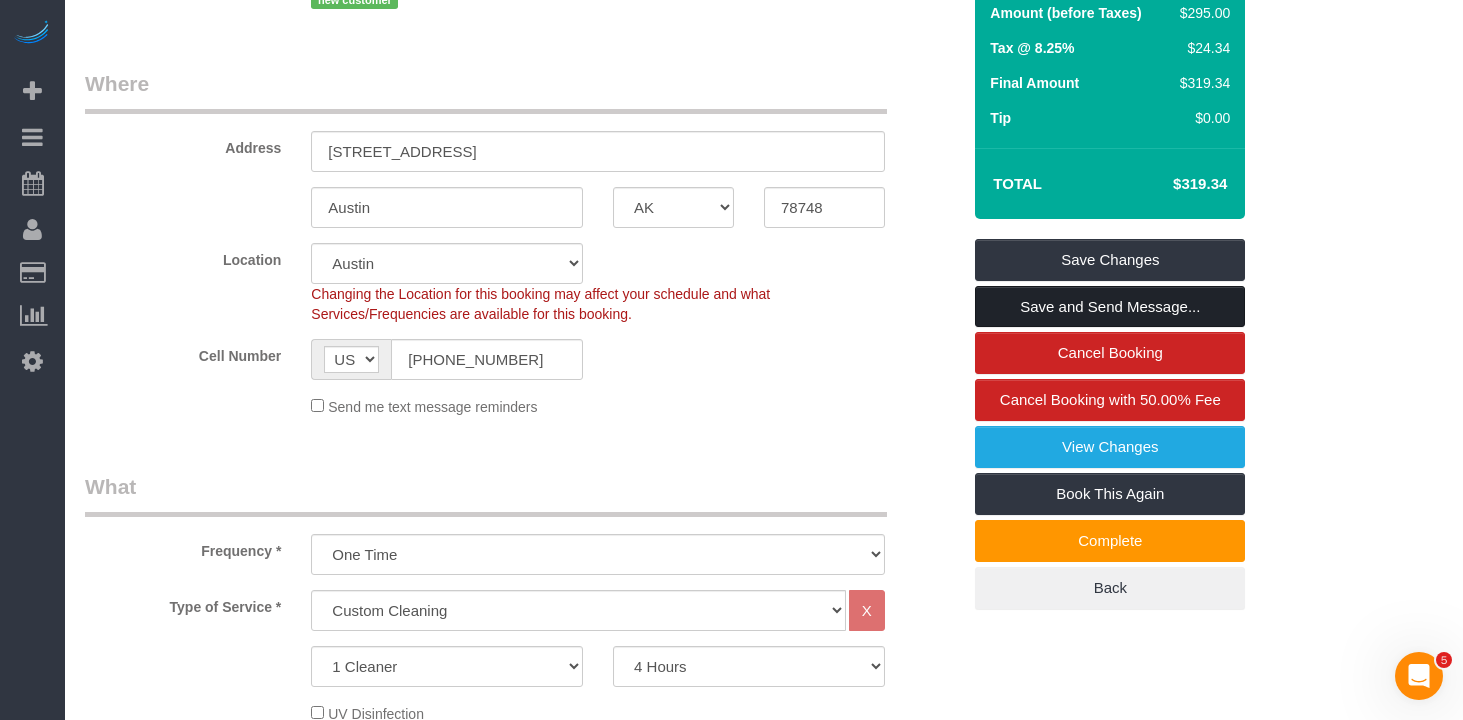 click on "Save and Send Message..." at bounding box center (1110, 307) 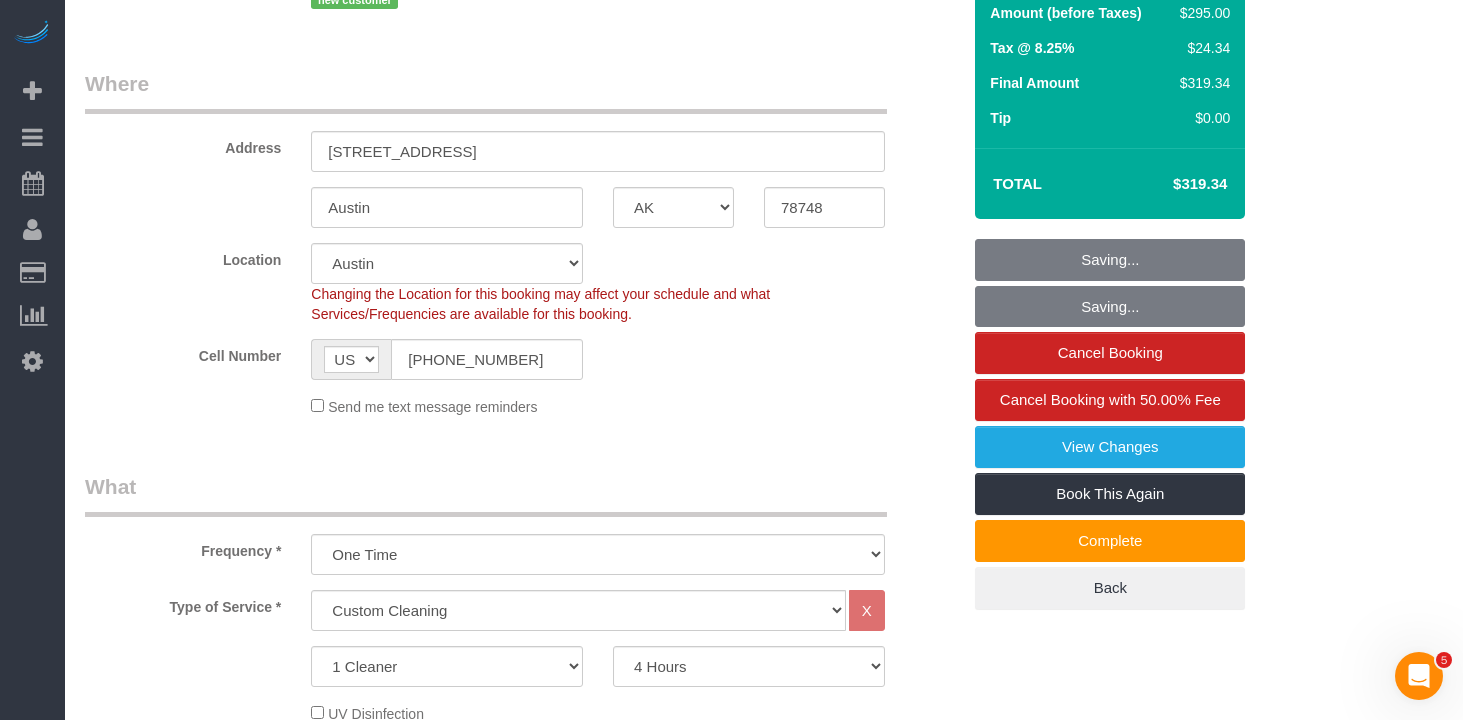 scroll, scrollTop: 282, scrollLeft: 0, axis: vertical 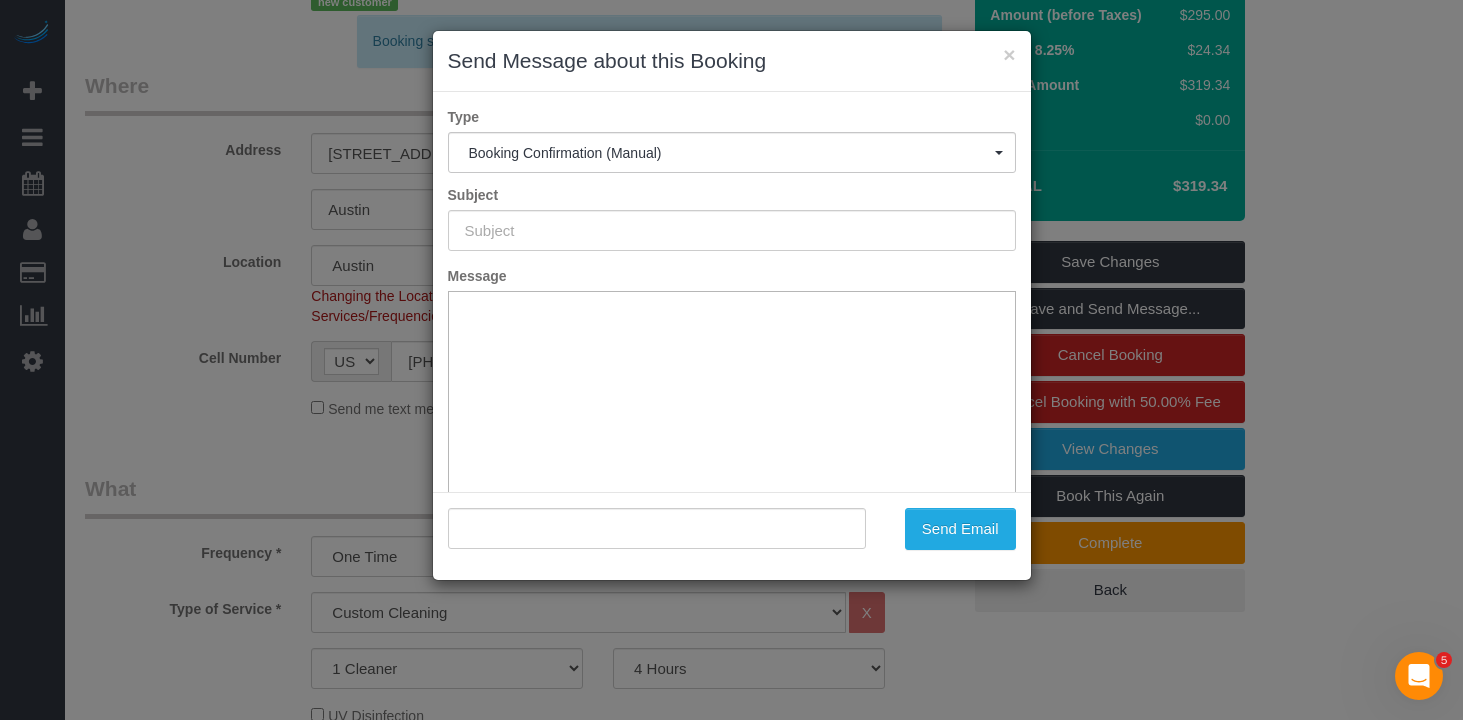 type on "Cleaning Confirmed for 07/09/2025 at 12:00pm" 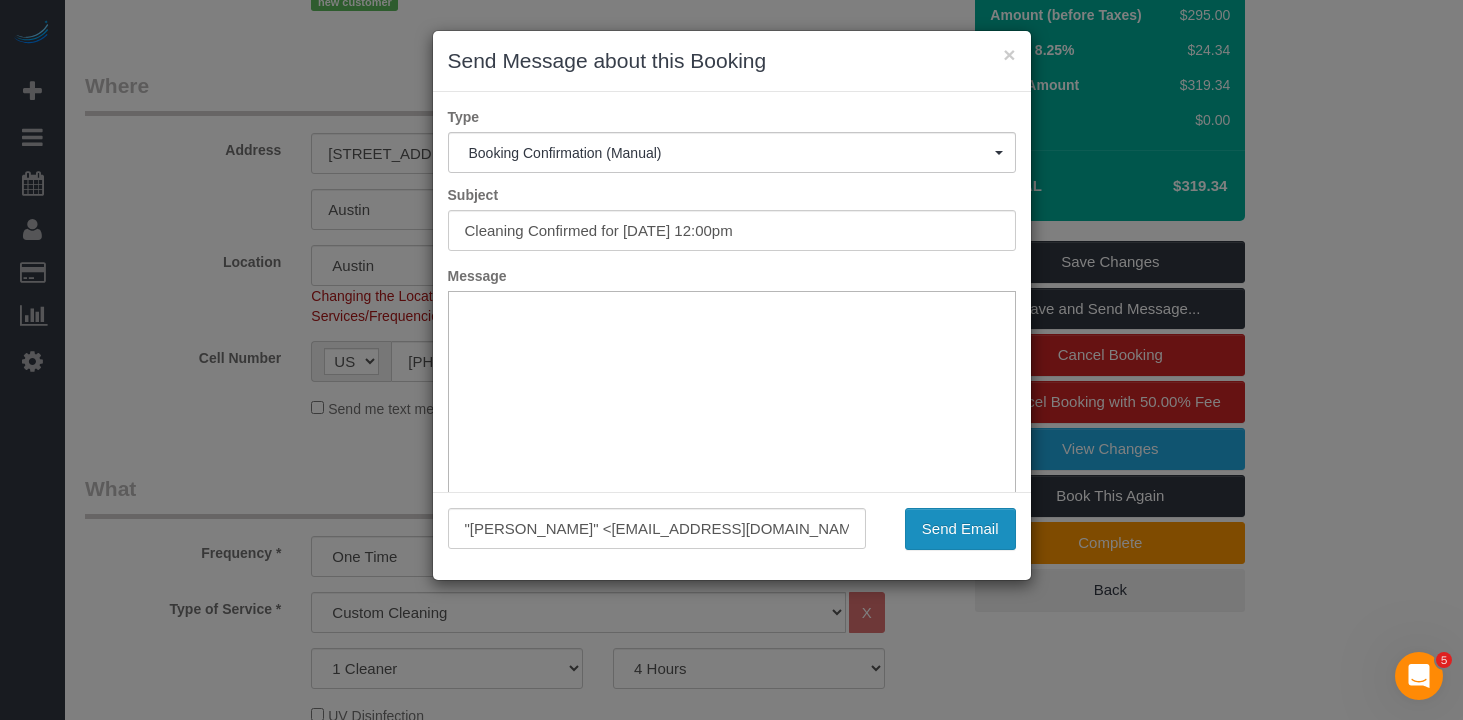 click on "Send Email" at bounding box center [960, 529] 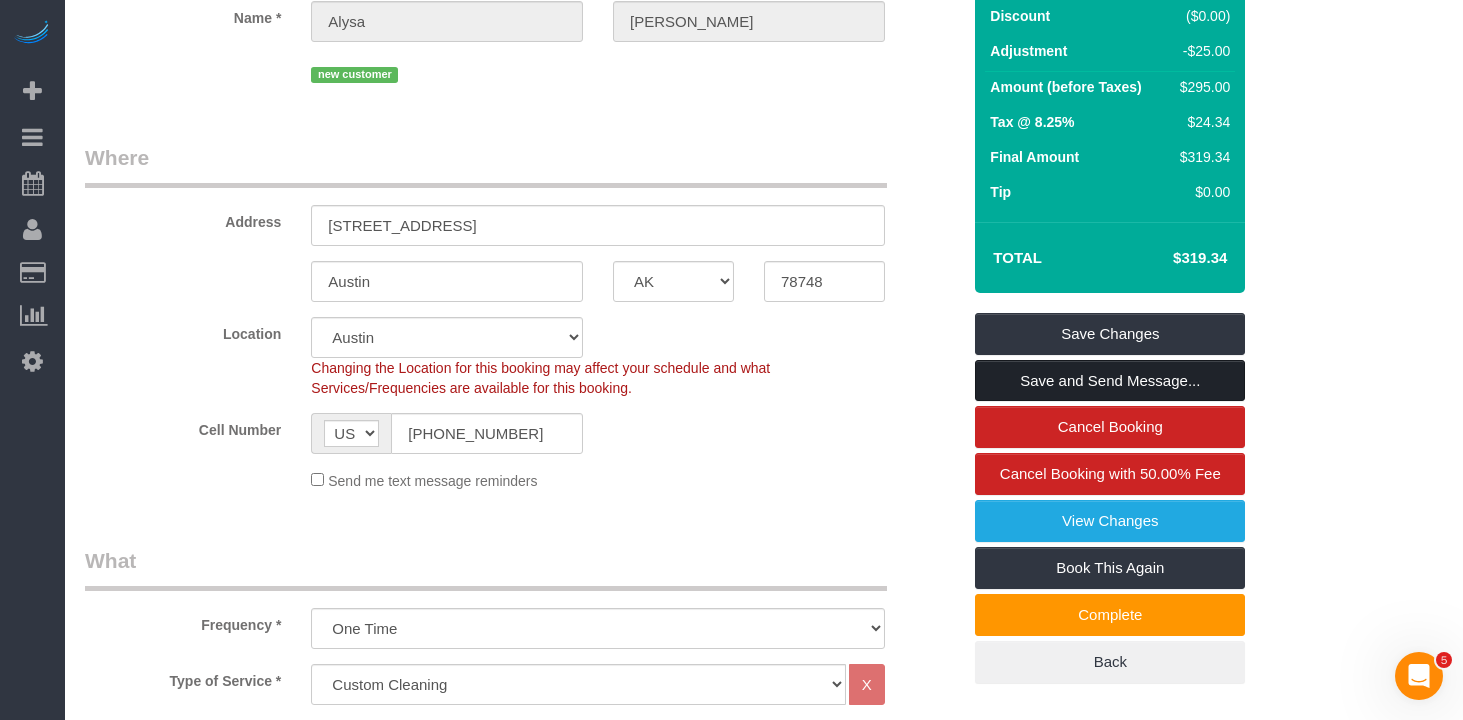 scroll, scrollTop: 354, scrollLeft: 0, axis: vertical 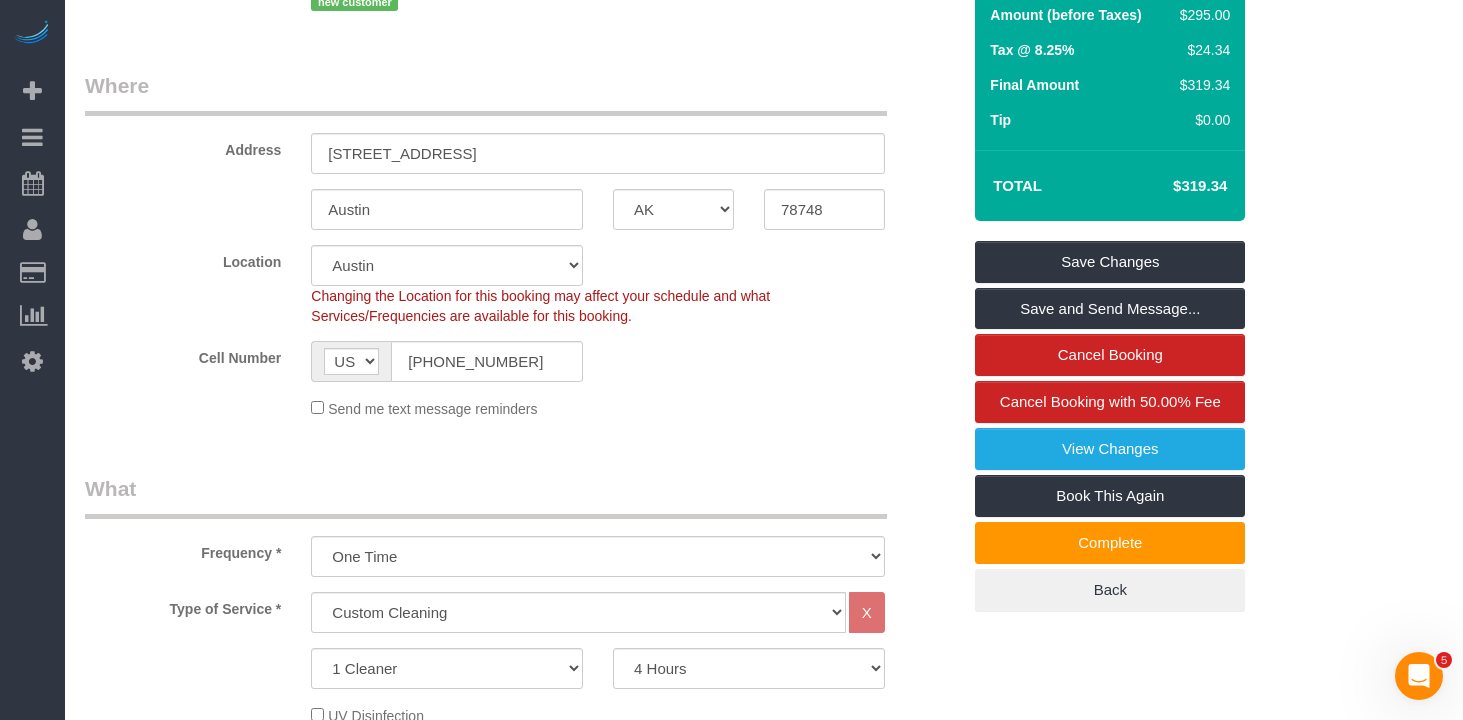 click on "Send me text message reminders" 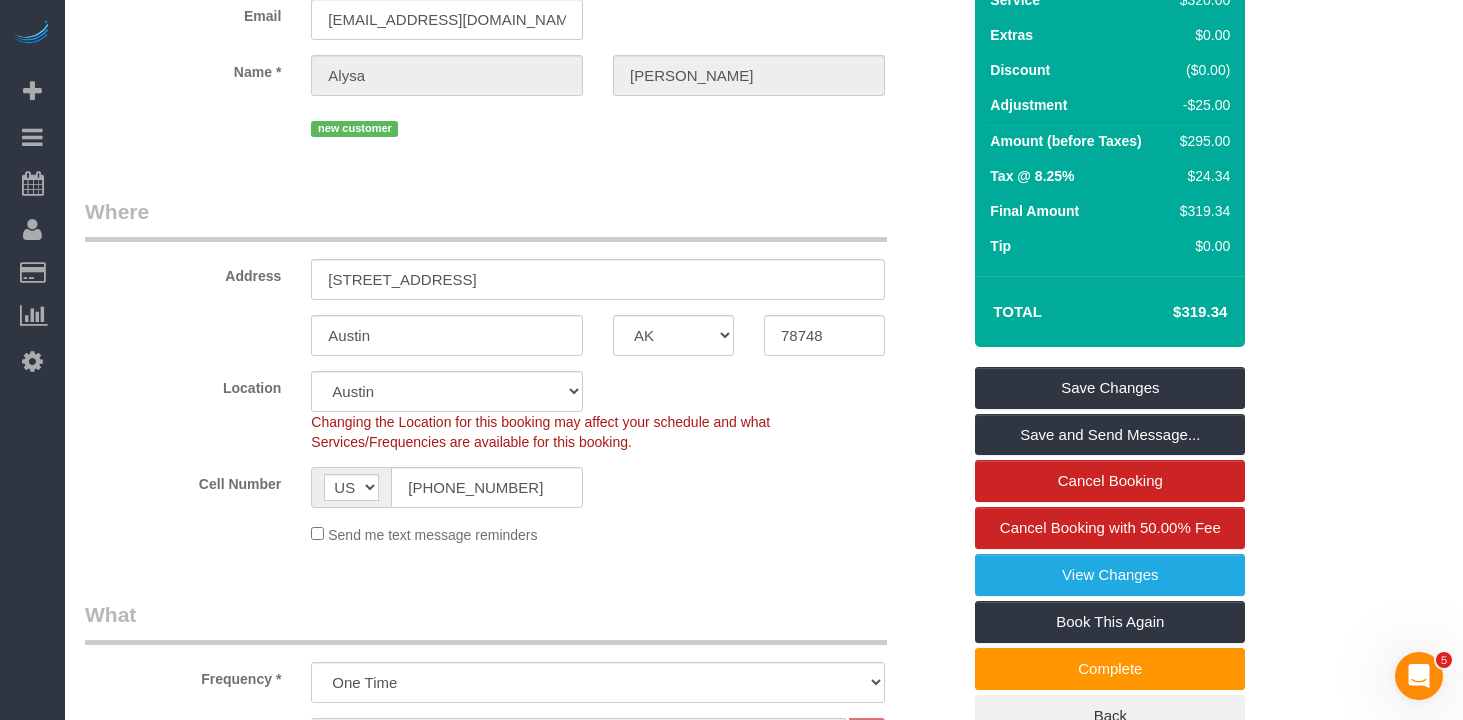 scroll, scrollTop: 0, scrollLeft: 0, axis: both 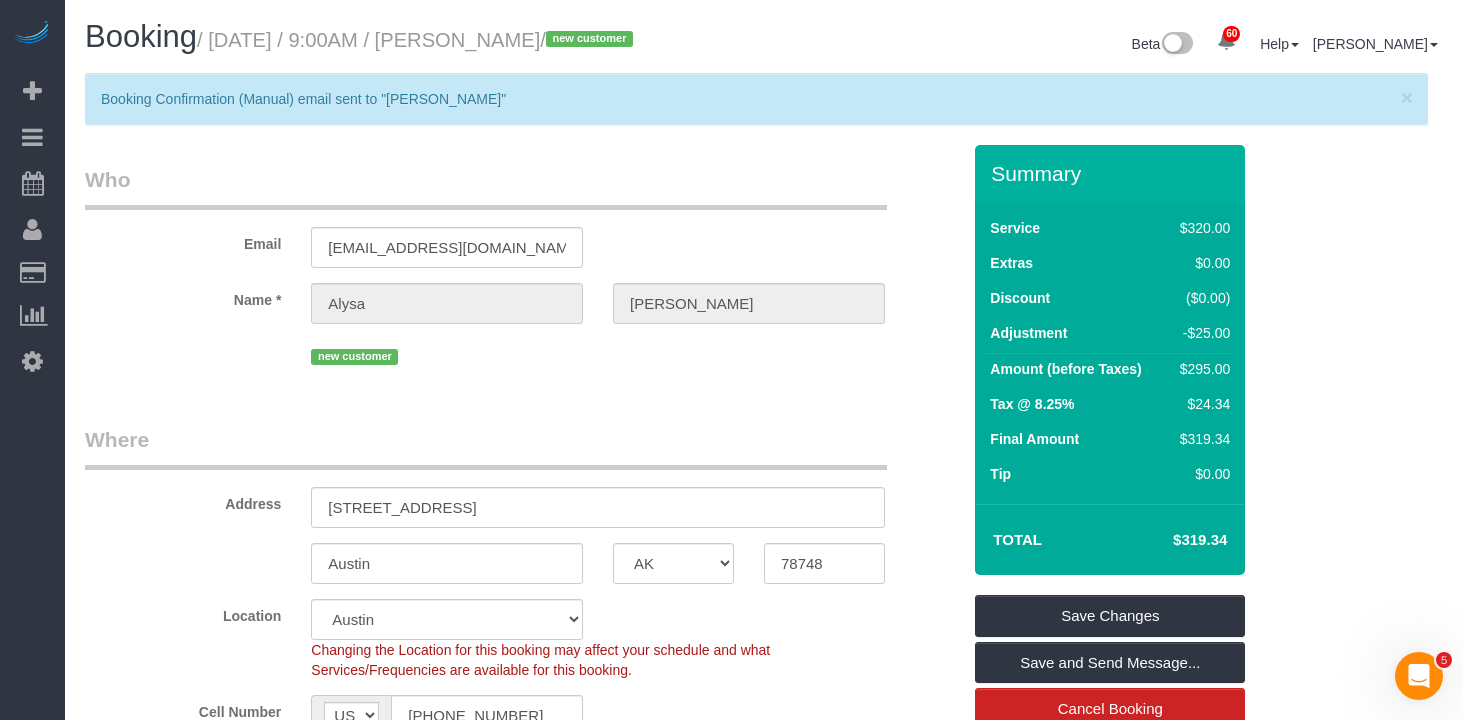 click on "Who
Email
alysadawn.50@gmail.com
Name *
Alysa
Thompson
new customer
Where
Address
11200 Whiskey River Drive
Austin
AK
AL
AR
AZ
CA
CO
CT
DC
DE
FL
GA
HI
IA
ID
IL
IN
KS
KY
LA
MA
MD
ME
MI
MN
MO
MS
MT
NC
ND" at bounding box center [522, 1678] 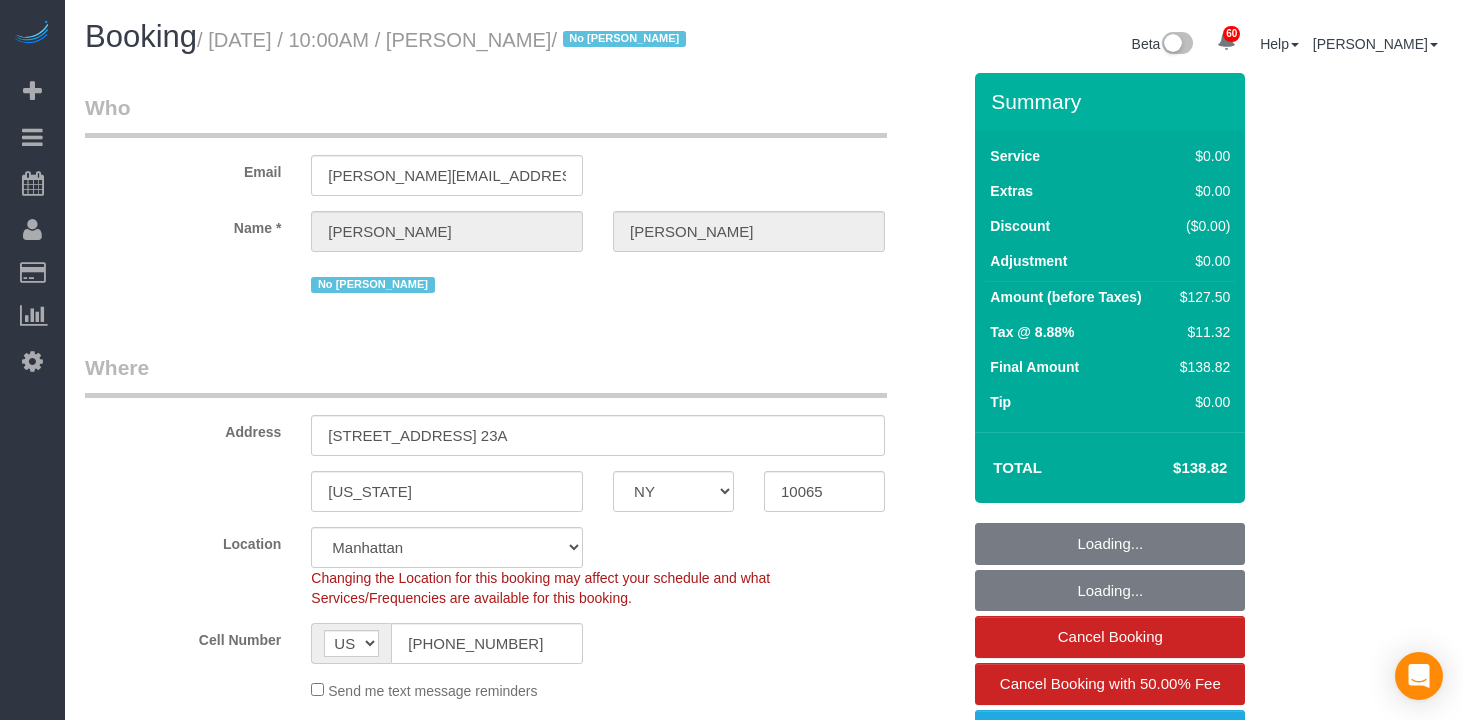 select on "NY" 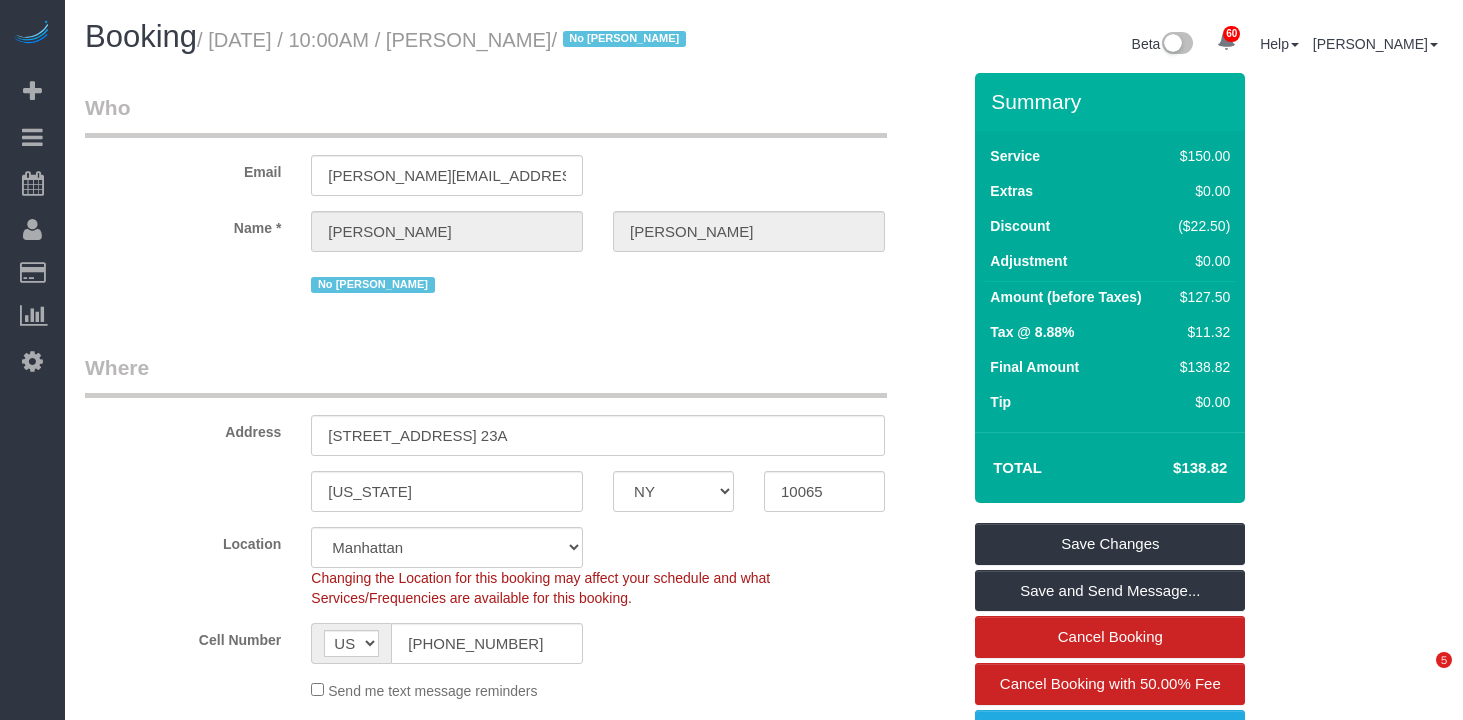 scroll, scrollTop: 0, scrollLeft: 0, axis: both 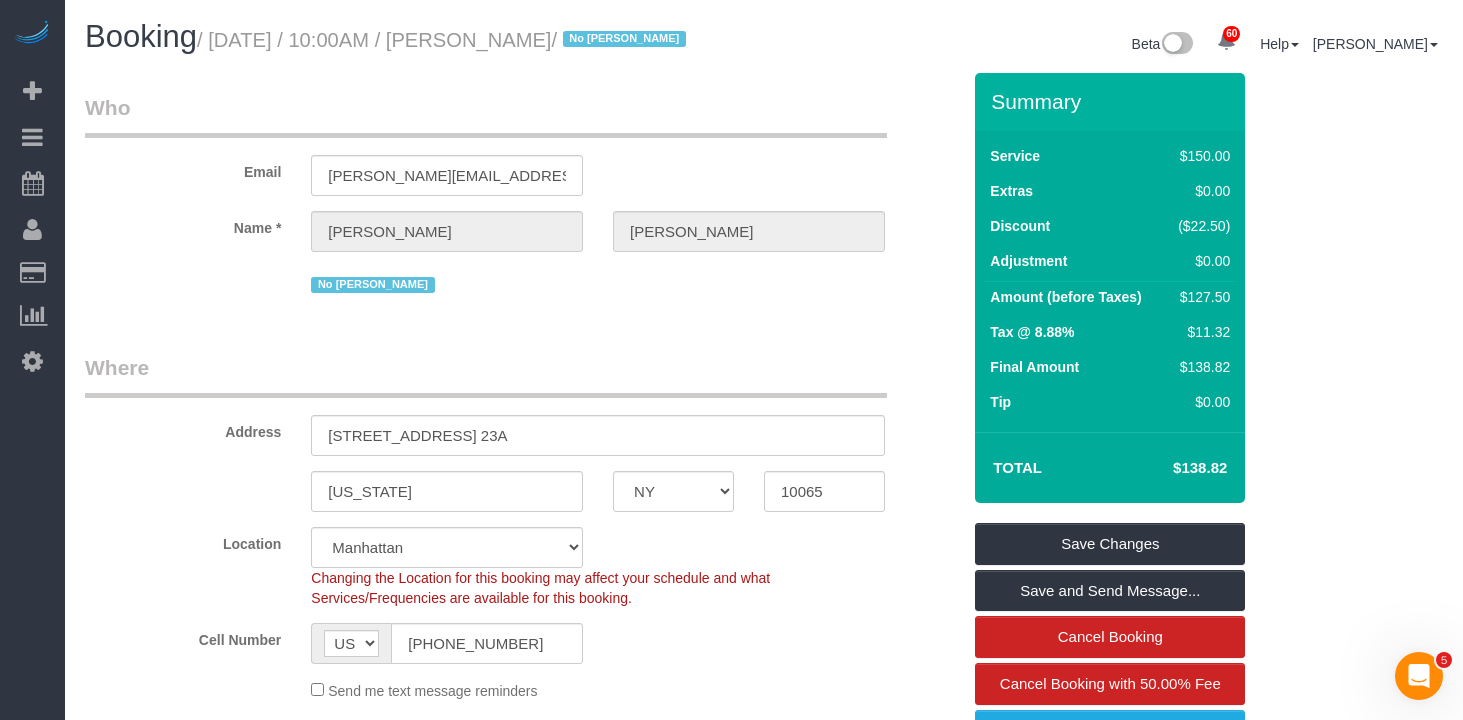 click on "Booking
/ [DATE] / 10:00AM / [PERSON_NAME]
/
No [PERSON_NAME]" at bounding box center (417, 37) 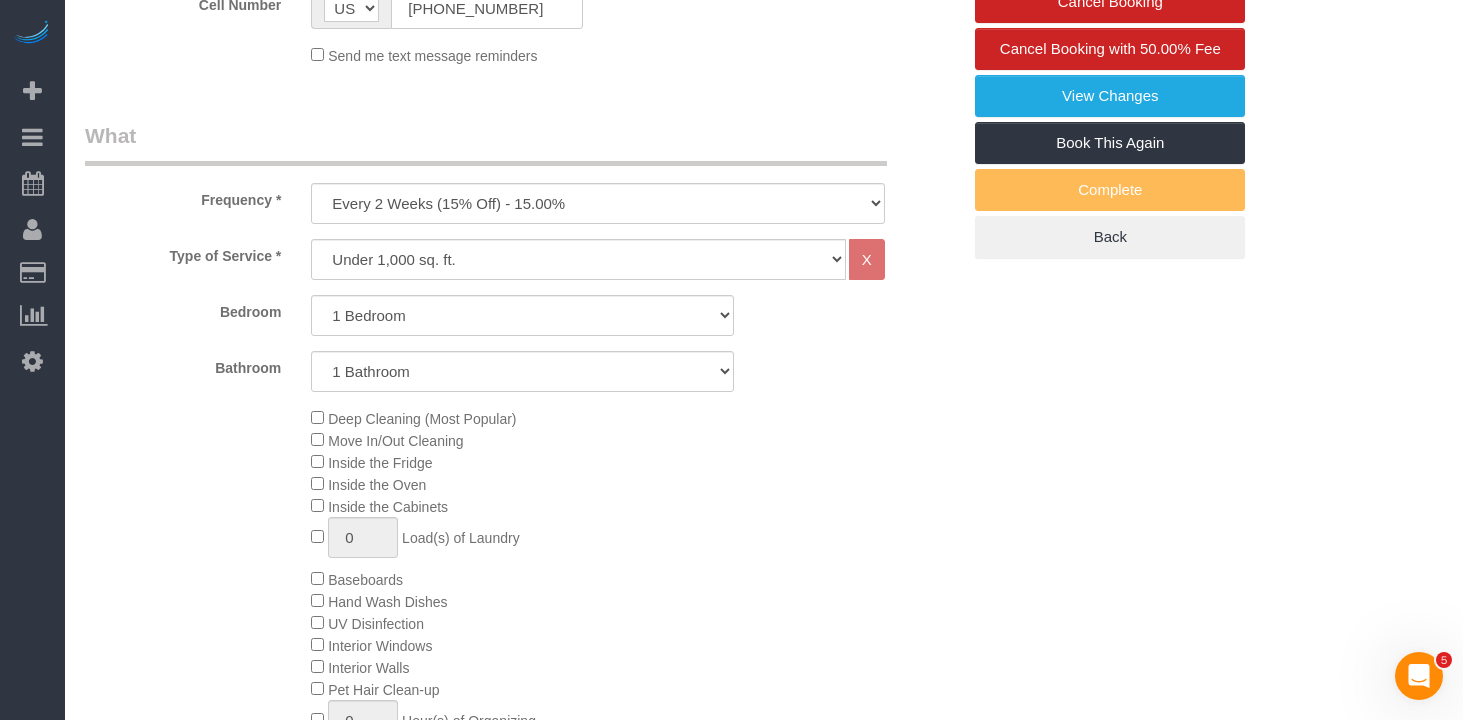 scroll, scrollTop: 706, scrollLeft: 0, axis: vertical 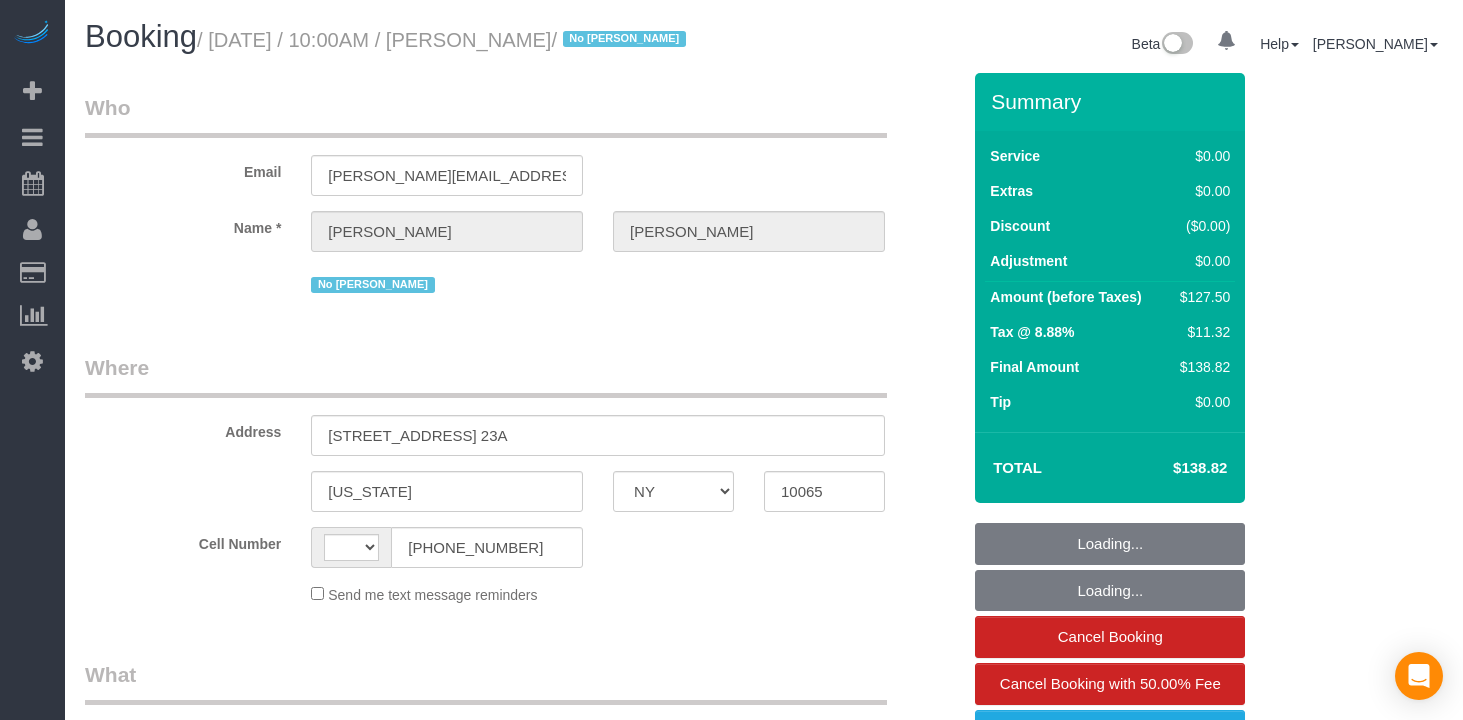 select on "NY" 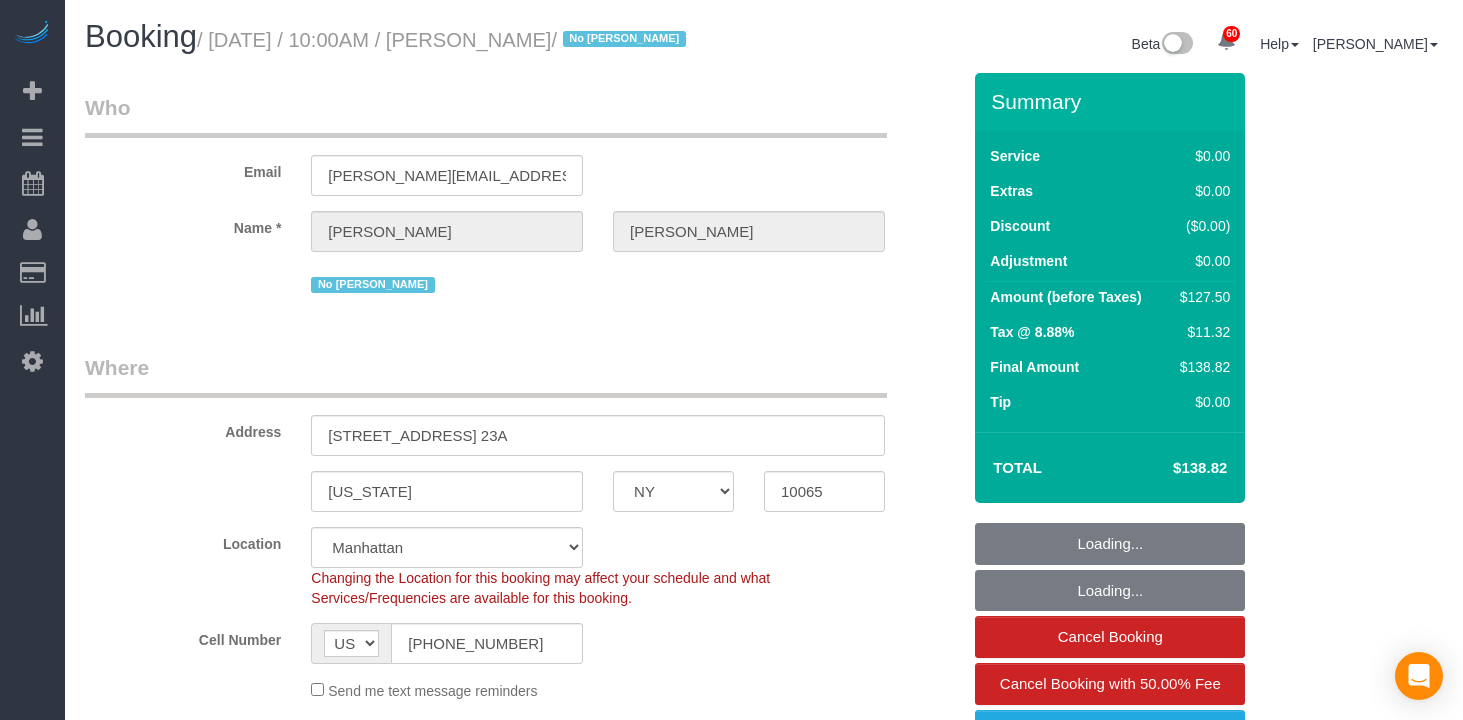 select on "string:stripe-pm_1NcSb54VGloSiKo7Oh2RJNSW" 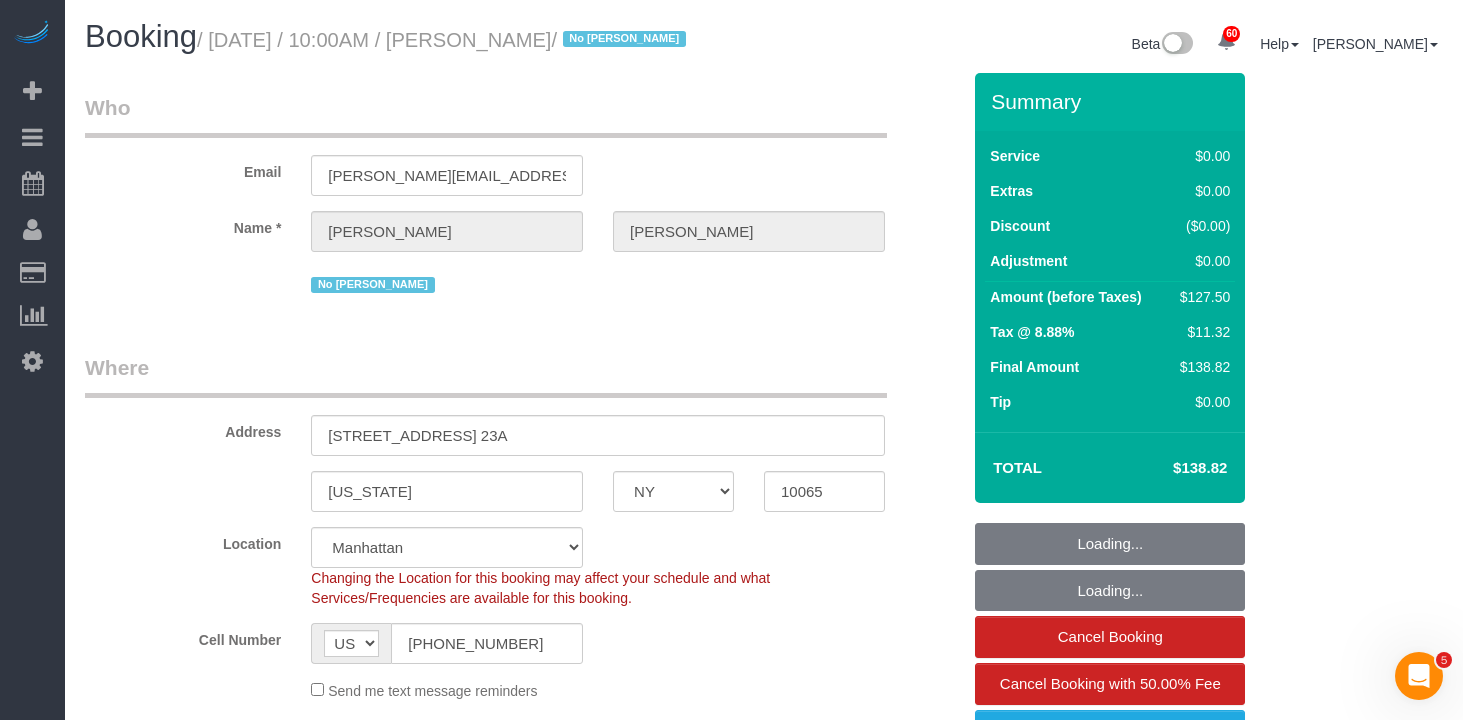 scroll, scrollTop: 0, scrollLeft: 0, axis: both 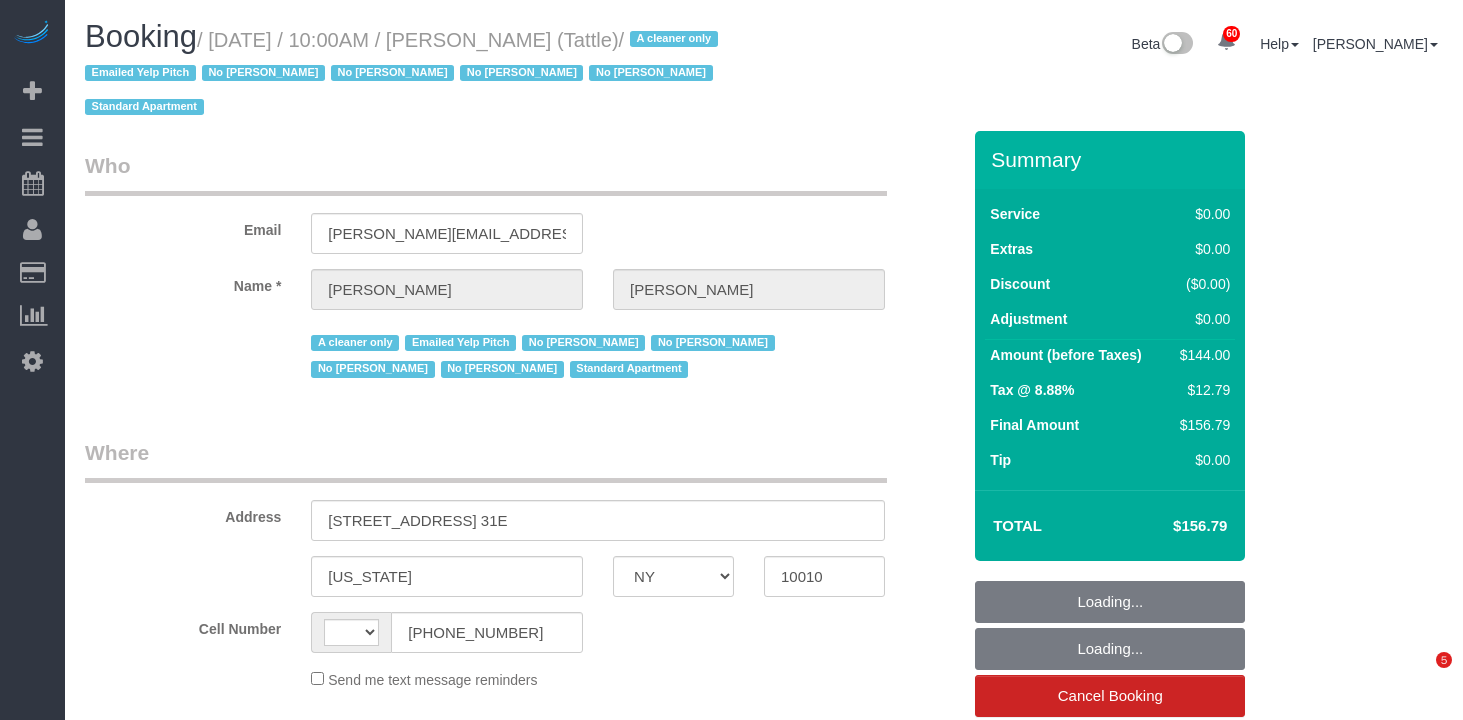 select on "NY" 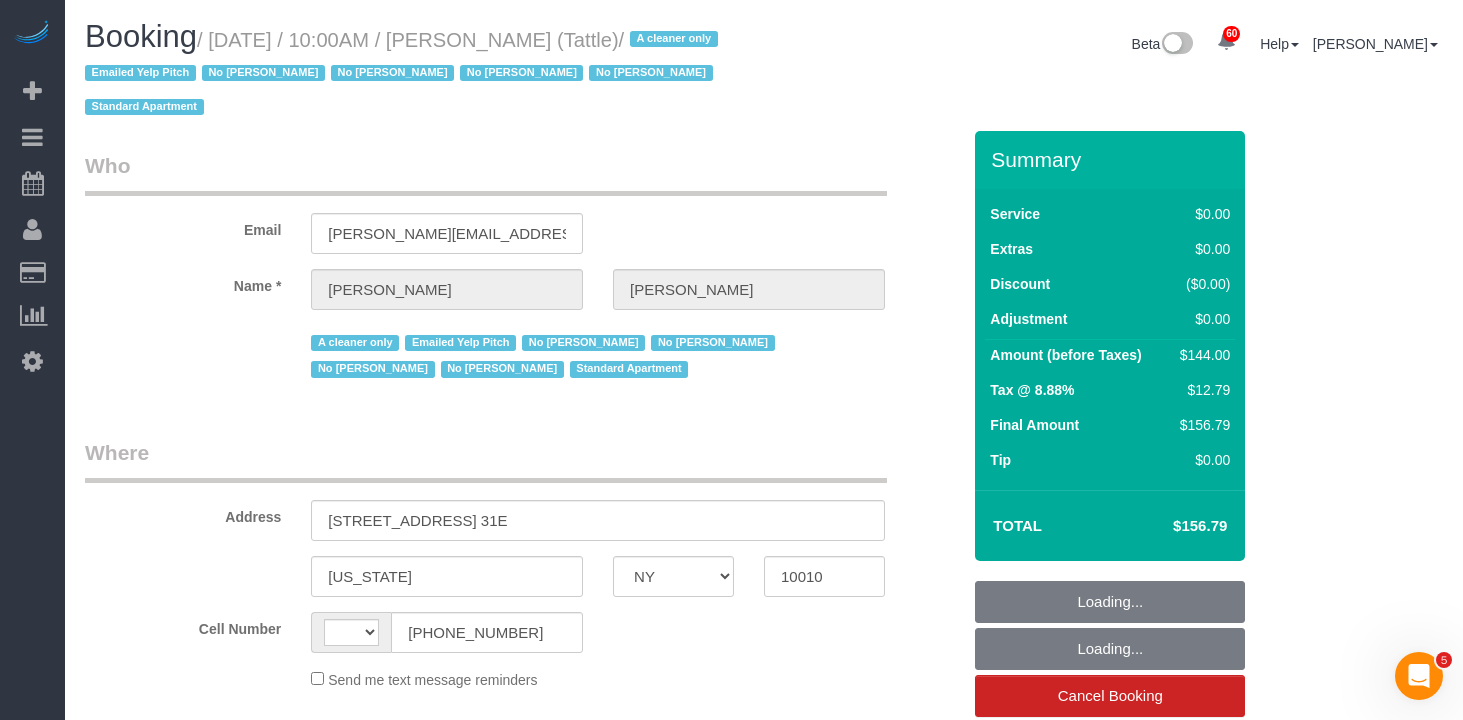scroll, scrollTop: 0, scrollLeft: 0, axis: both 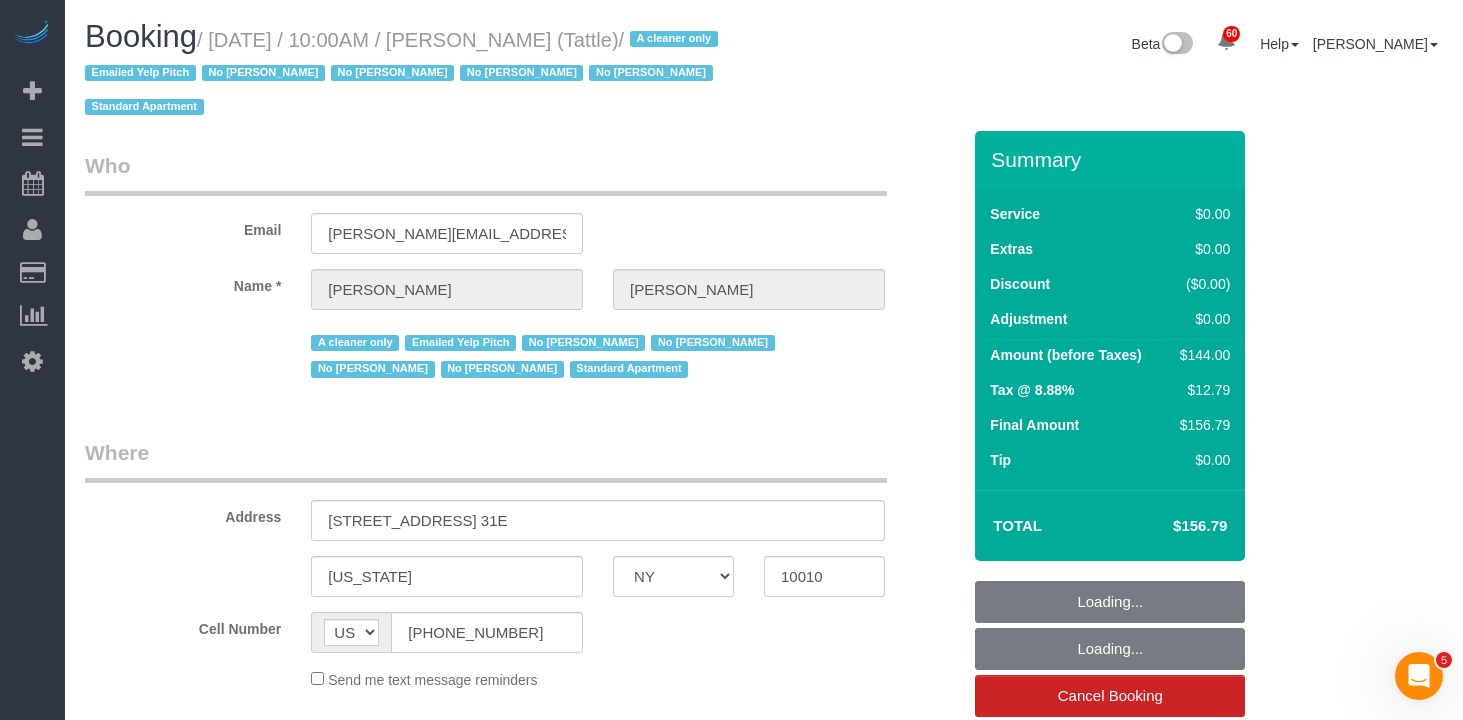 select on "spot1" 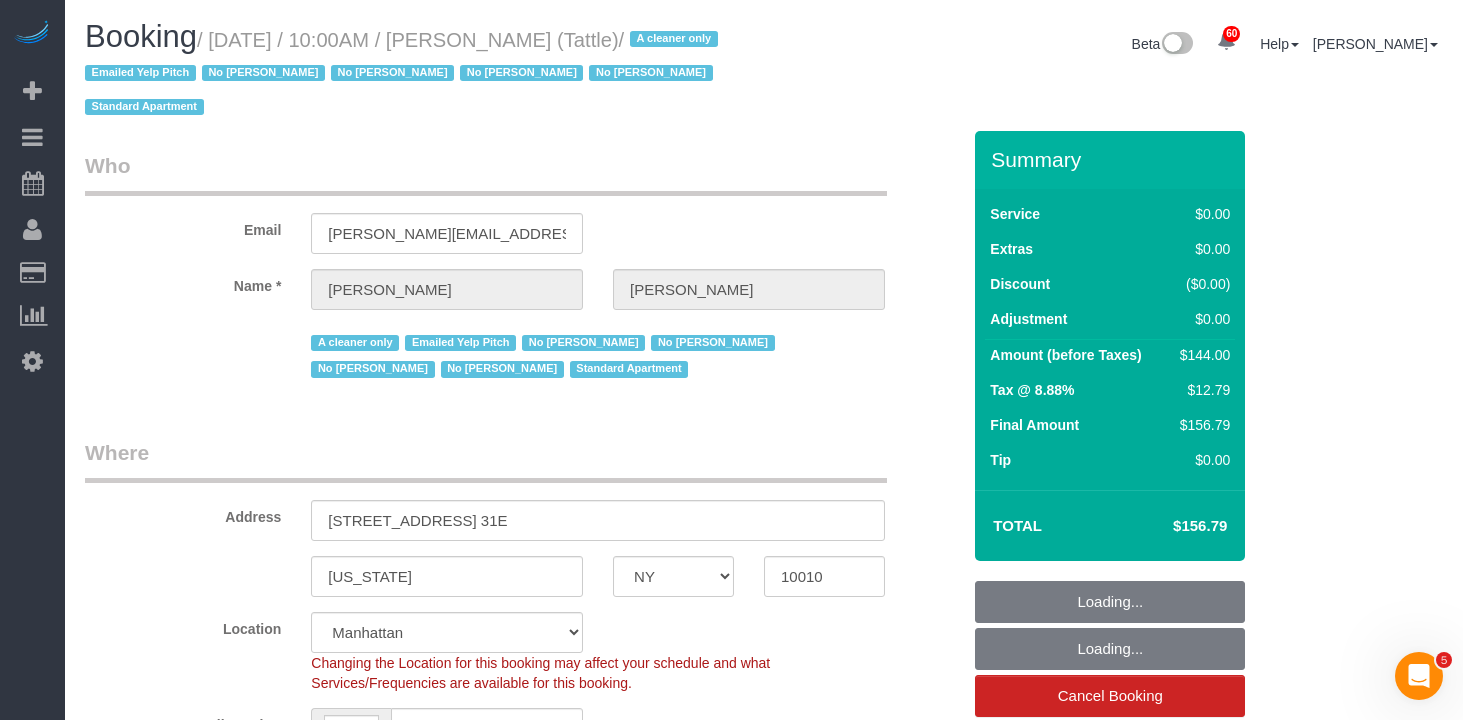 select on "object:1105" 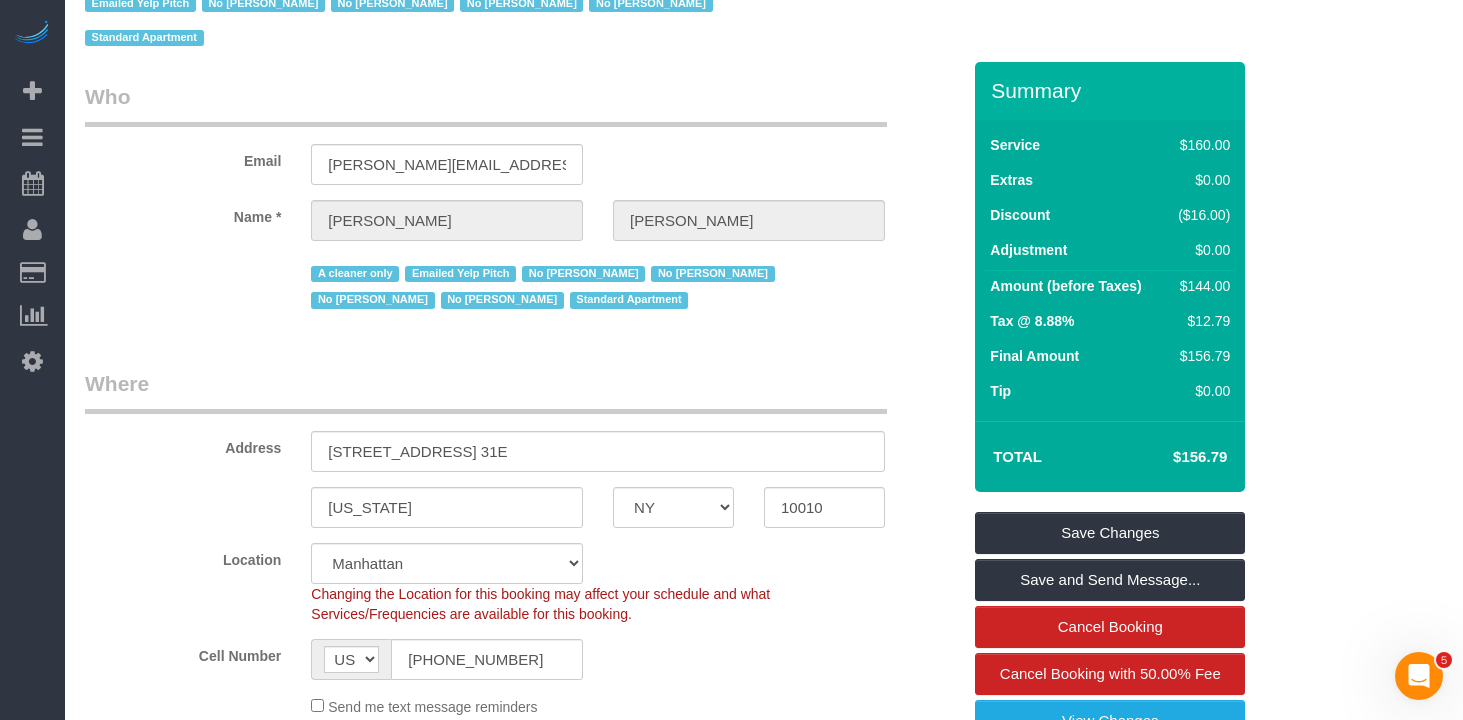 scroll, scrollTop: 103, scrollLeft: 0, axis: vertical 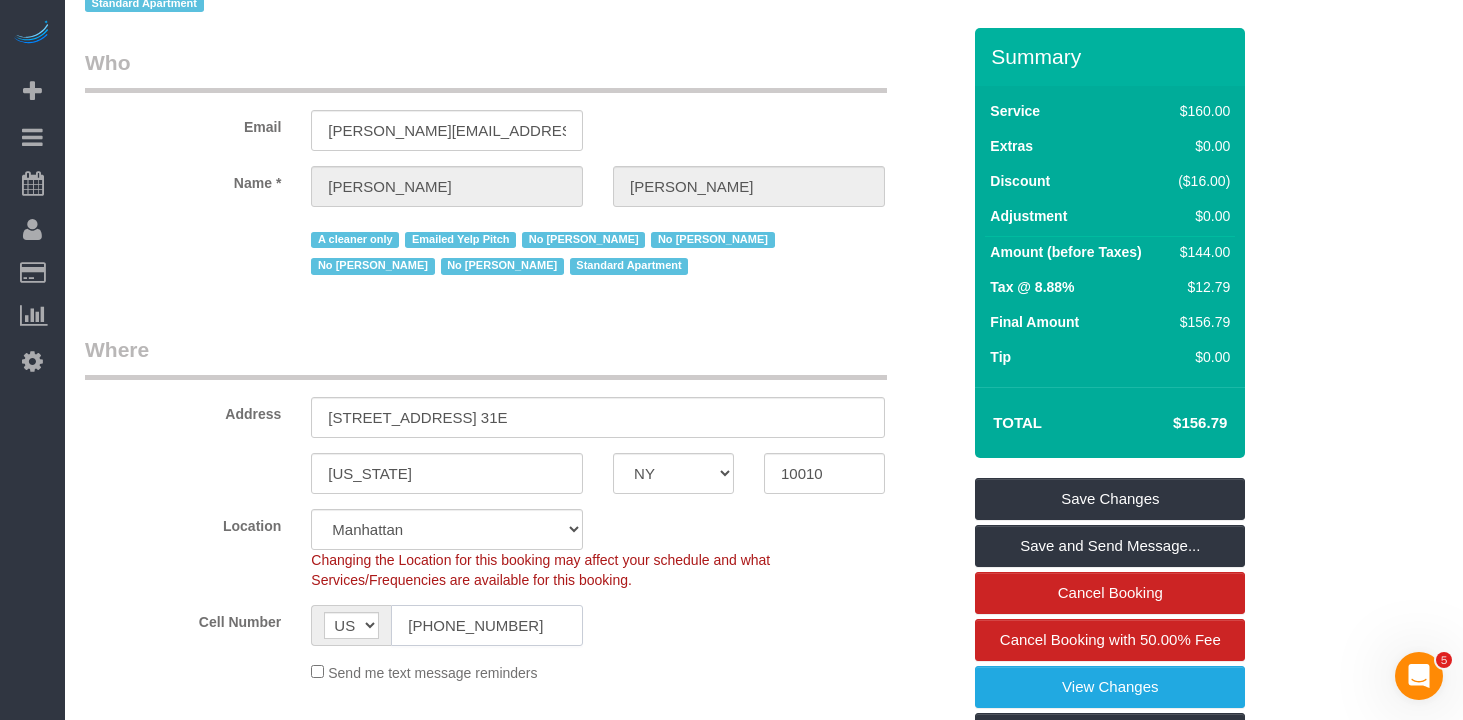 click on "[PHONE_NUMBER]" 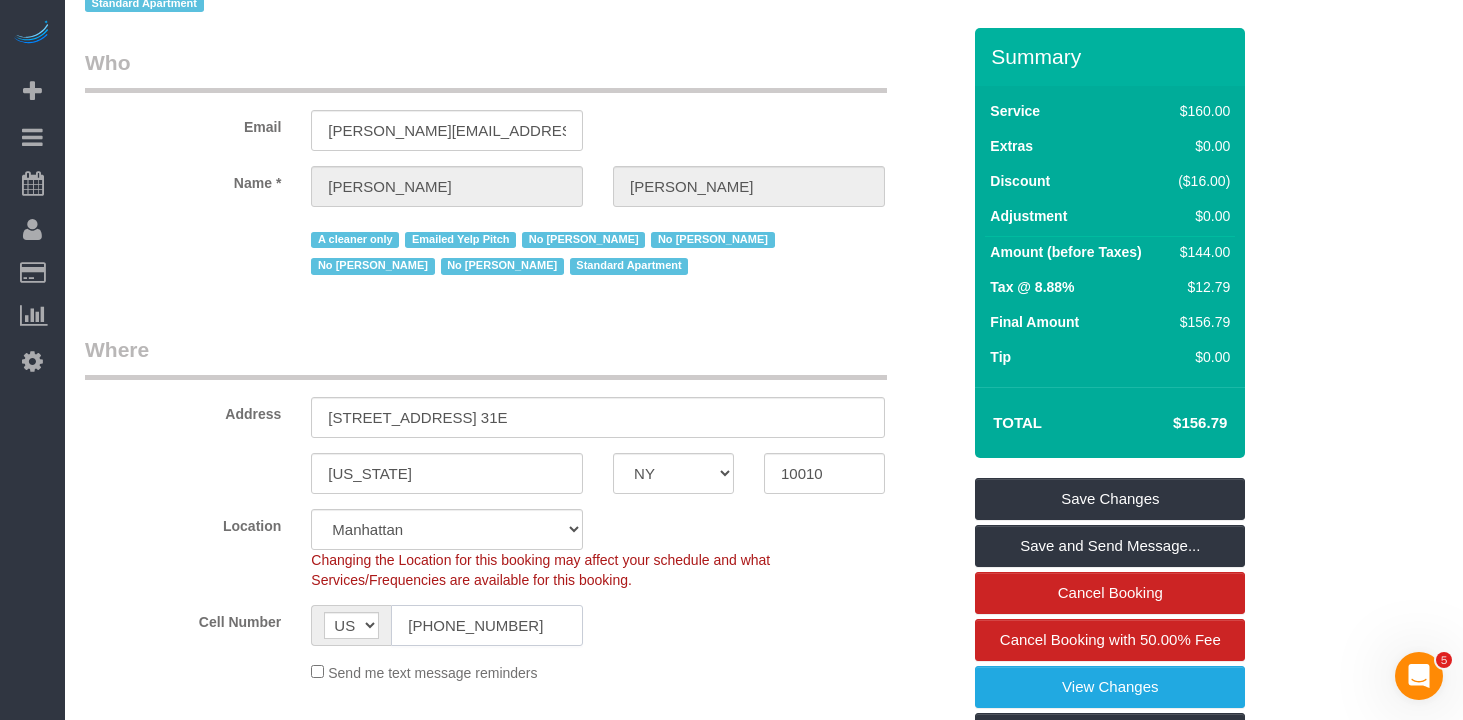 click on "(631) 721-5922" 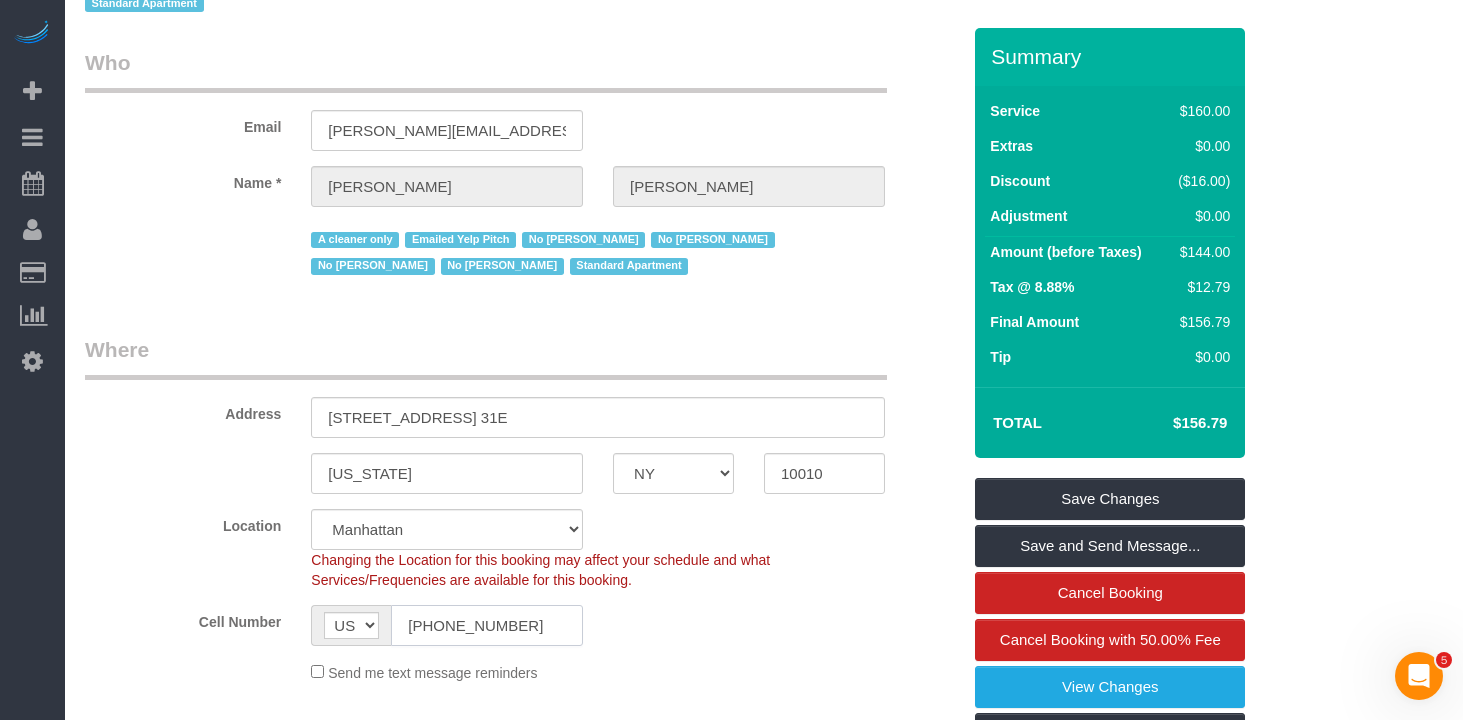 scroll, scrollTop: 0, scrollLeft: 0, axis: both 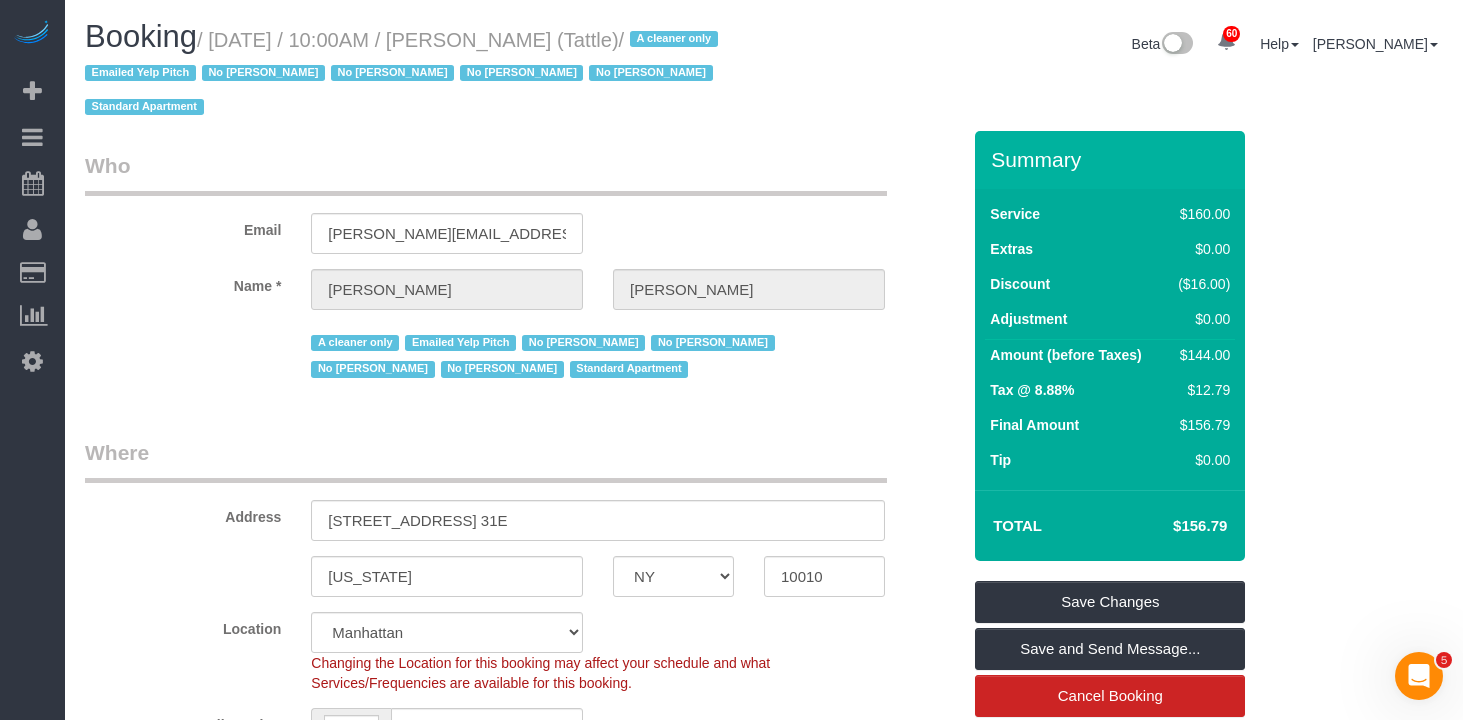 click on "A cleaner only
Emailed Yelp Pitch
No Ingrid Malasi
No JaeLynn Leocadio
No Julie Sastre
No Luis Maneiro
Standard Apartment" at bounding box center (522, 354) 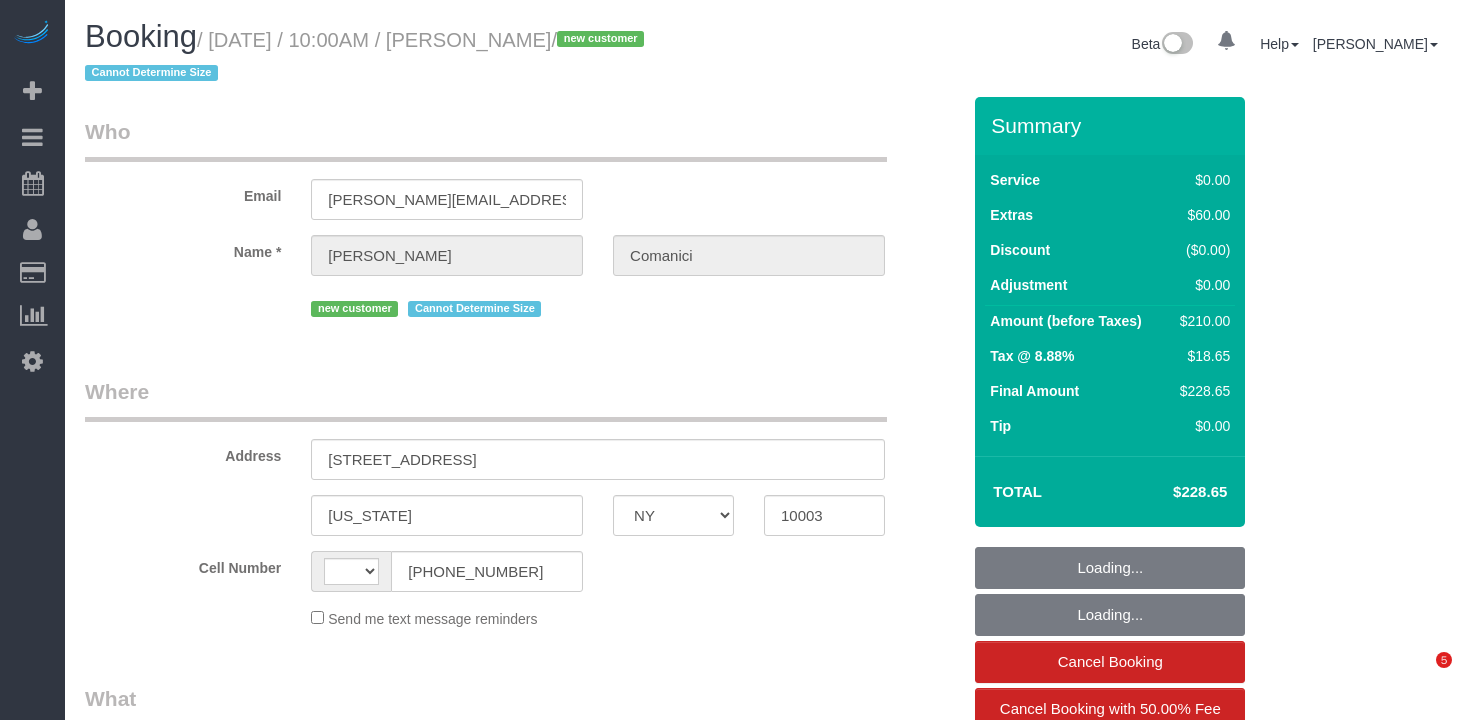 select on "NY" 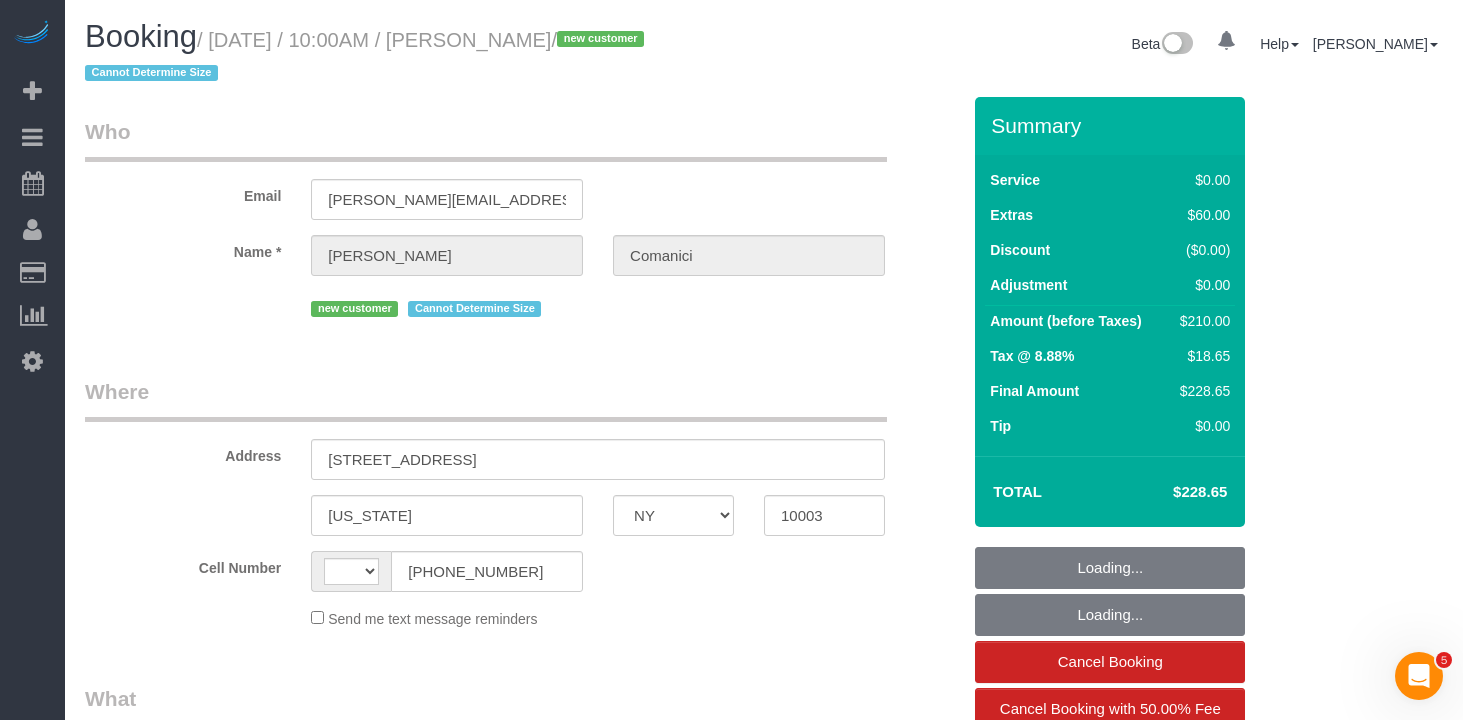 scroll, scrollTop: 0, scrollLeft: 0, axis: both 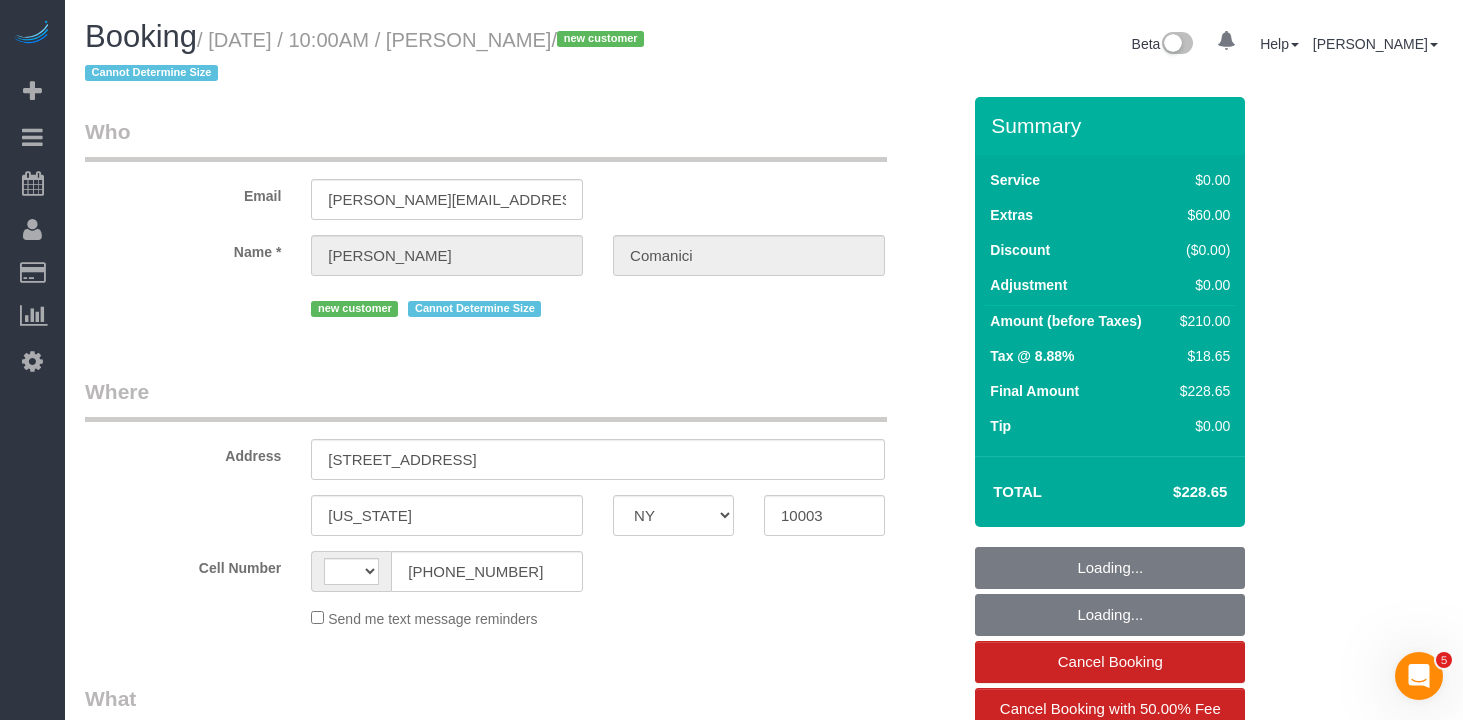 select on "string:[GEOGRAPHIC_DATA]" 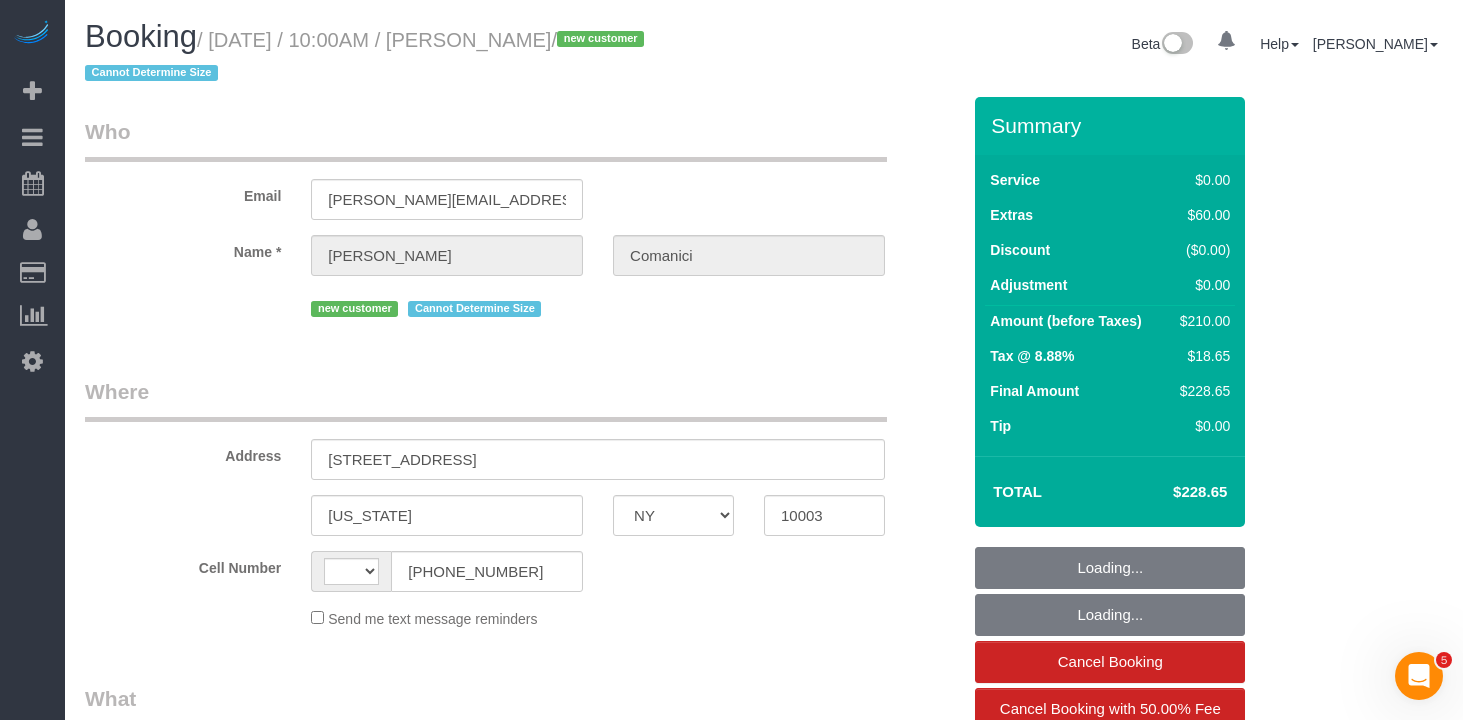 select on "object:926" 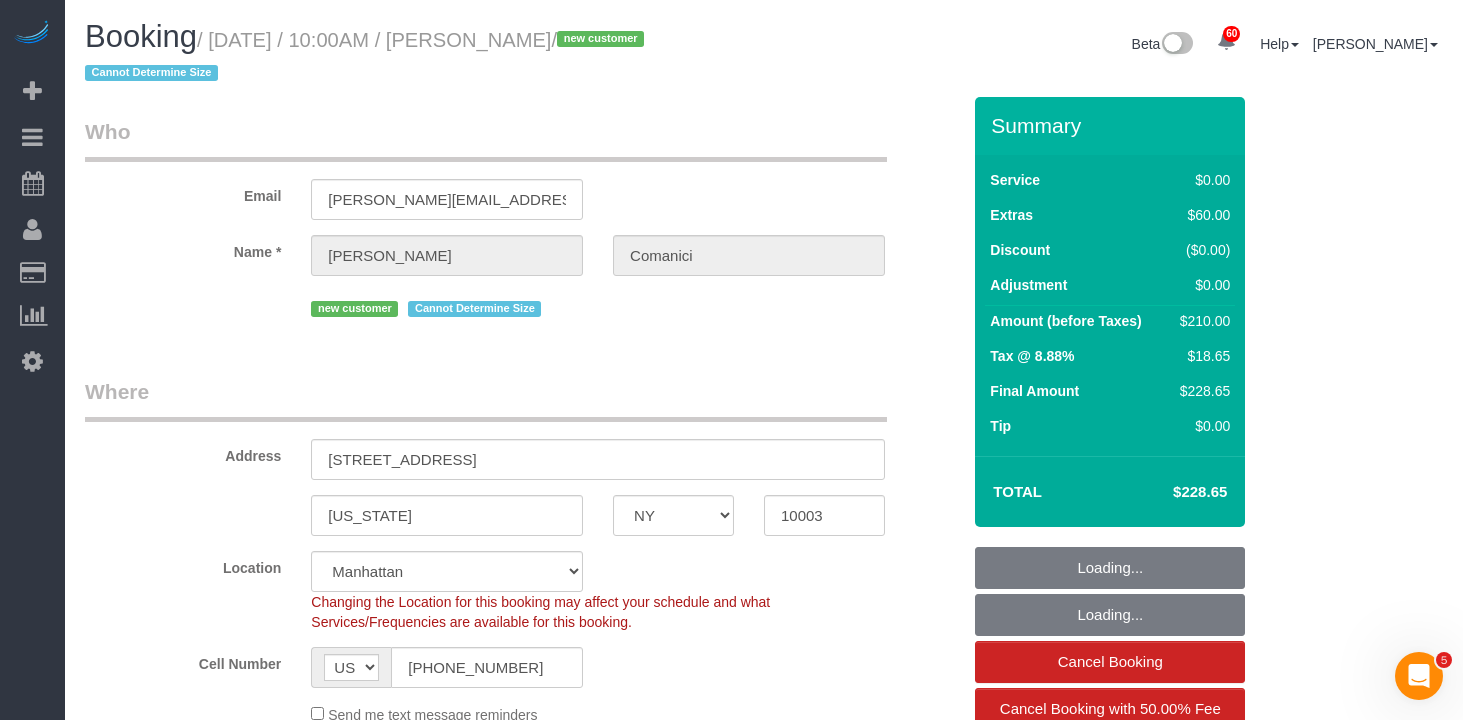 select on "string:stripe-pm_1RiJfh4VGloSiKo7CK0kfFt2" 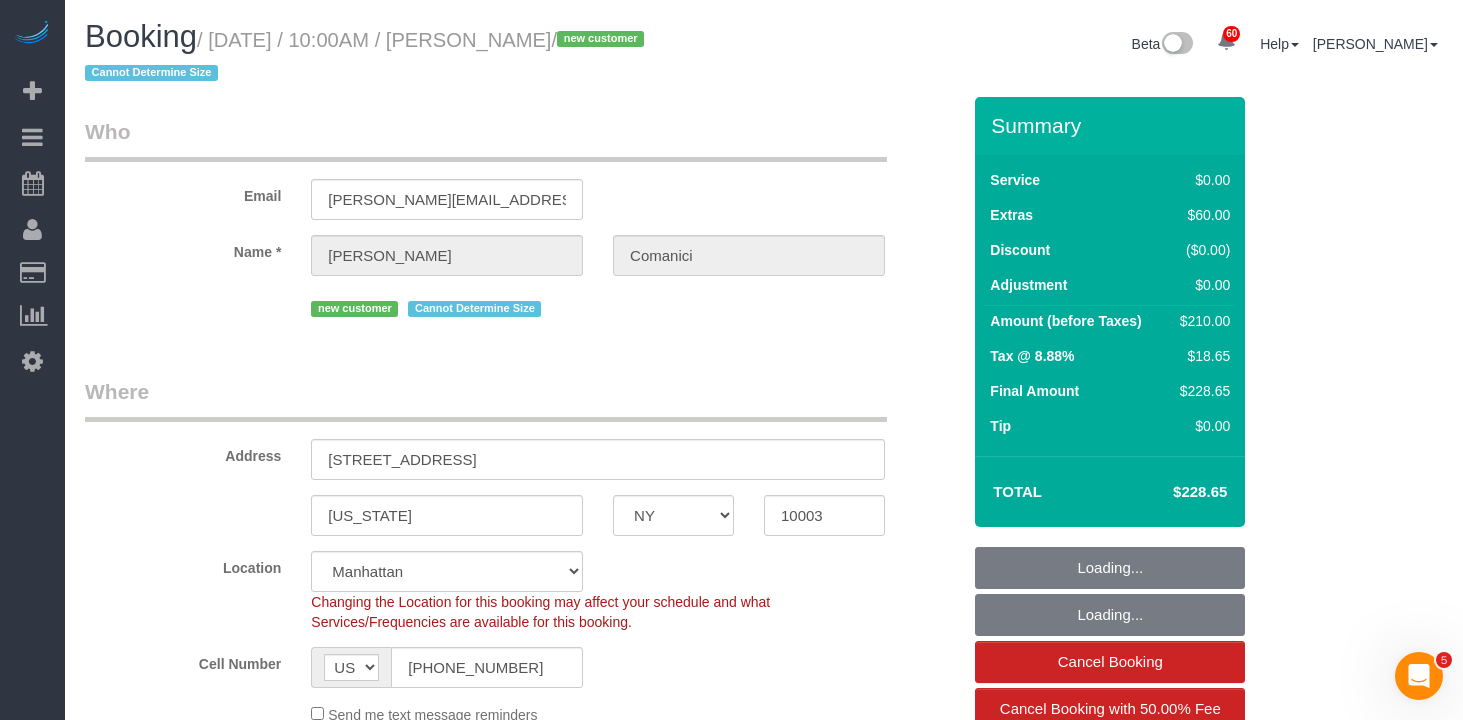 select on "number:89" 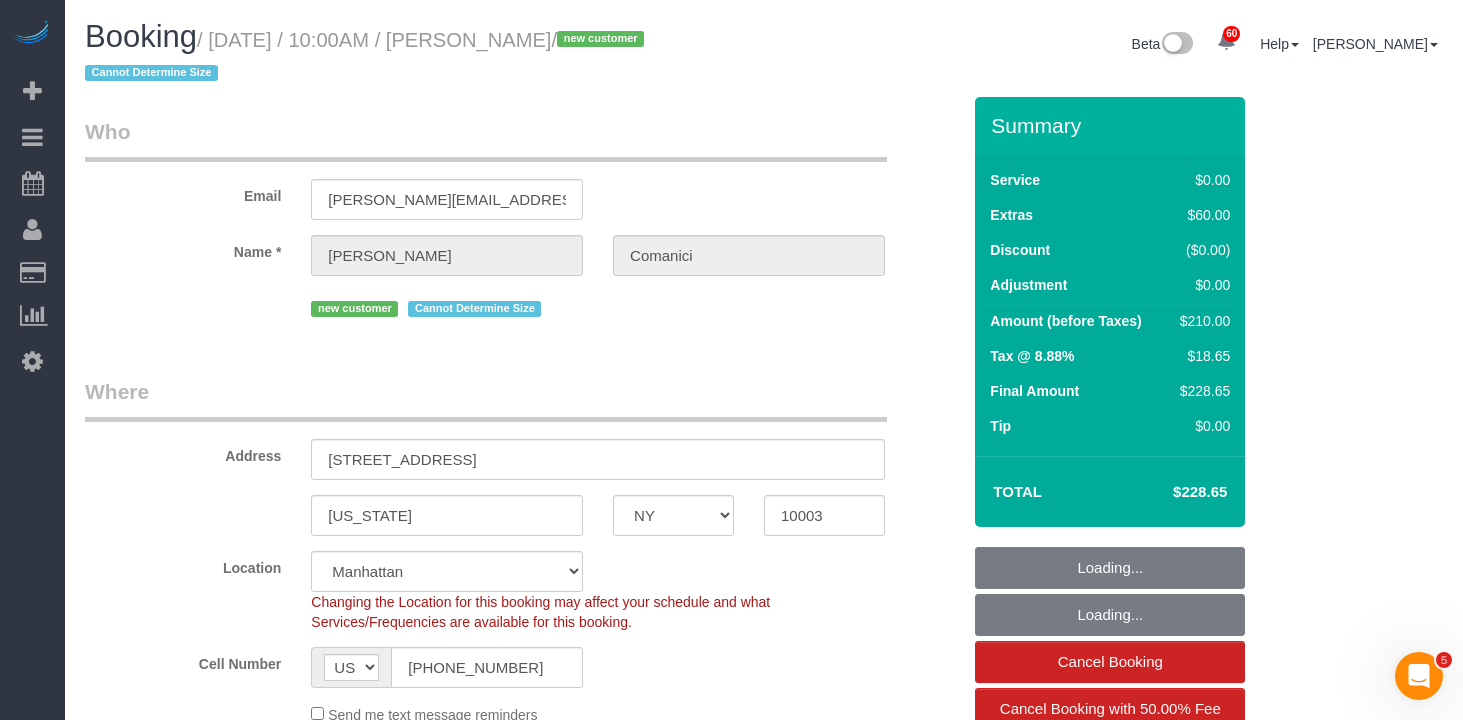 select on "object:1077" 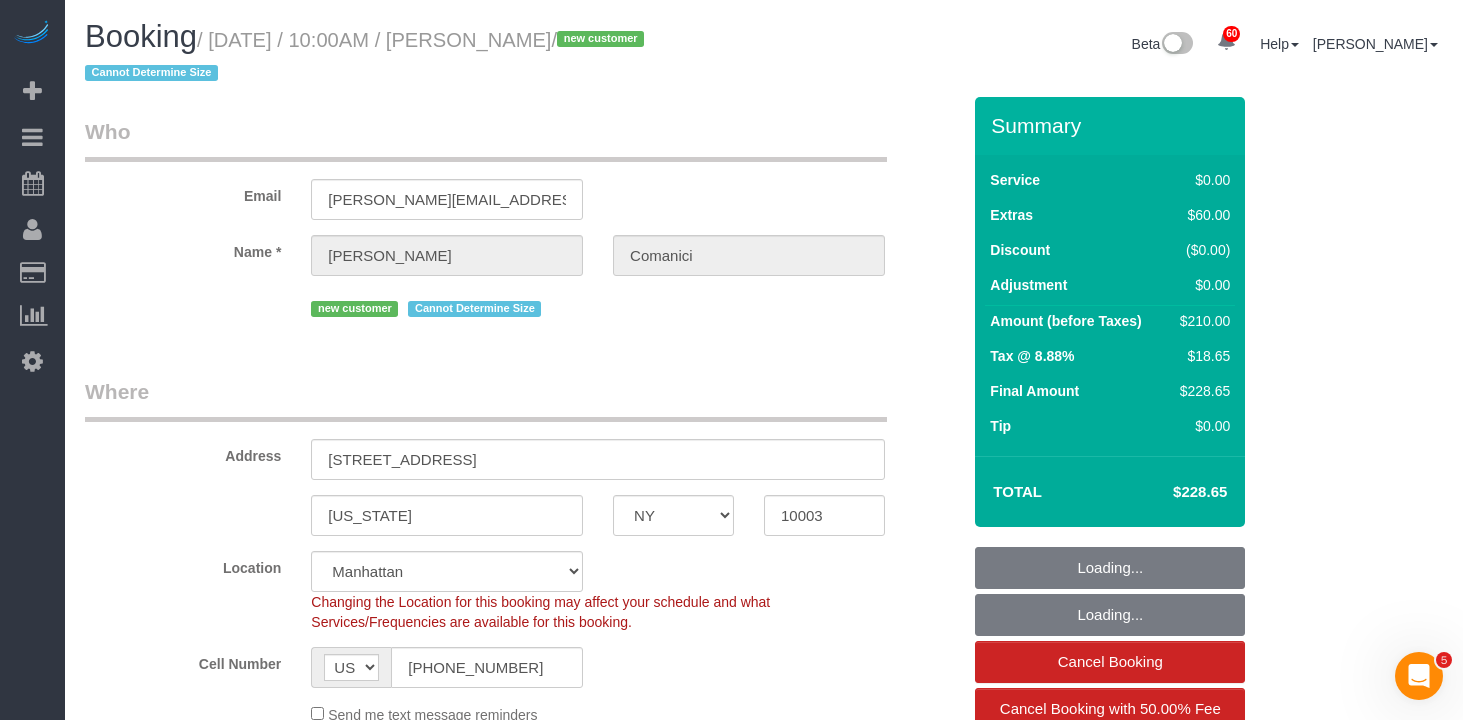 select on "spot1" 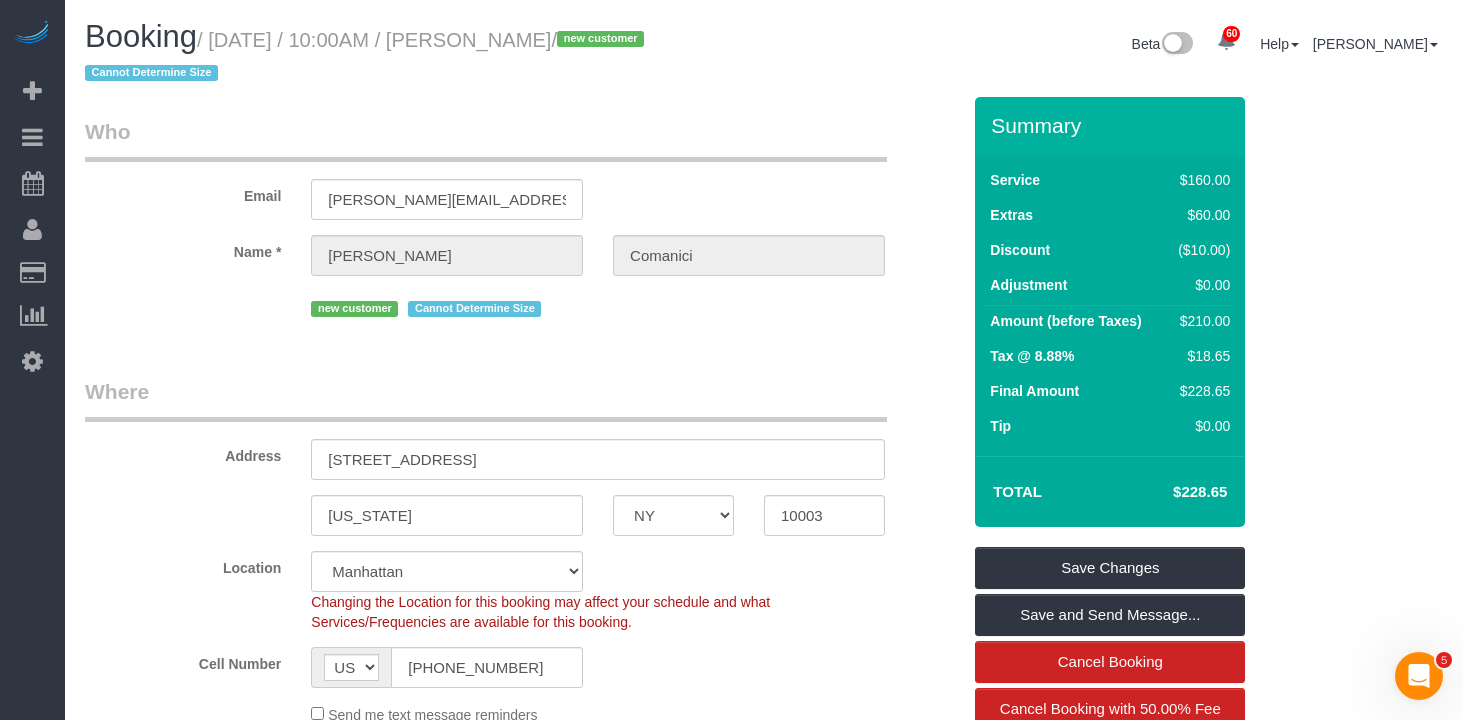 drag, startPoint x: 554, startPoint y: 46, endPoint x: 604, endPoint y: 53, distance: 50.48762 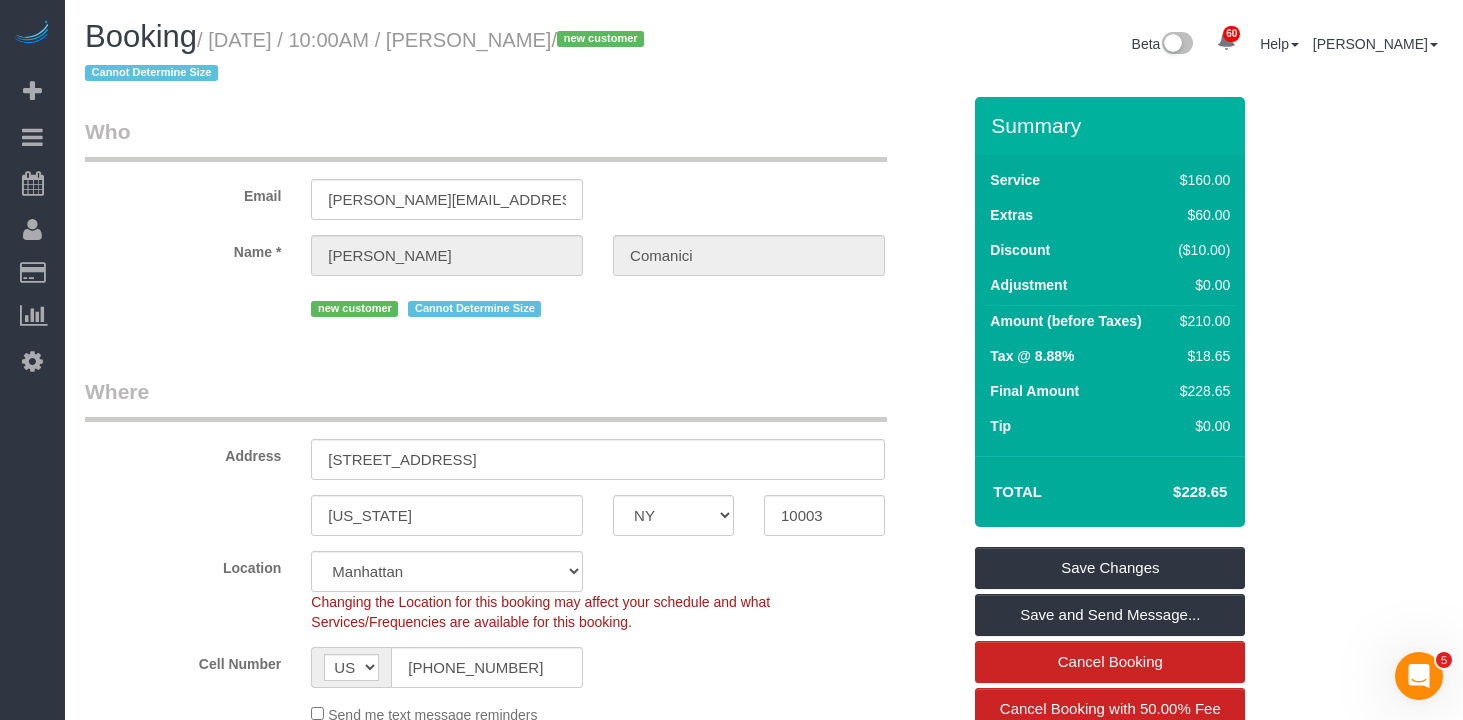 drag, startPoint x: 606, startPoint y: 40, endPoint x: 232, endPoint y: 35, distance: 374.03342 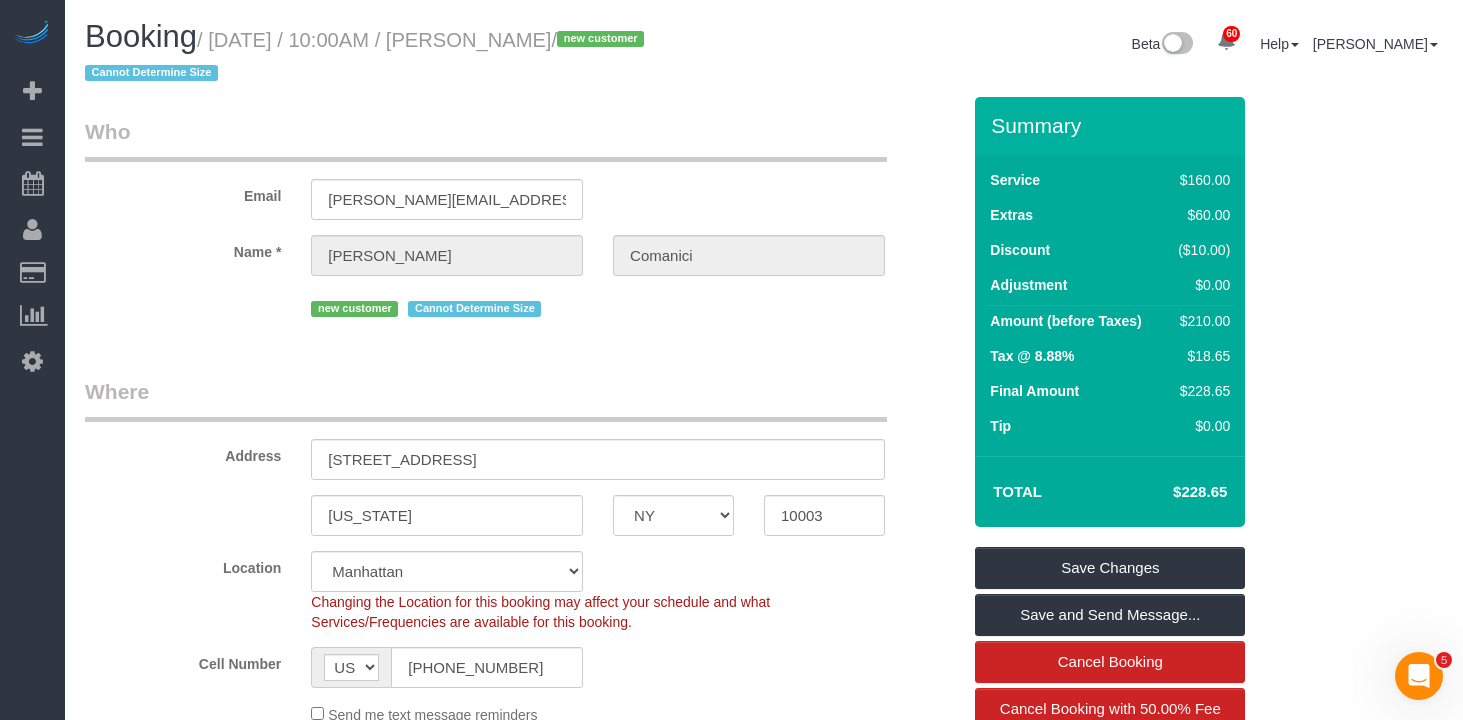click on "/ [DATE] / 10:00AM / [PERSON_NAME]
/
new customer
Cannot Determine Size" at bounding box center (367, 57) 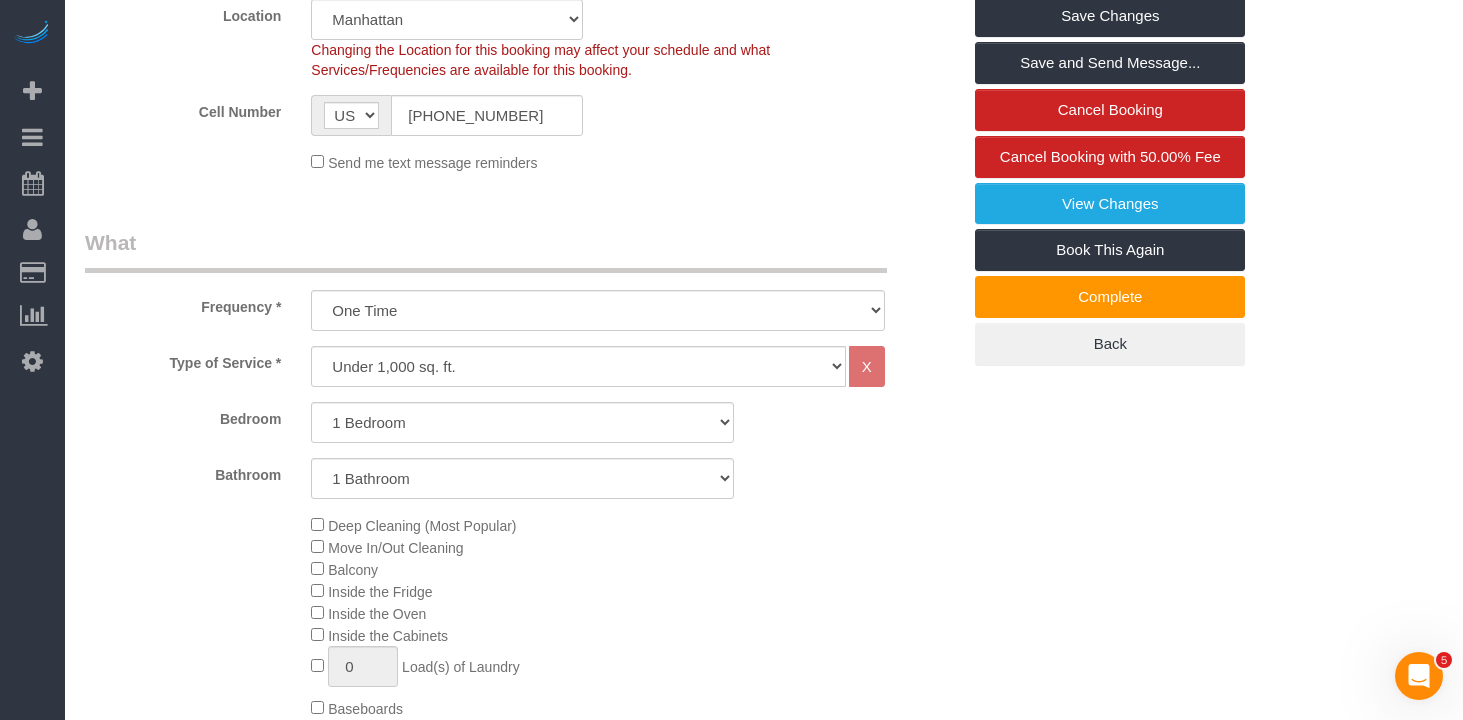 scroll, scrollTop: 575, scrollLeft: 0, axis: vertical 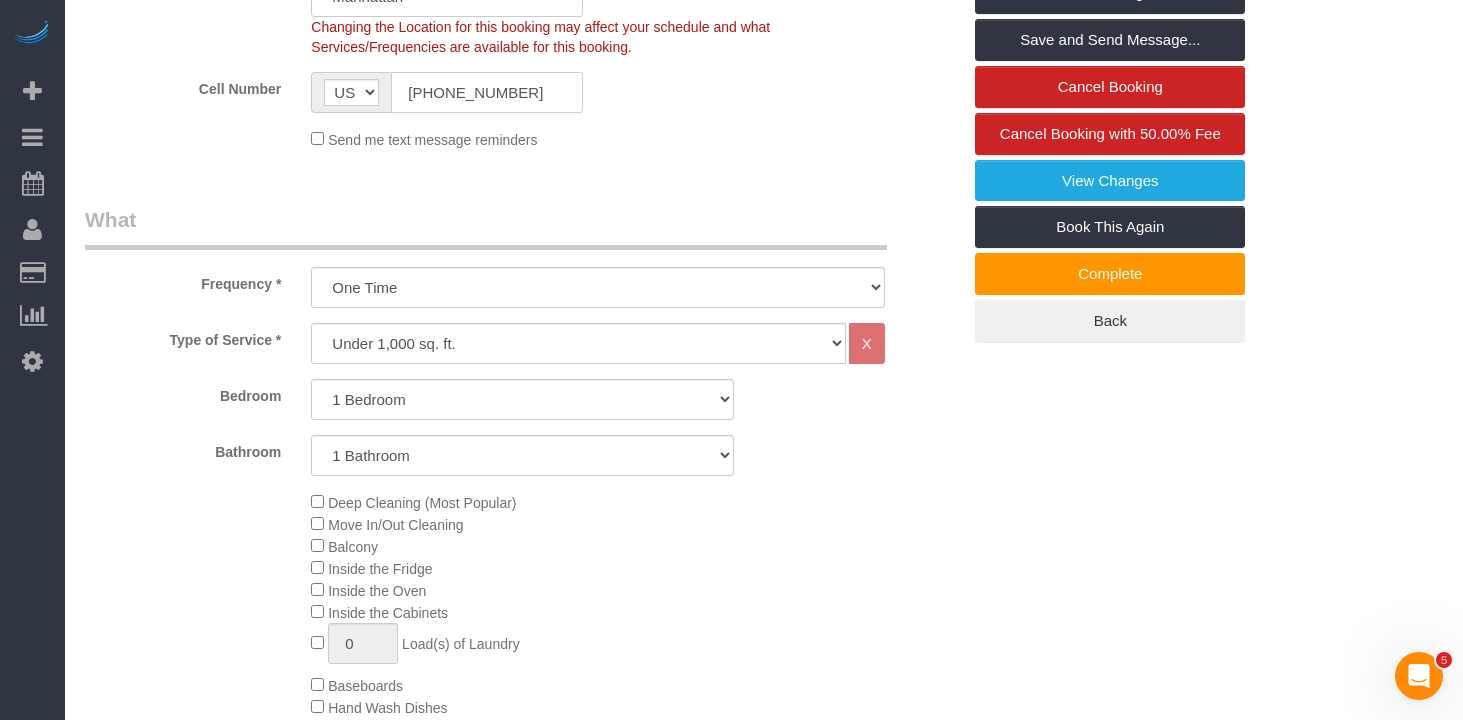 click on "[PHONE_NUMBER]" 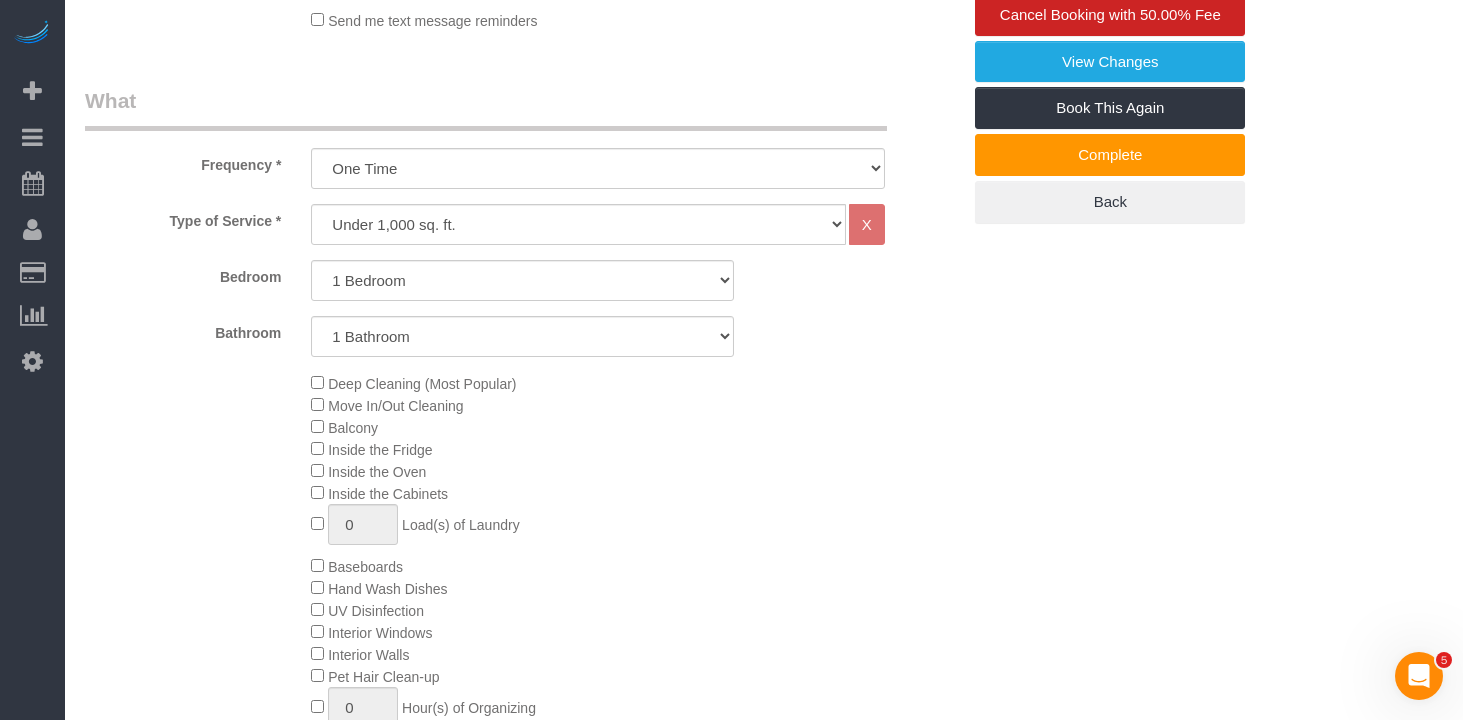 scroll, scrollTop: 0, scrollLeft: 0, axis: both 